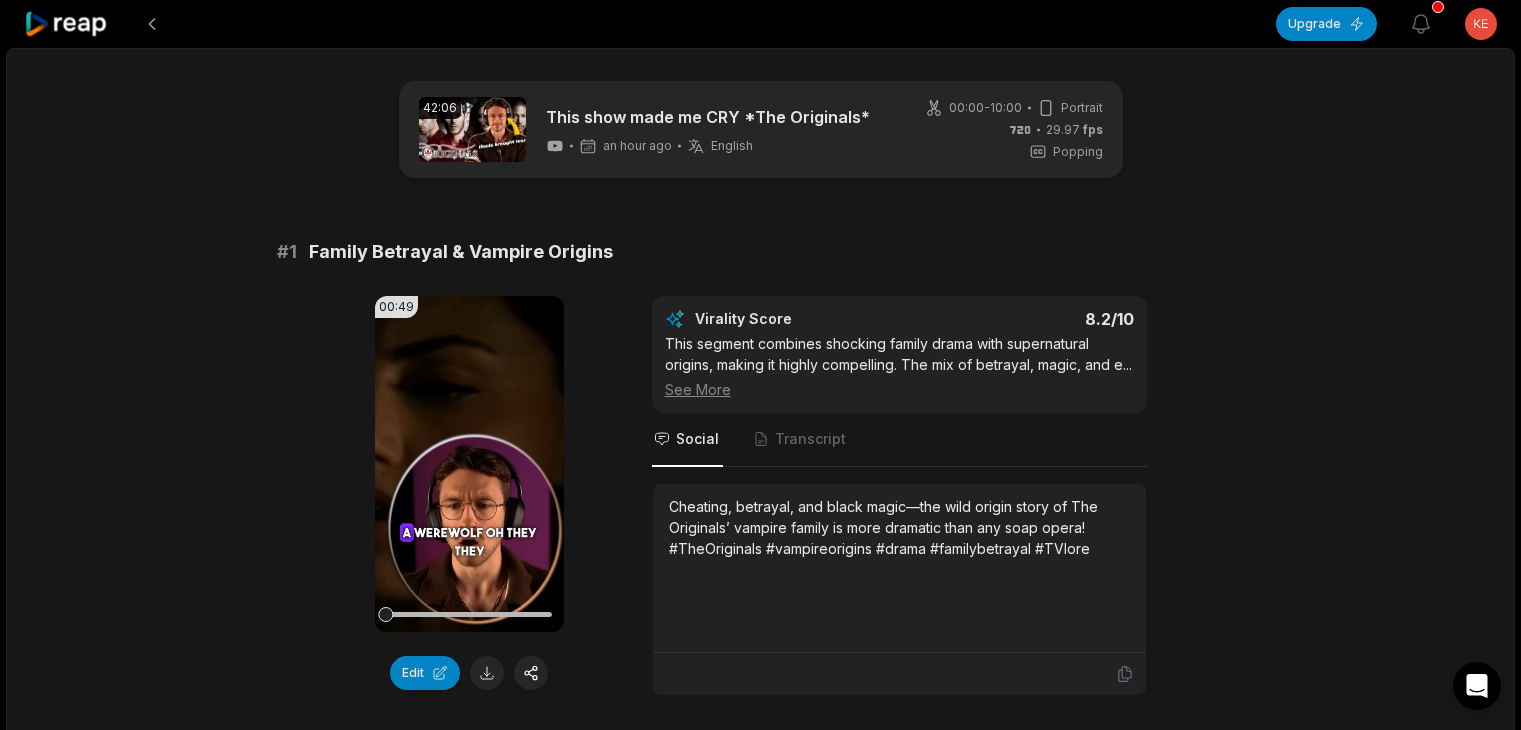 scroll, scrollTop: 0, scrollLeft: 0, axis: both 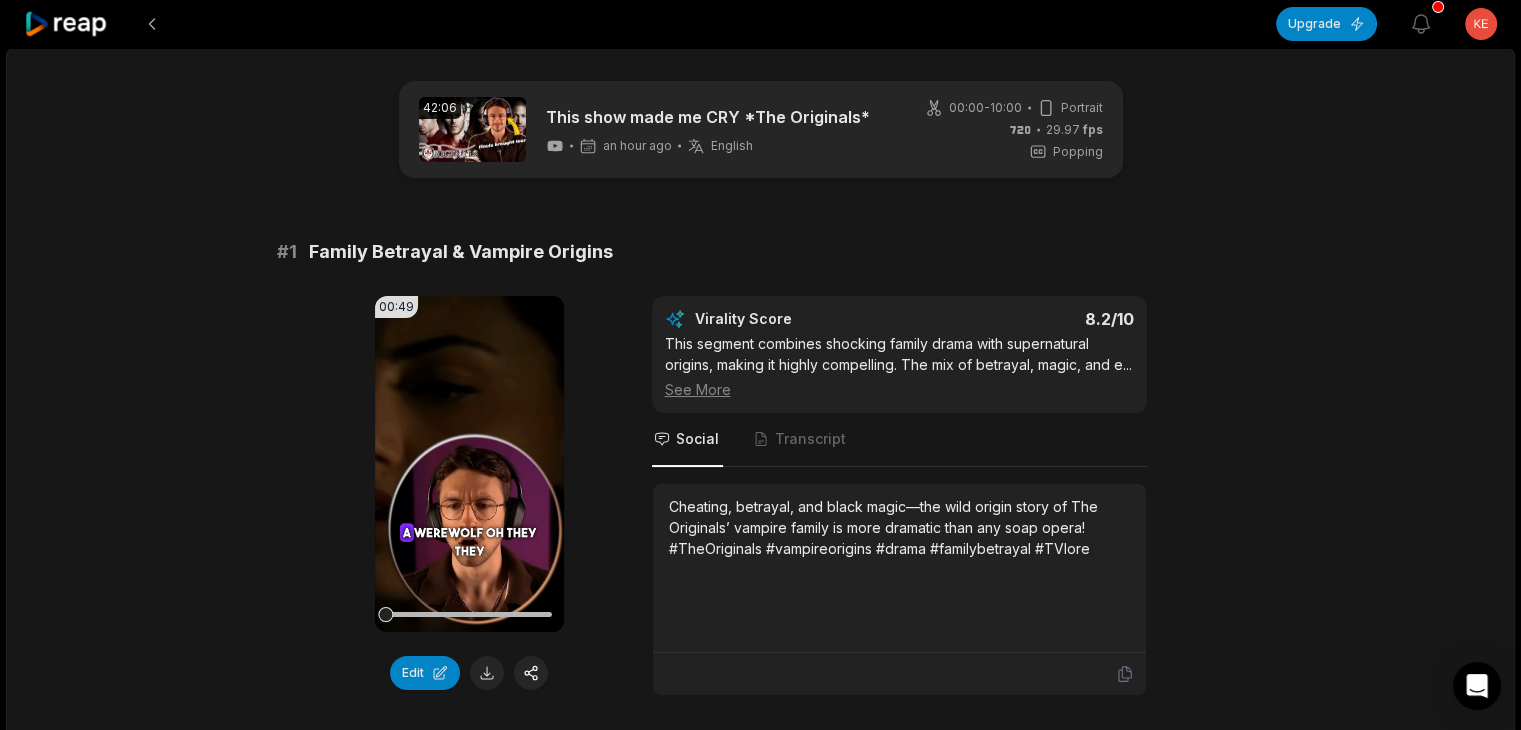 click on "Family Betrayal & Vampire Origins" at bounding box center [461, 252] 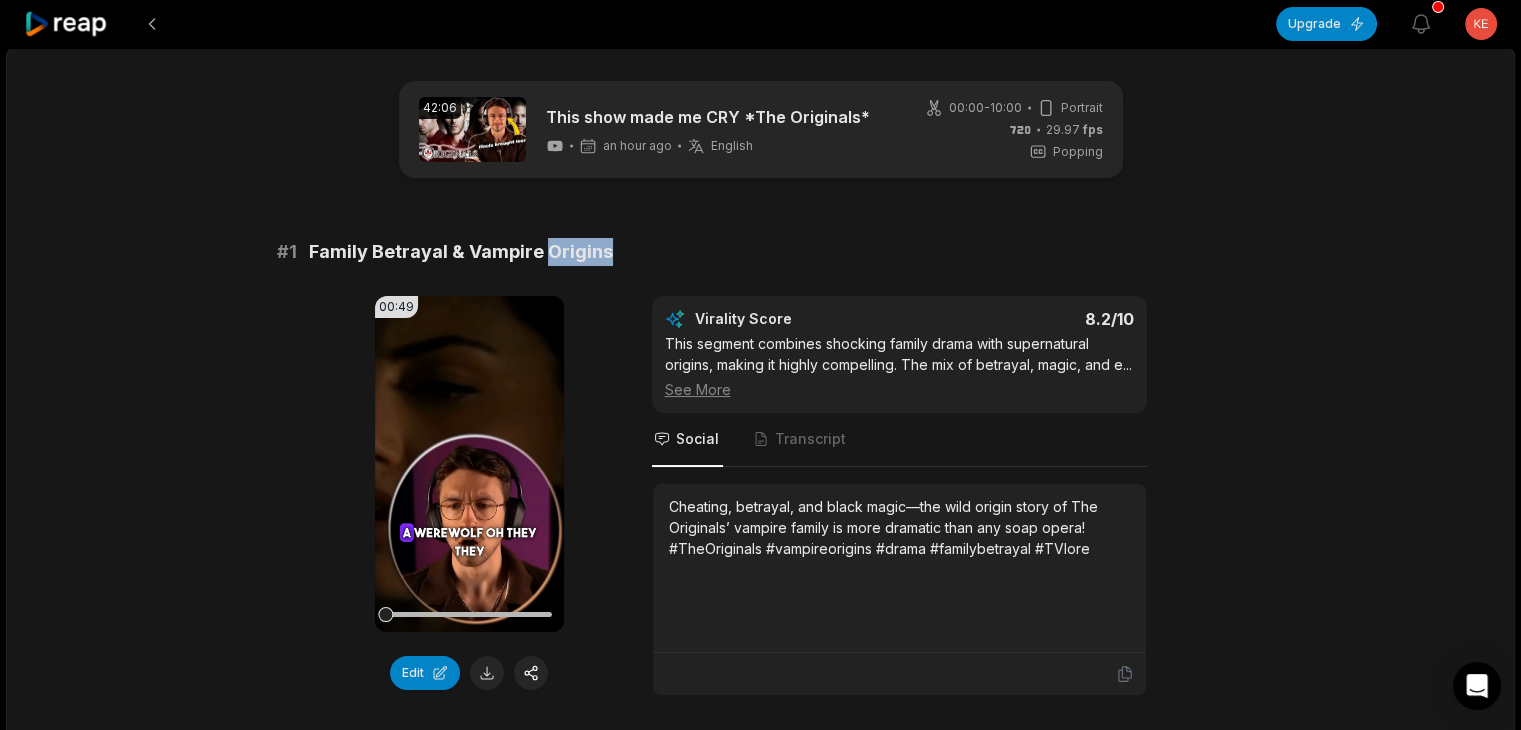 click on "Family Betrayal & Vampire Origins" at bounding box center (461, 252) 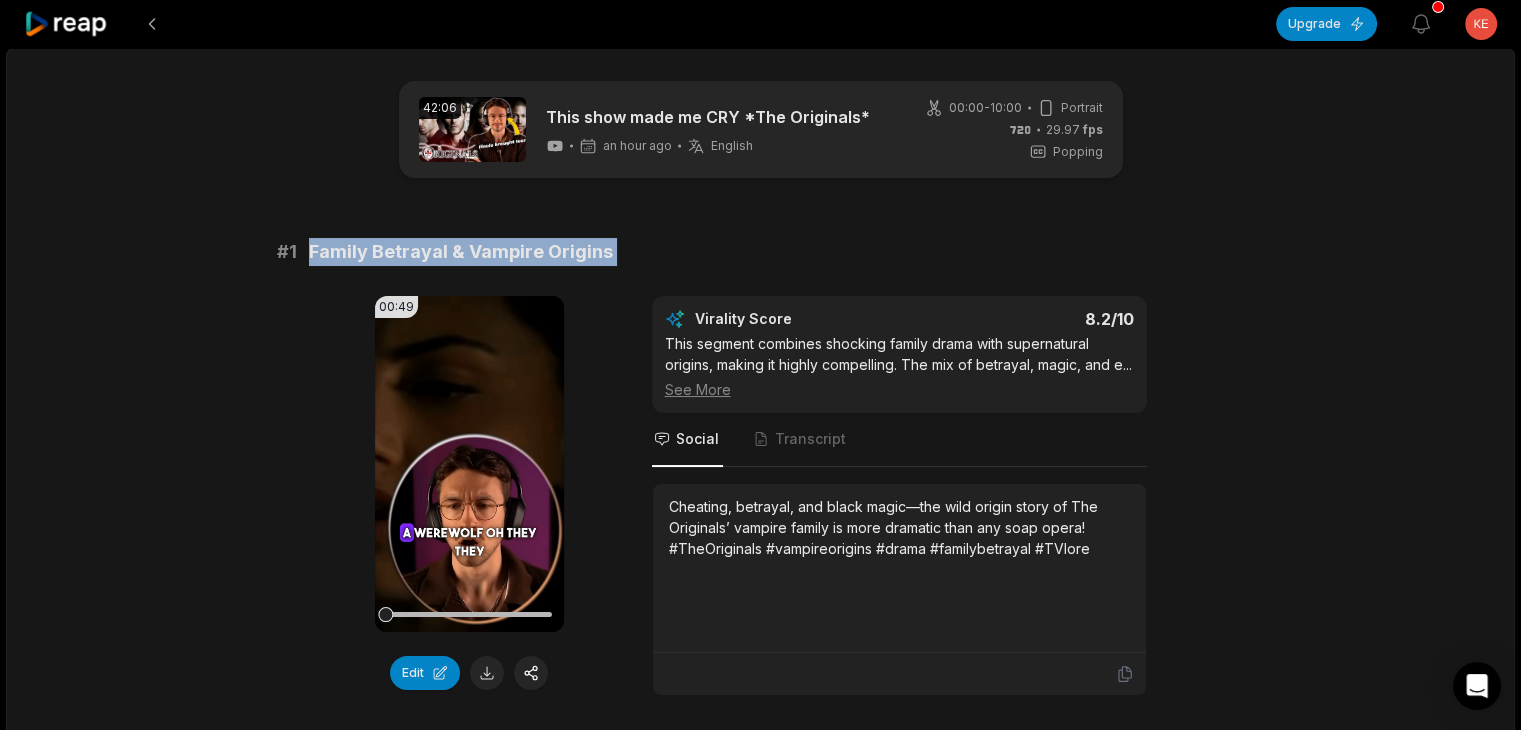 click on "Family Betrayal & Vampire Origins" at bounding box center [461, 252] 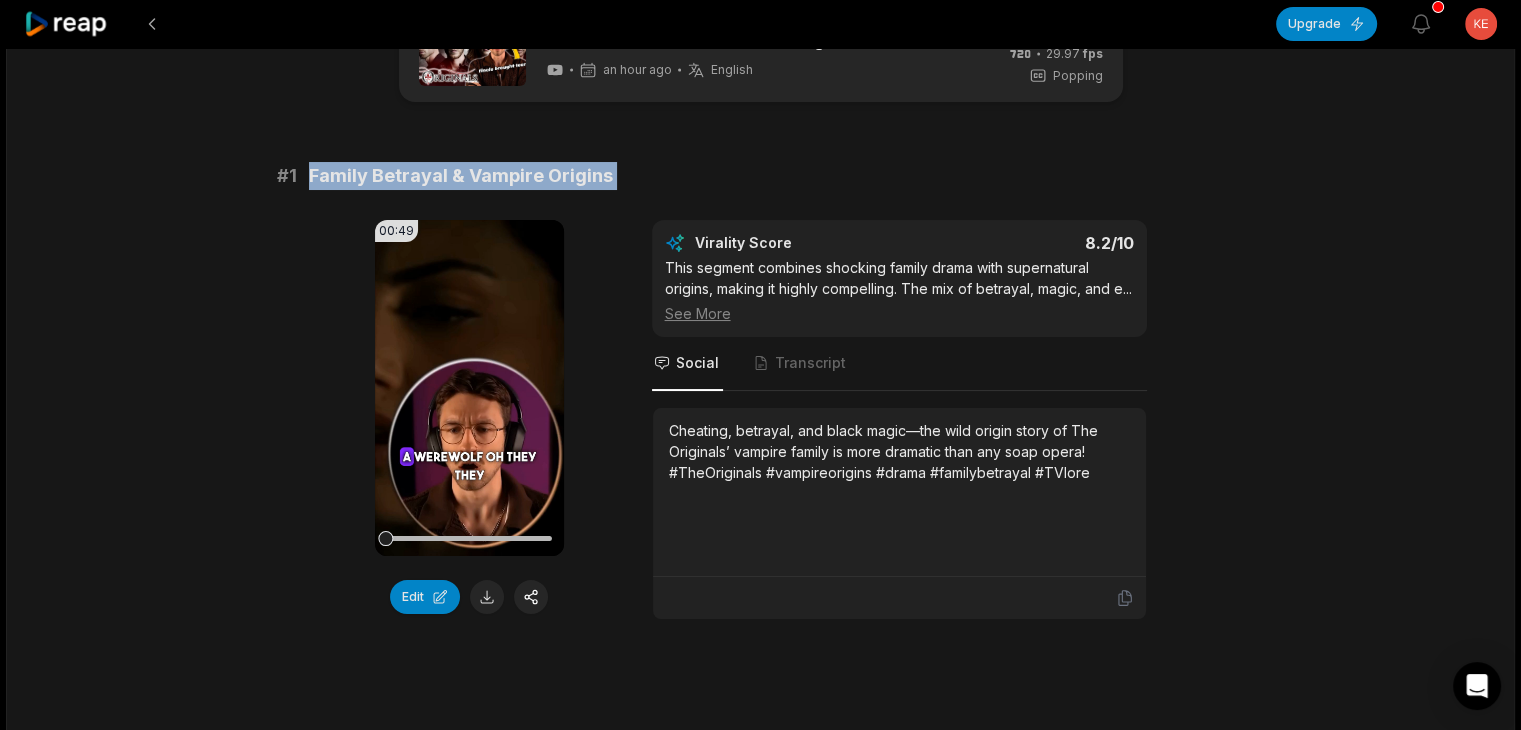 scroll, scrollTop: 200, scrollLeft: 0, axis: vertical 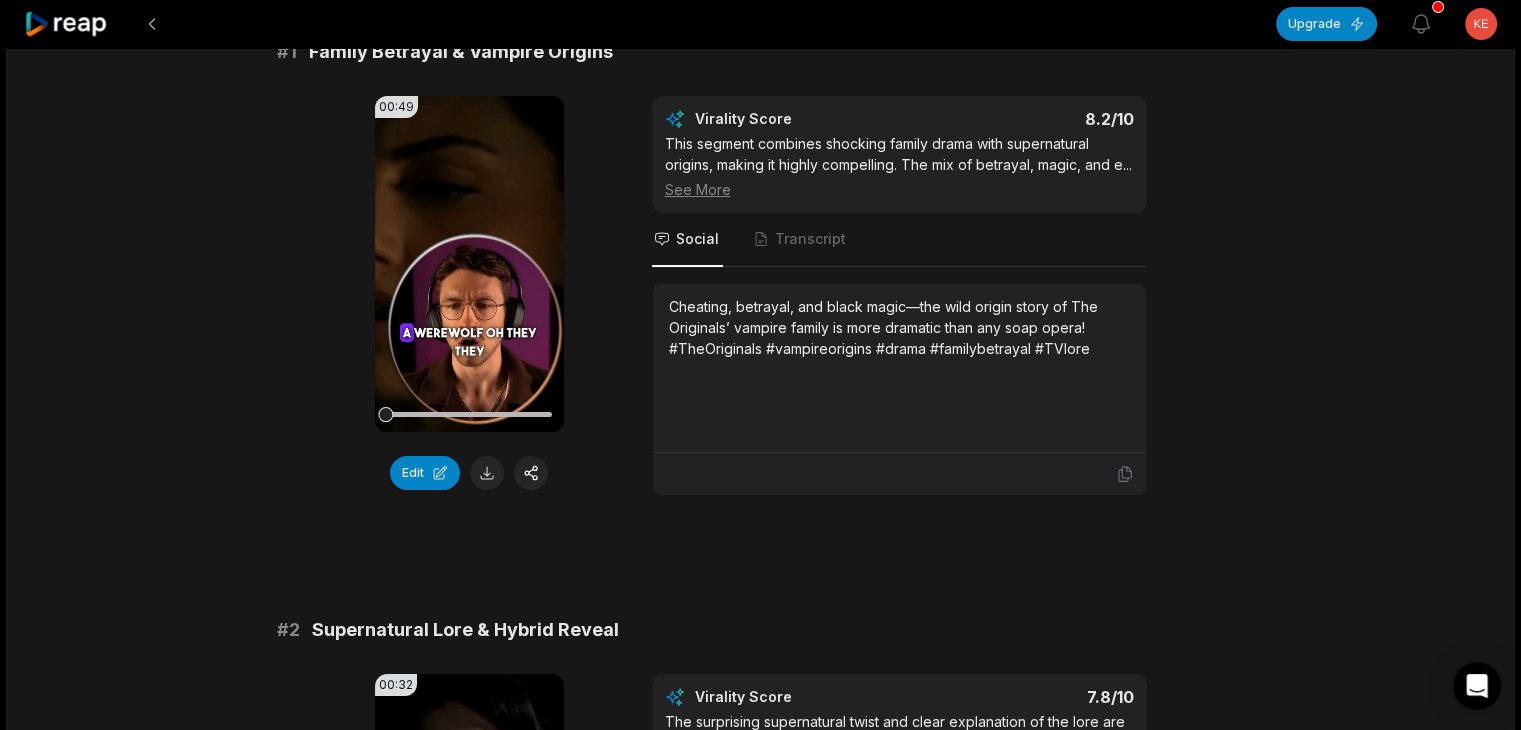click on "Cheating, betrayal, and black magic—the wild origin story of The Originals’ vampire family is more dramatic than any soap opera! #TheOriginals #vampireorigins #drama #familybetrayal #TVlore" at bounding box center (899, 327) 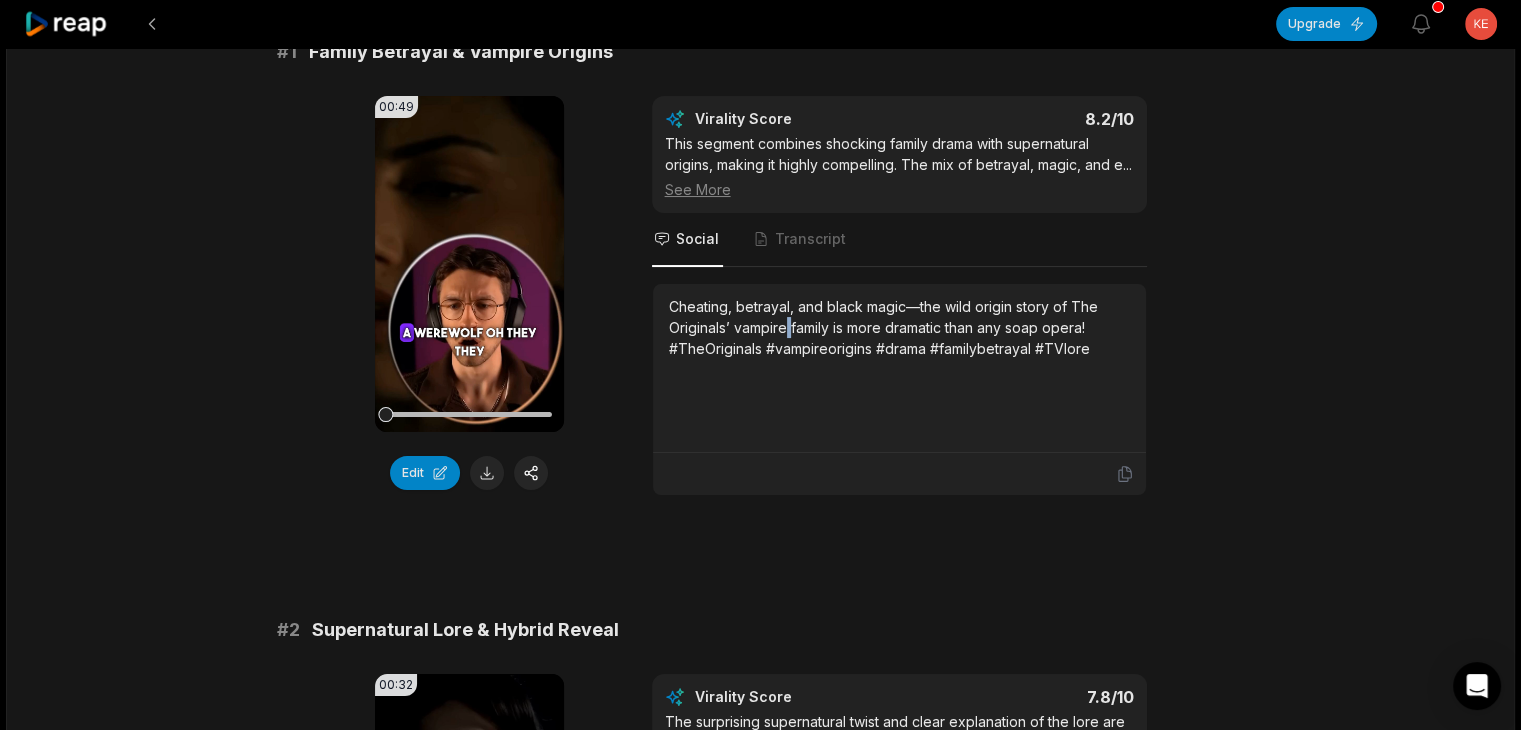 click on "Cheating, betrayal, and black magic—the wild origin story of The Originals’ vampire family is more dramatic than any soap opera! #TheOriginals #vampireorigins #drama #familybetrayal #TVlore" at bounding box center (899, 327) 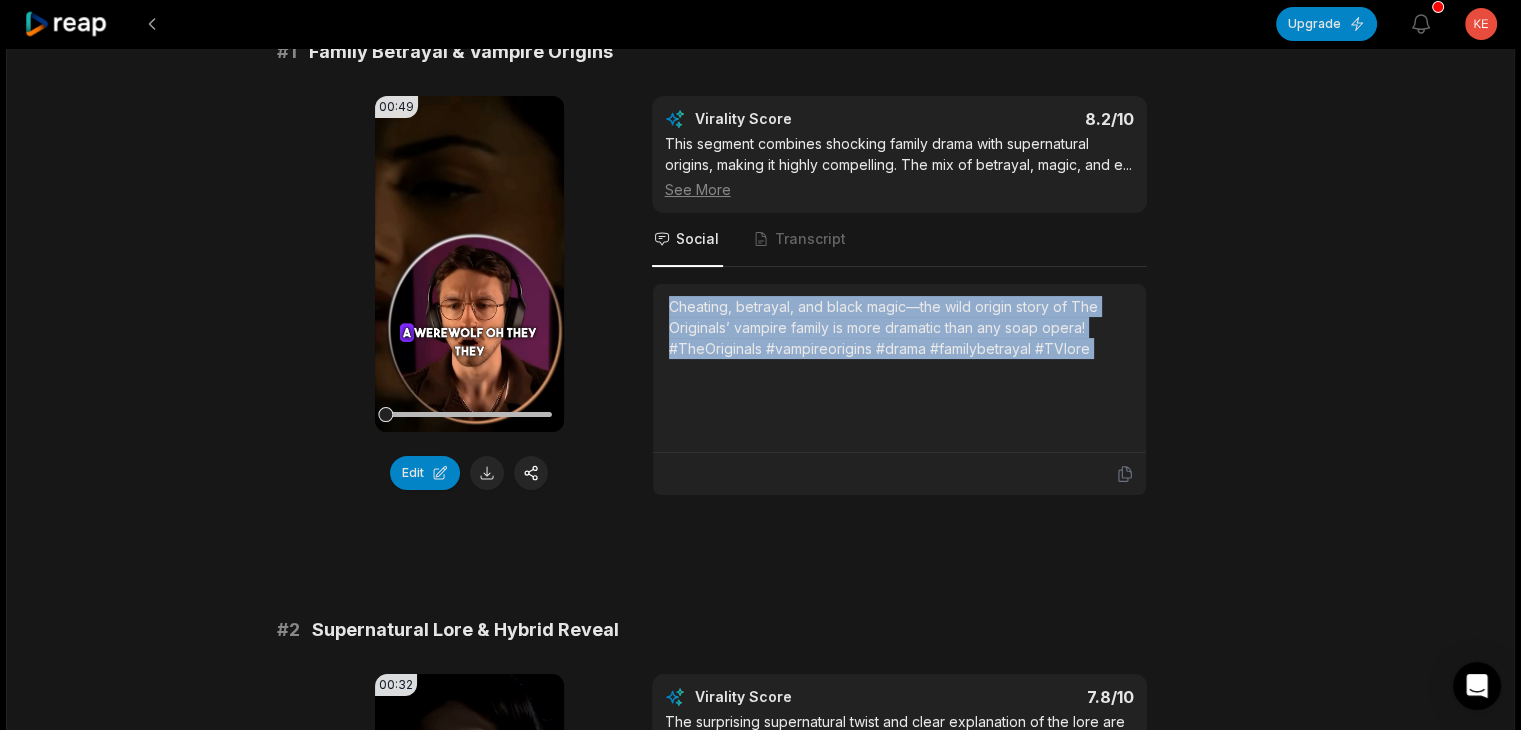 click on "Cheating, betrayal, and black magic—the wild origin story of The Originals’ vampire family is more dramatic than any soap opera! #TheOriginals #vampireorigins #drama #familybetrayal #TVlore" at bounding box center (899, 327) 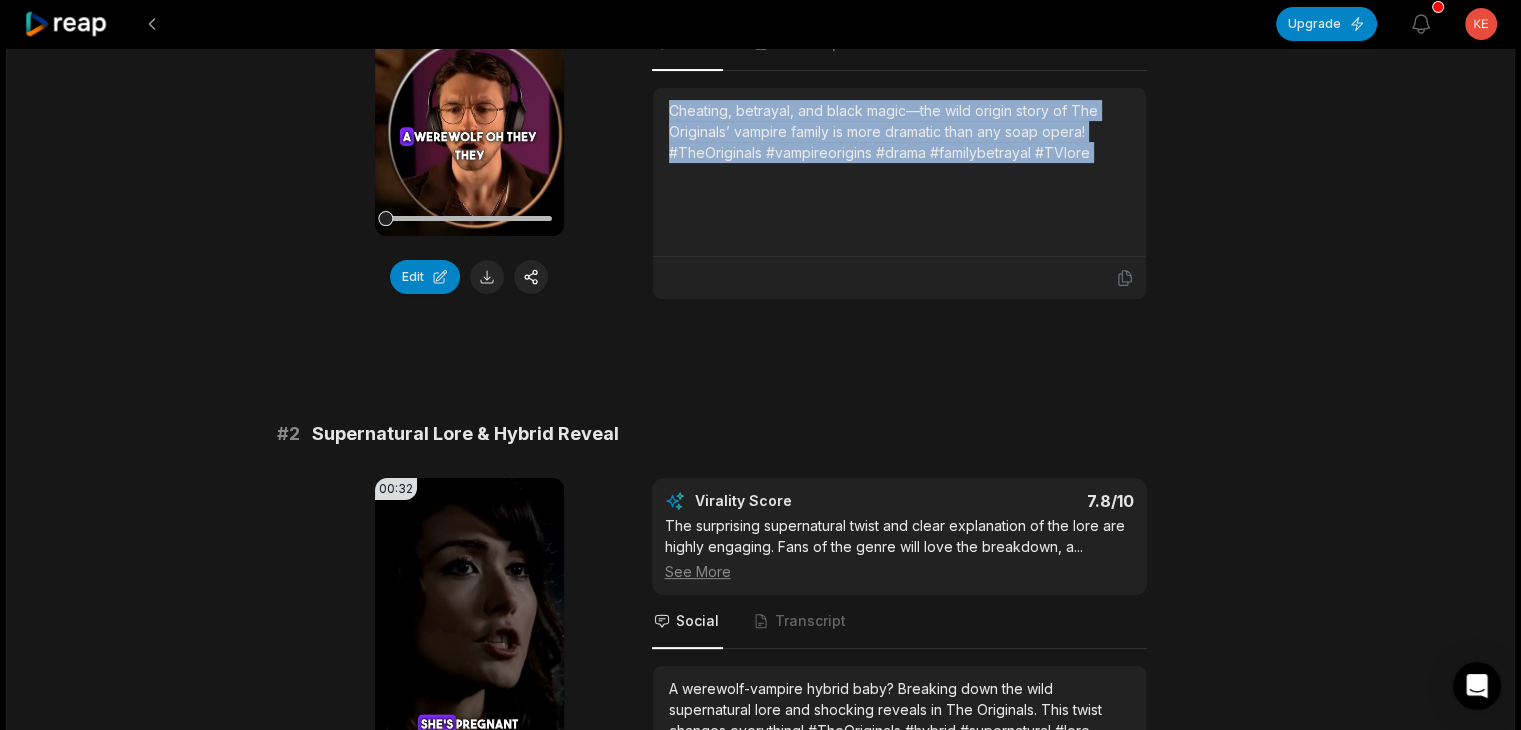 scroll, scrollTop: 500, scrollLeft: 0, axis: vertical 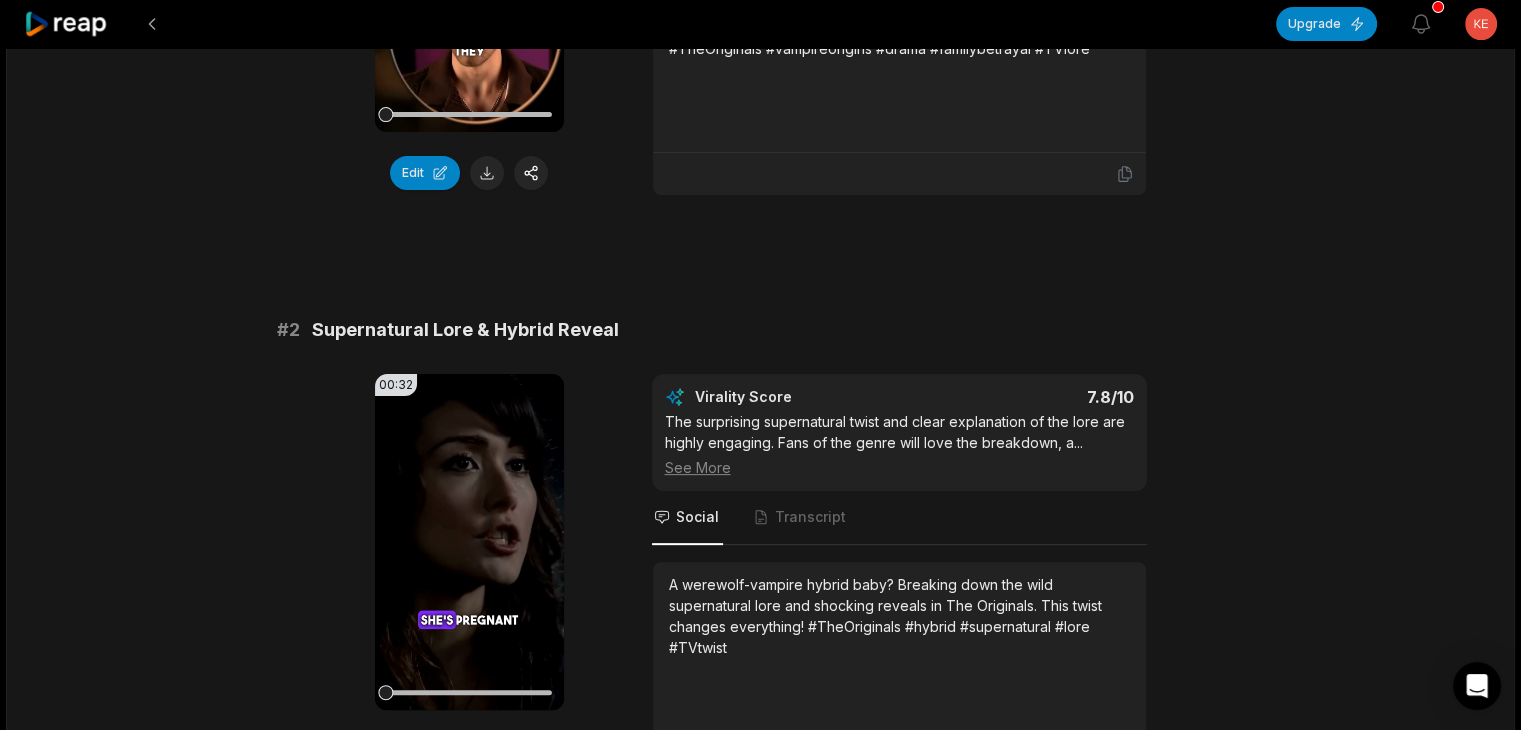 click on "Supernatural Lore & Hybrid Reveal" at bounding box center [465, 330] 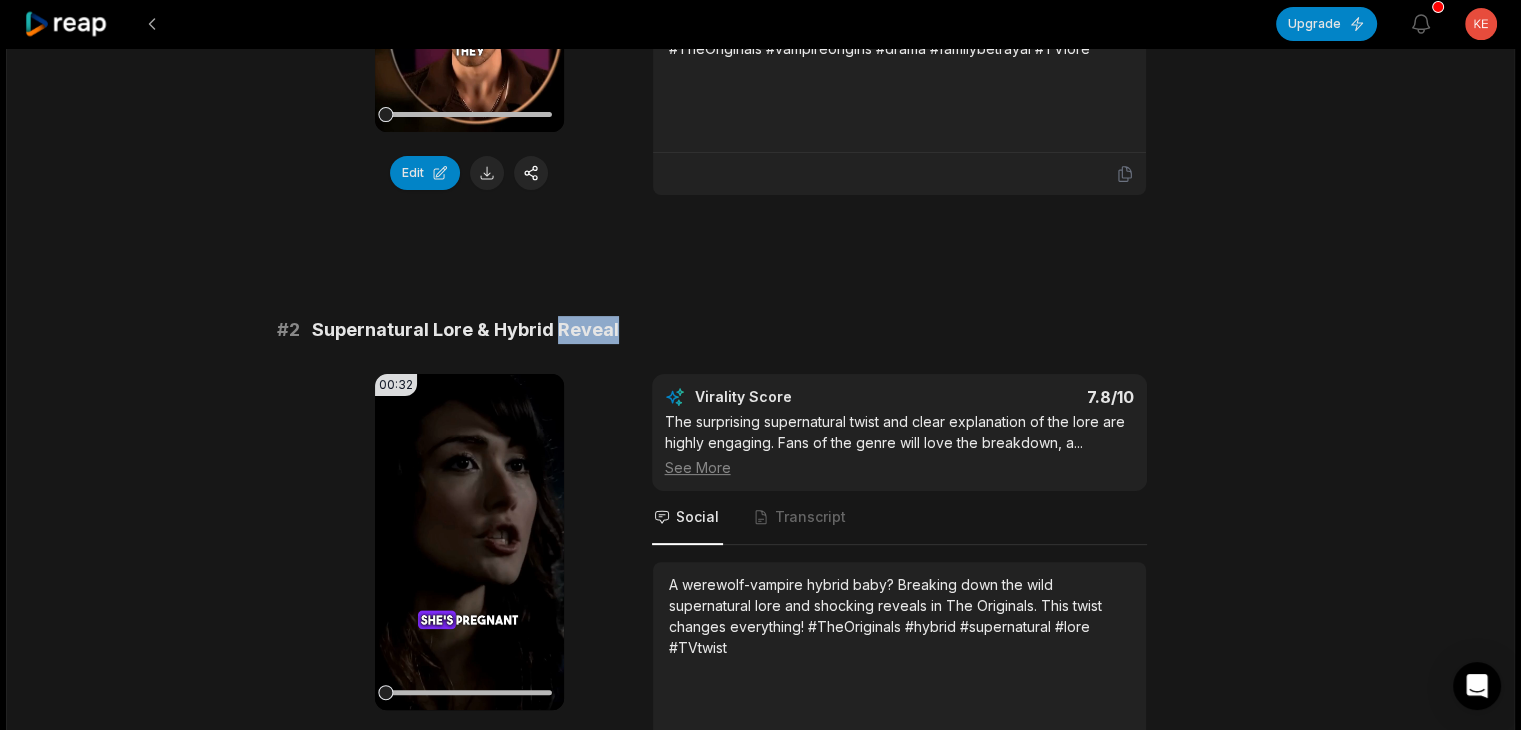 click on "Supernatural Lore & Hybrid Reveal" at bounding box center [465, 330] 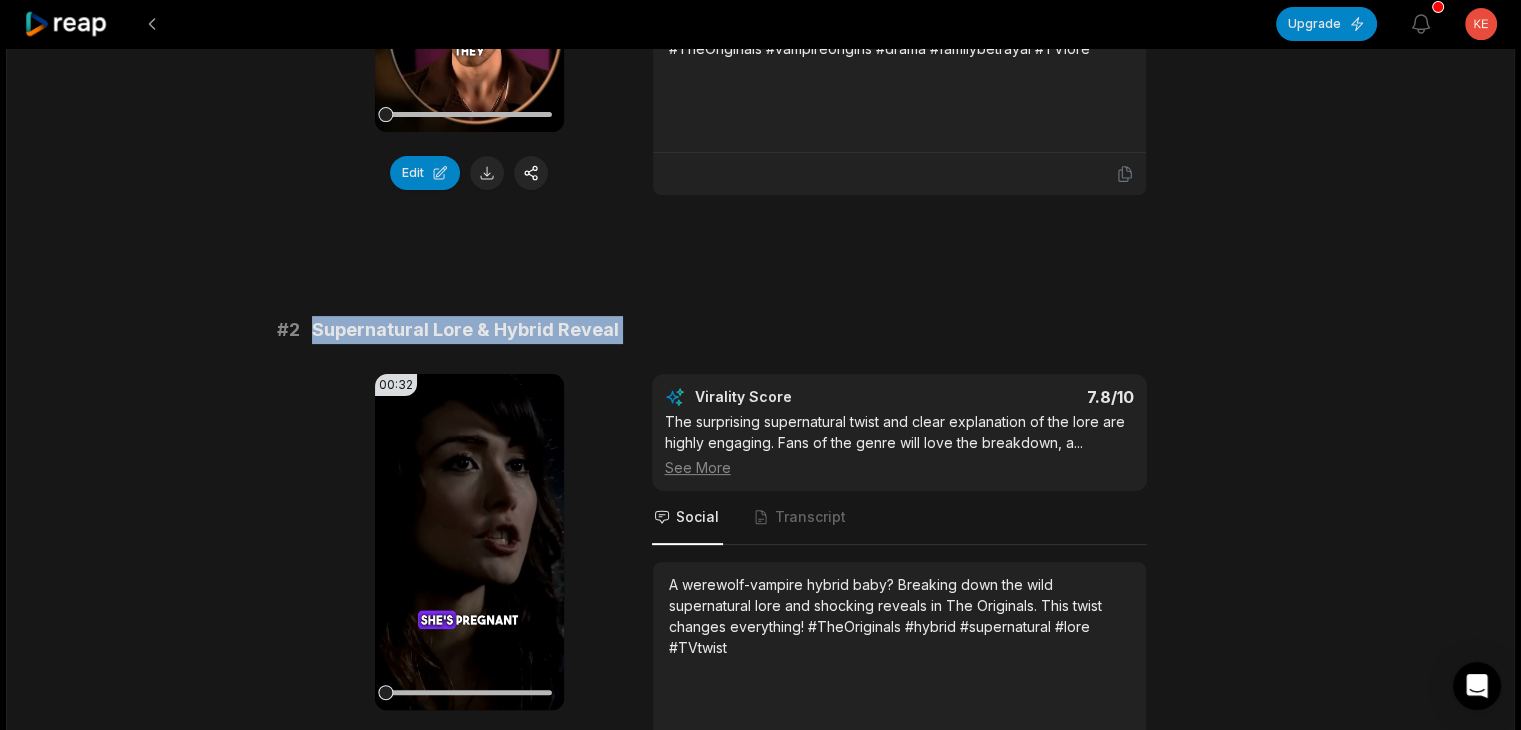 click on "Supernatural Lore & Hybrid Reveal" at bounding box center [465, 330] 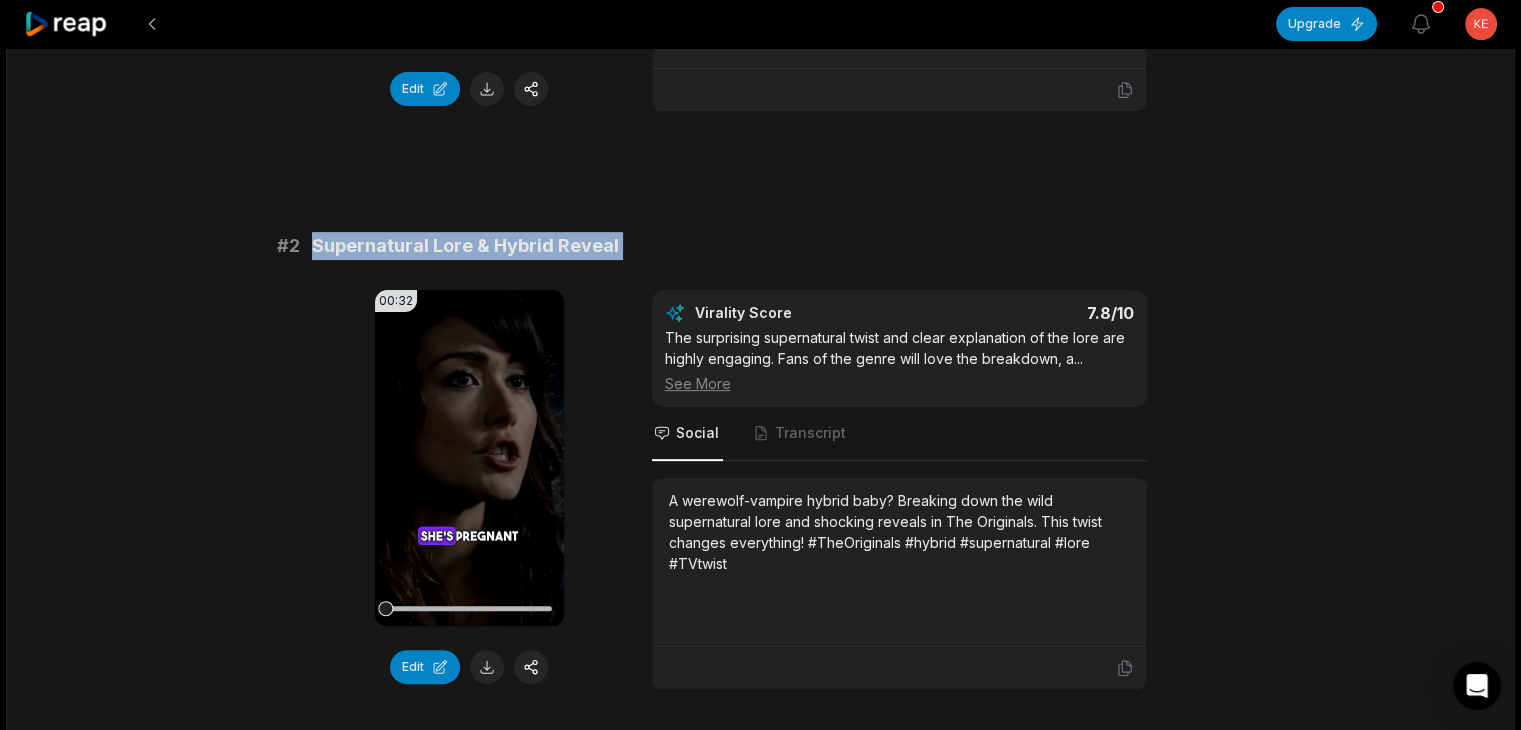 scroll, scrollTop: 800, scrollLeft: 0, axis: vertical 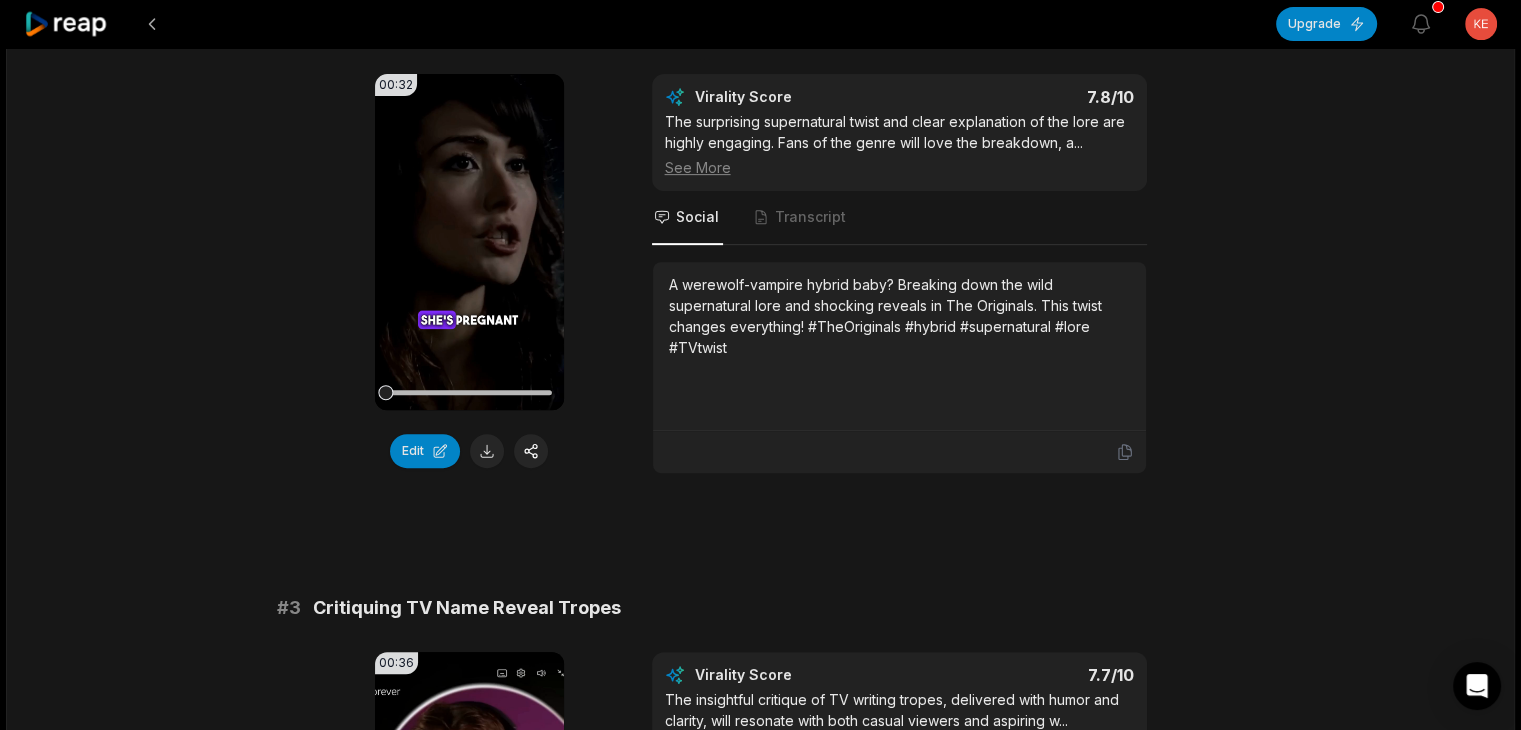 click on "A werewolf-vampire hybrid baby? Breaking down the wild supernatural lore and shocking reveals in The Originals. This twist changes everything! #TheOriginals #hybrid #supernatural #lore #TVtwist" at bounding box center [899, 316] 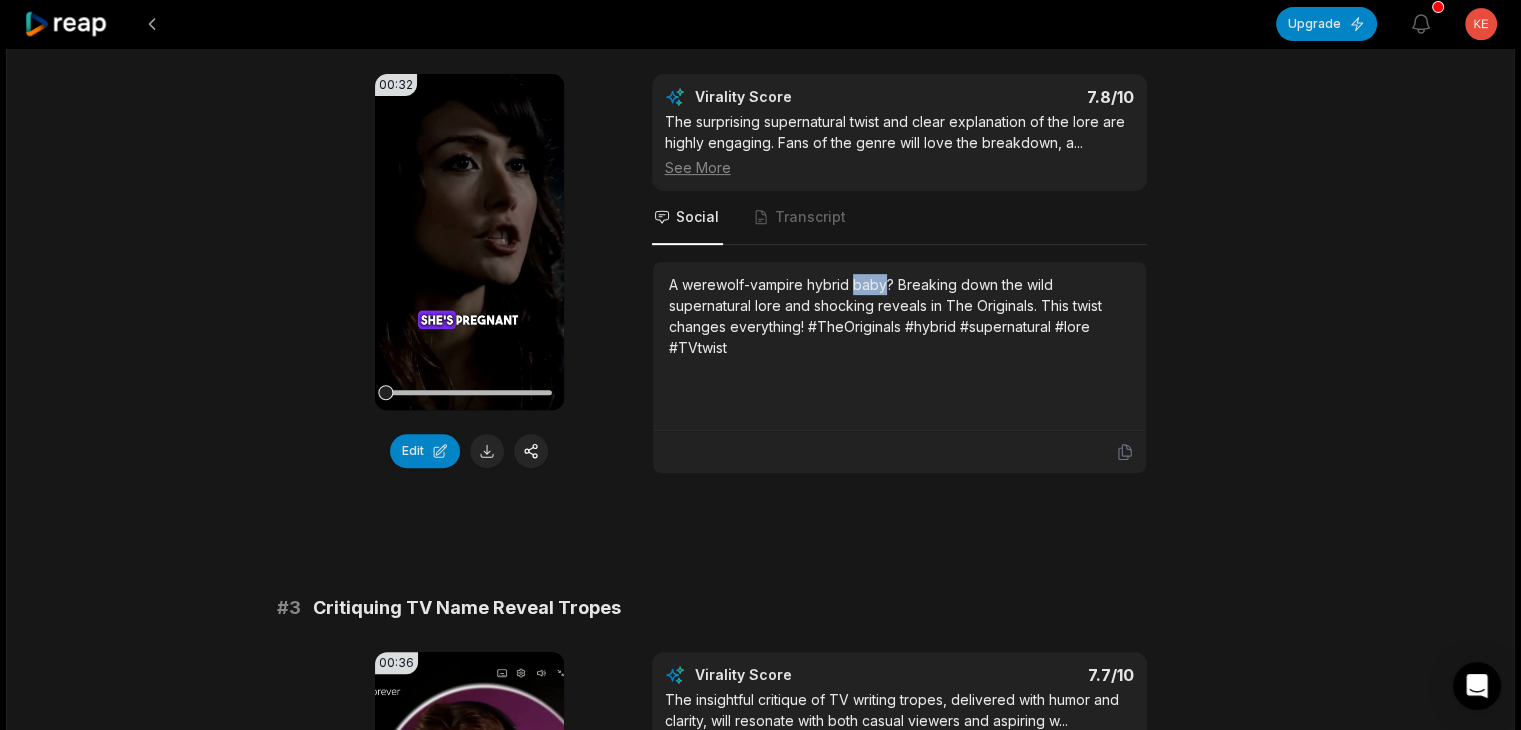 click on "A werewolf-vampire hybrid baby? Breaking down the wild supernatural lore and shocking reveals in The Originals. This twist changes everything! #TheOriginals #hybrid #supernatural #lore #TVtwist" at bounding box center [899, 316] 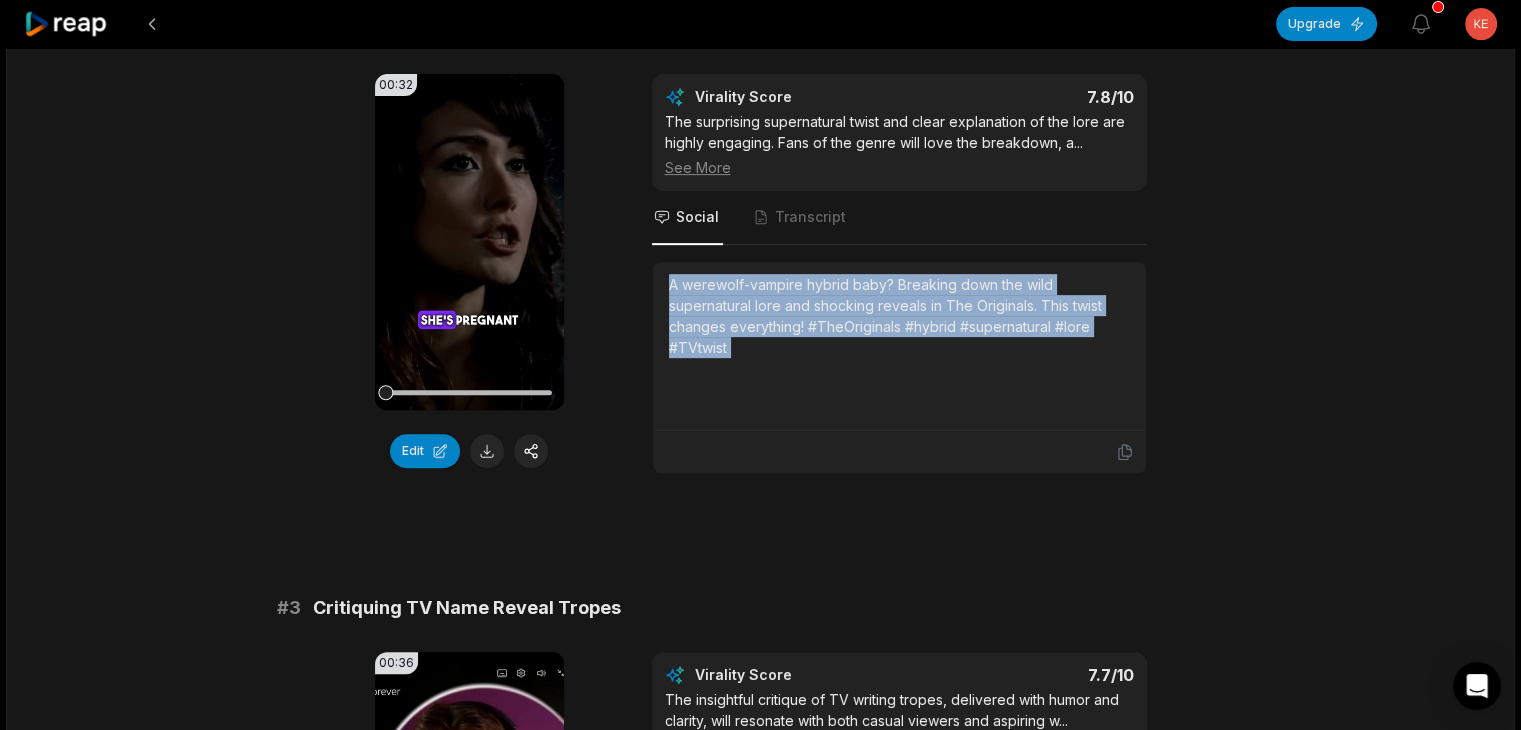 click on "A werewolf-vampire hybrid baby? Breaking down the wild supernatural lore and shocking reveals in The Originals. This twist changes everything! #TheOriginals #hybrid #supernatural #lore #TVtwist" at bounding box center (899, 316) 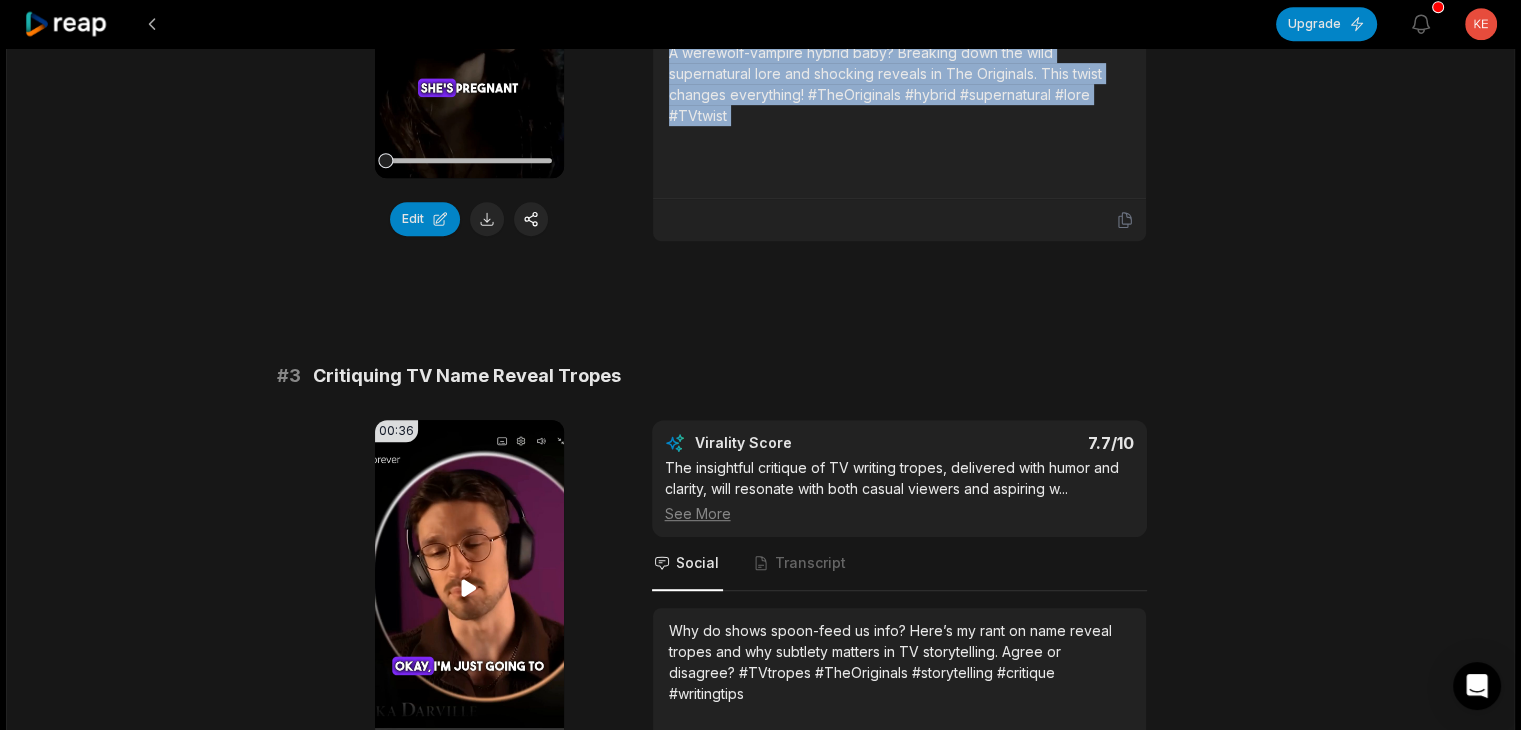 scroll, scrollTop: 1200, scrollLeft: 0, axis: vertical 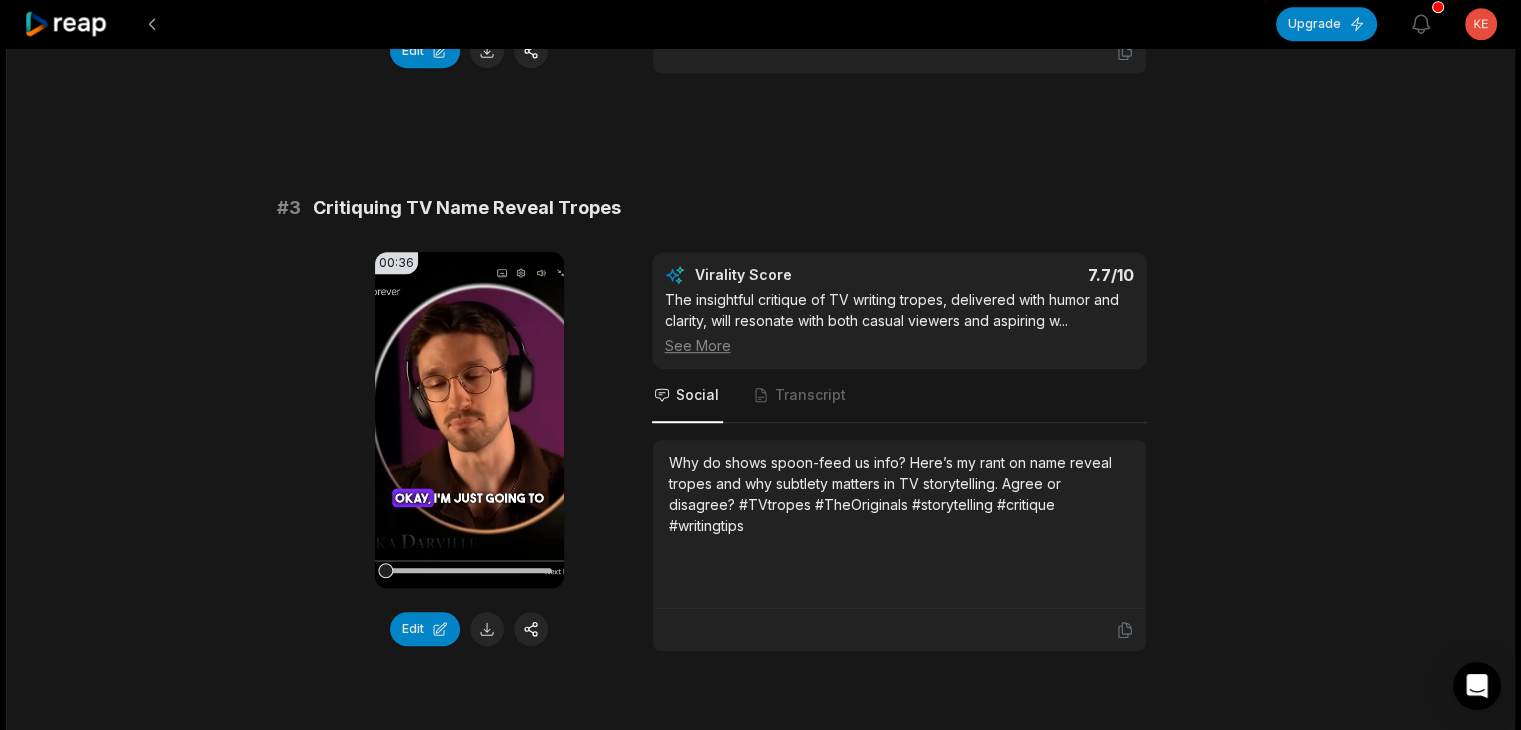 click on "Critiquing TV Name Reveal Tropes" at bounding box center (467, 208) 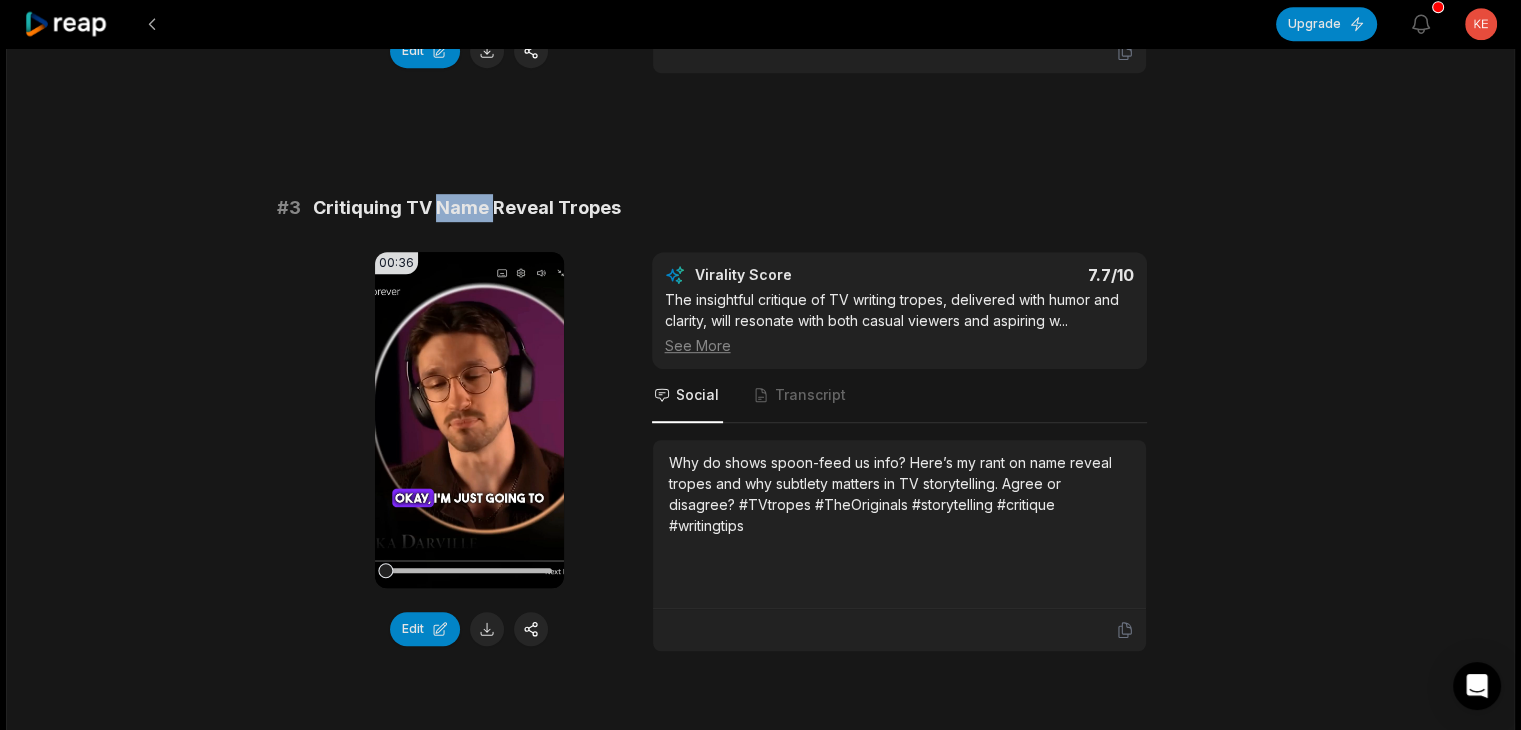 click on "Critiquing TV Name Reveal Tropes" at bounding box center (467, 208) 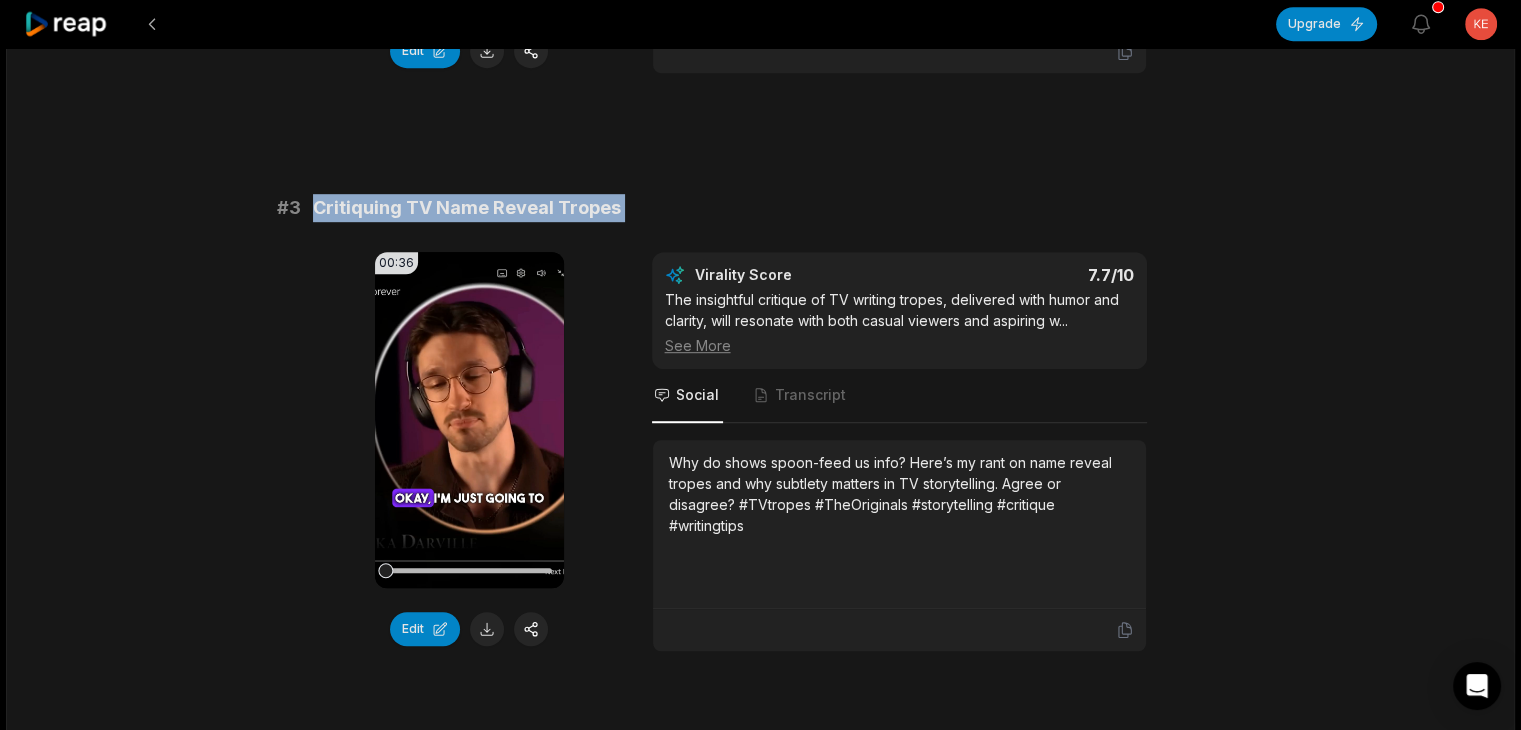 click on "Critiquing TV Name Reveal Tropes" at bounding box center (467, 208) 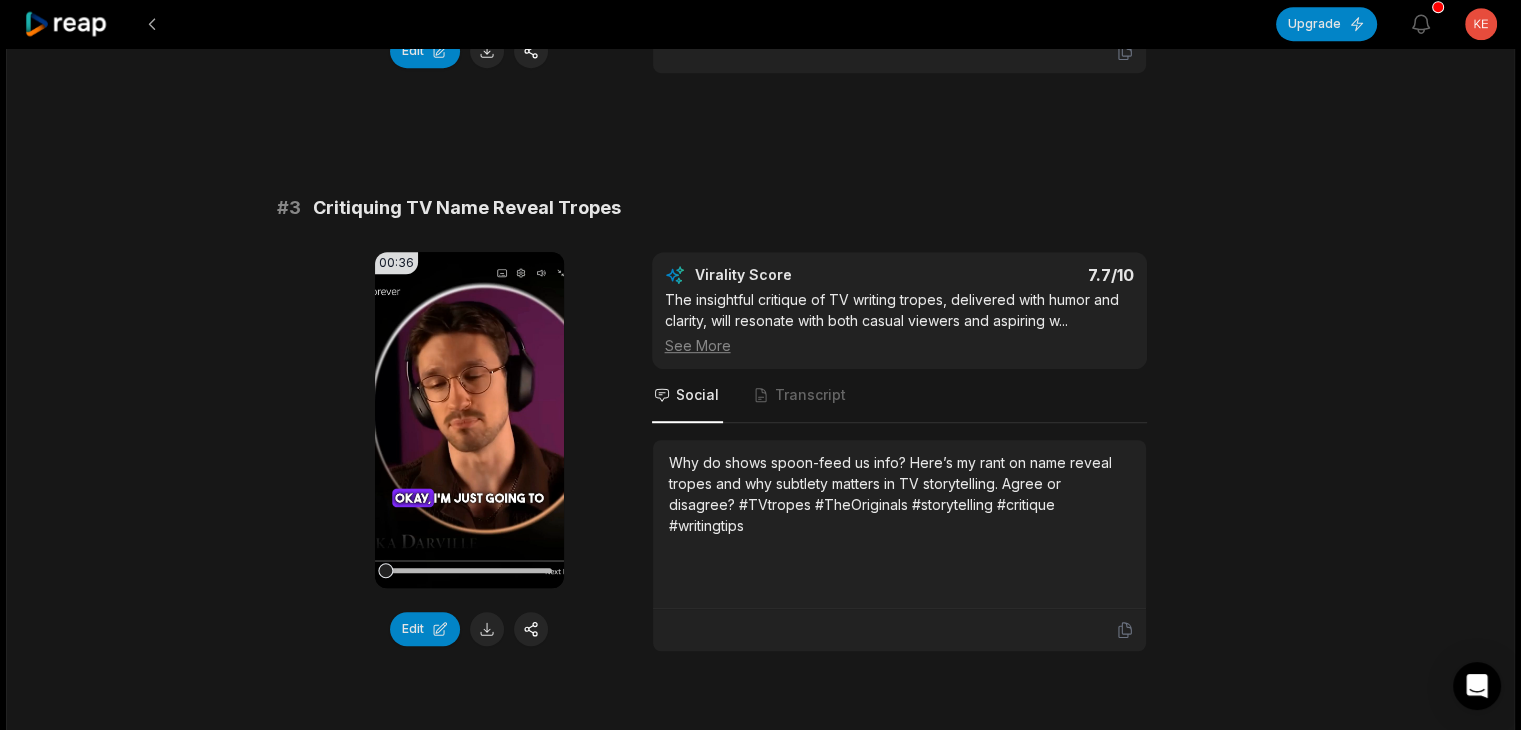 click on "Why do shows spoon-feed us info? Here’s my rant on name reveal tropes and why subtlety matters in TV storytelling. Agree or disagree? #TVtropes #TheOriginals #storytelling #critique #writingtips" at bounding box center (899, 494) 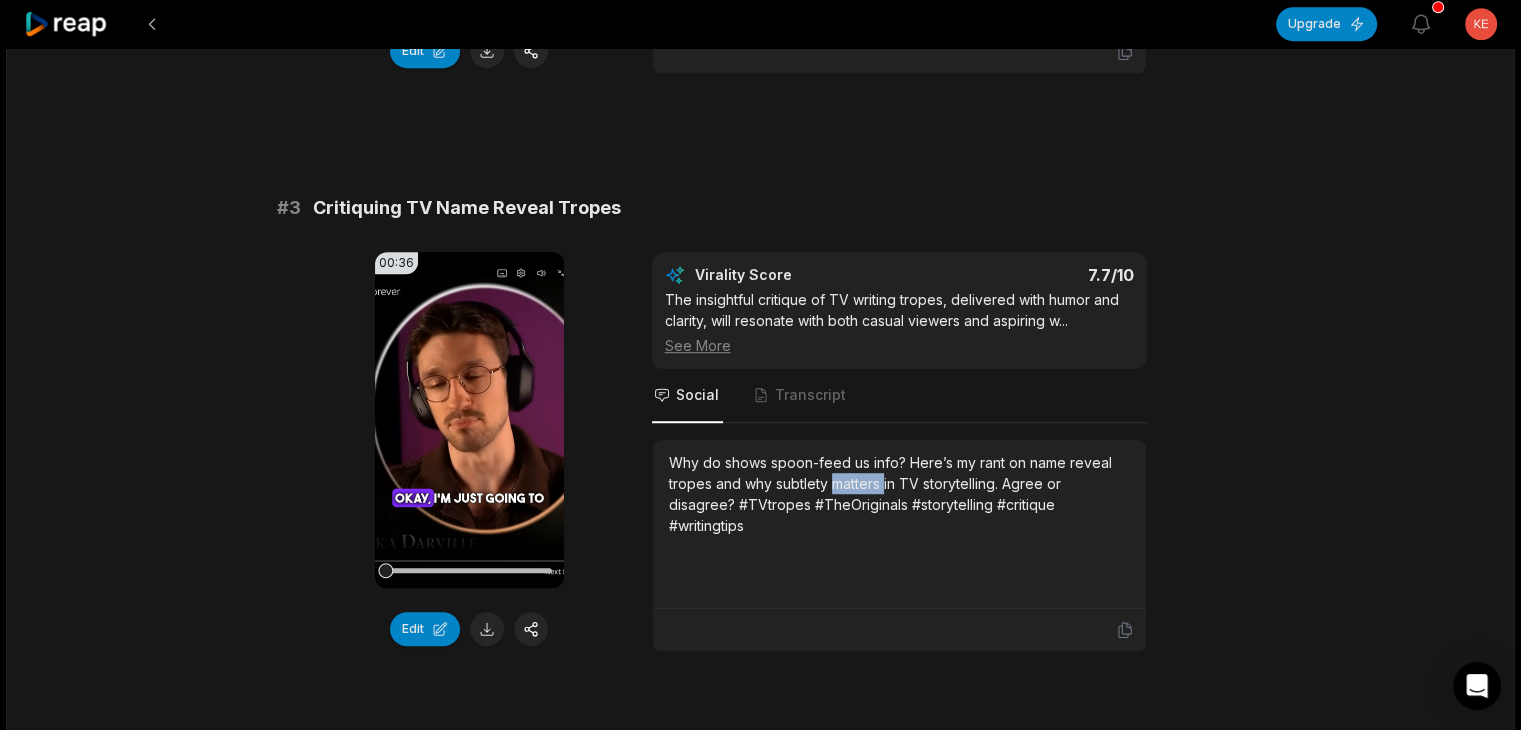 click on "Why do shows spoon-feed us info? Here’s my rant on name reveal tropes and why subtlety matters in TV storytelling. Agree or disagree? #TVtropes #TheOriginals #storytelling #critique #writingtips" at bounding box center (899, 494) 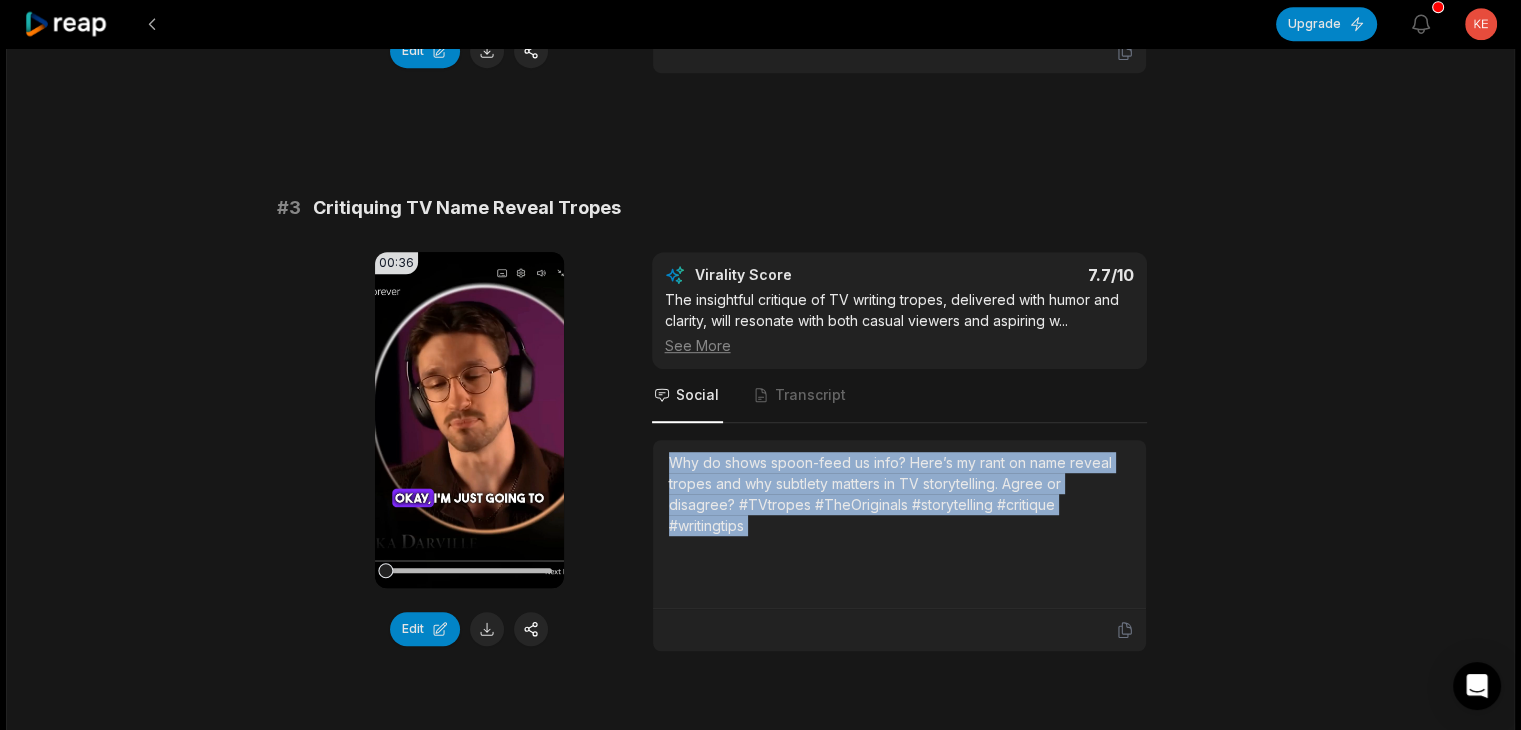 click on "Why do shows spoon-feed us info? Here’s my rant on name reveal tropes and why subtlety matters in TV storytelling. Agree or disagree? #TVtropes #TheOriginals #storytelling #critique #writingtips" at bounding box center [899, 494] 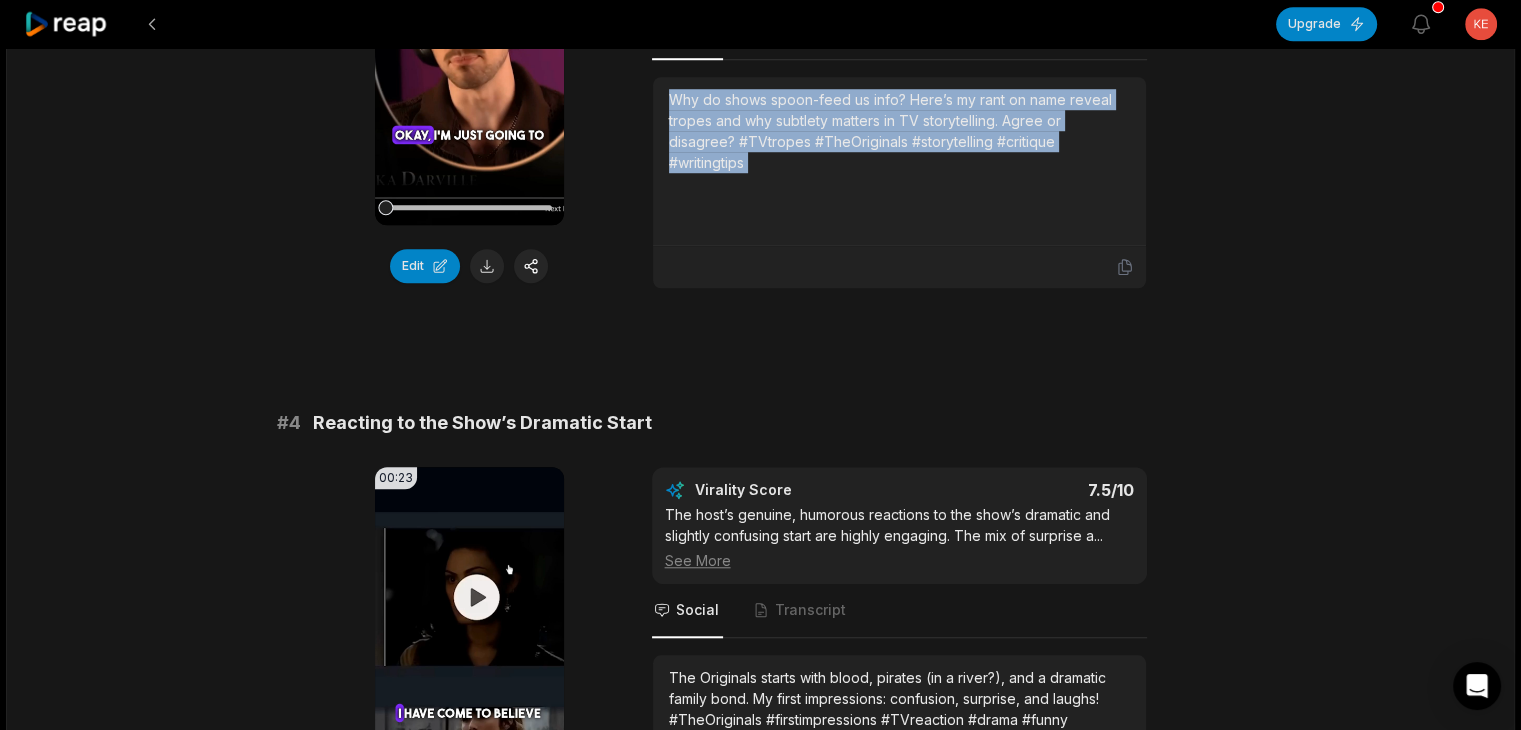 scroll, scrollTop: 1600, scrollLeft: 0, axis: vertical 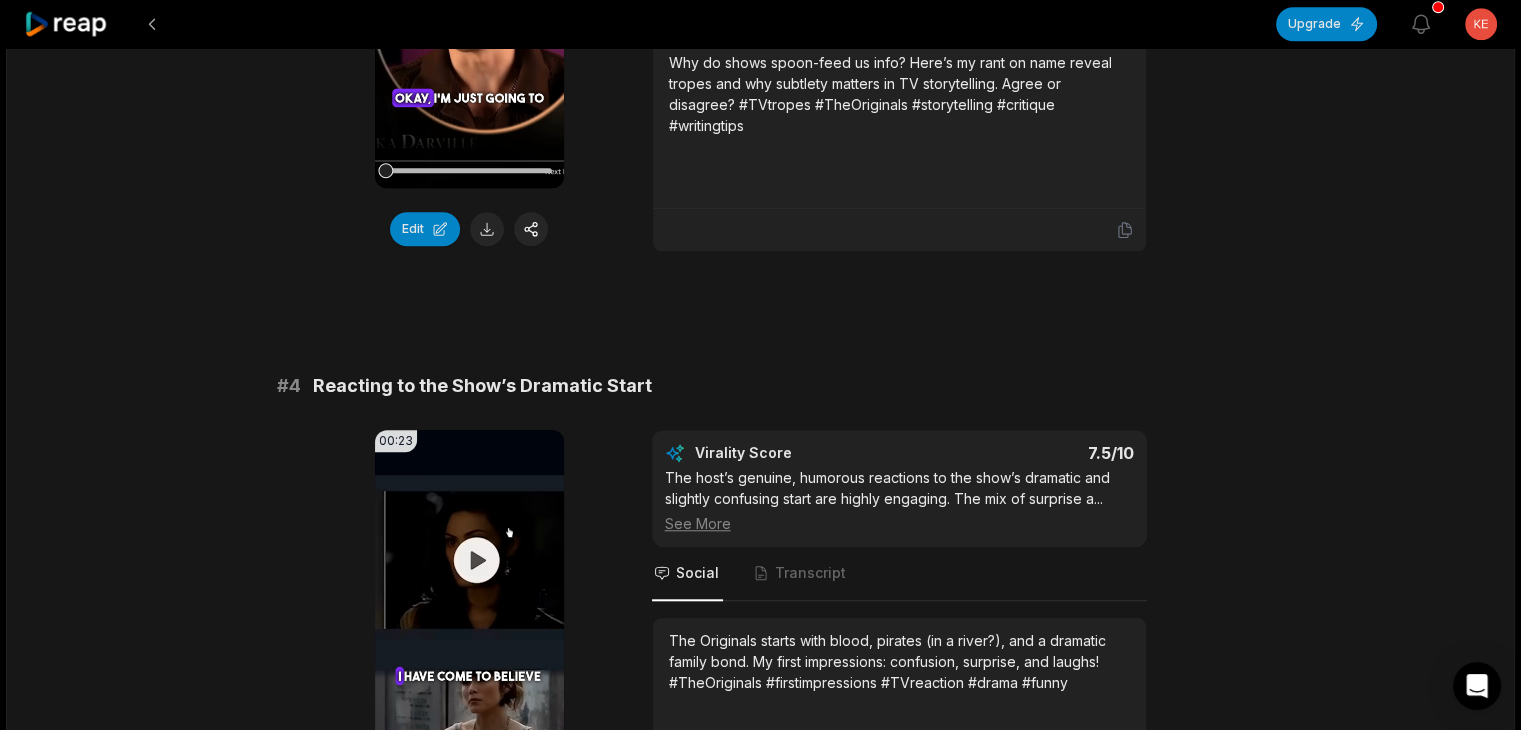 click on "Reacting to the Show’s Dramatic Start" at bounding box center (482, 386) 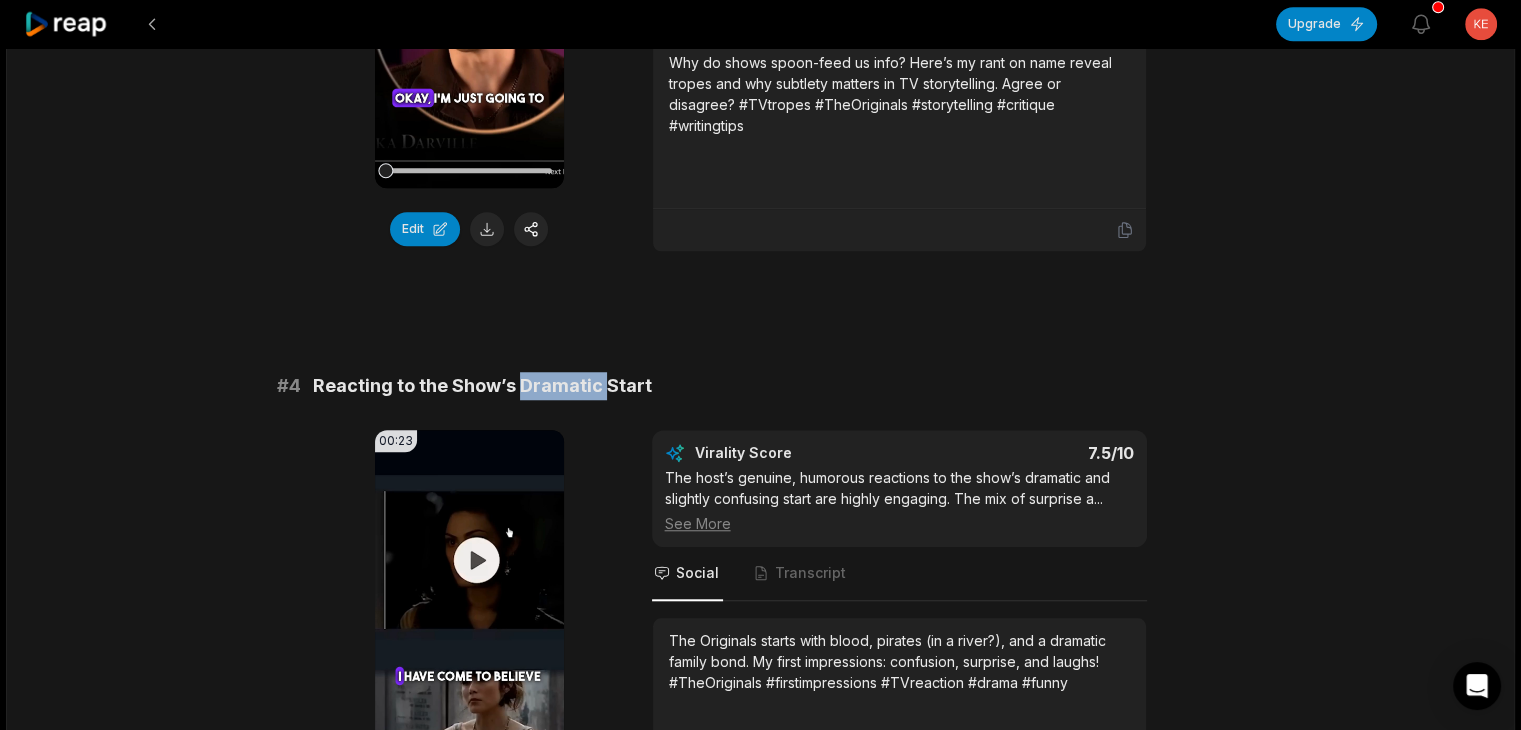 click on "Reacting to the Show’s Dramatic Start" at bounding box center (482, 386) 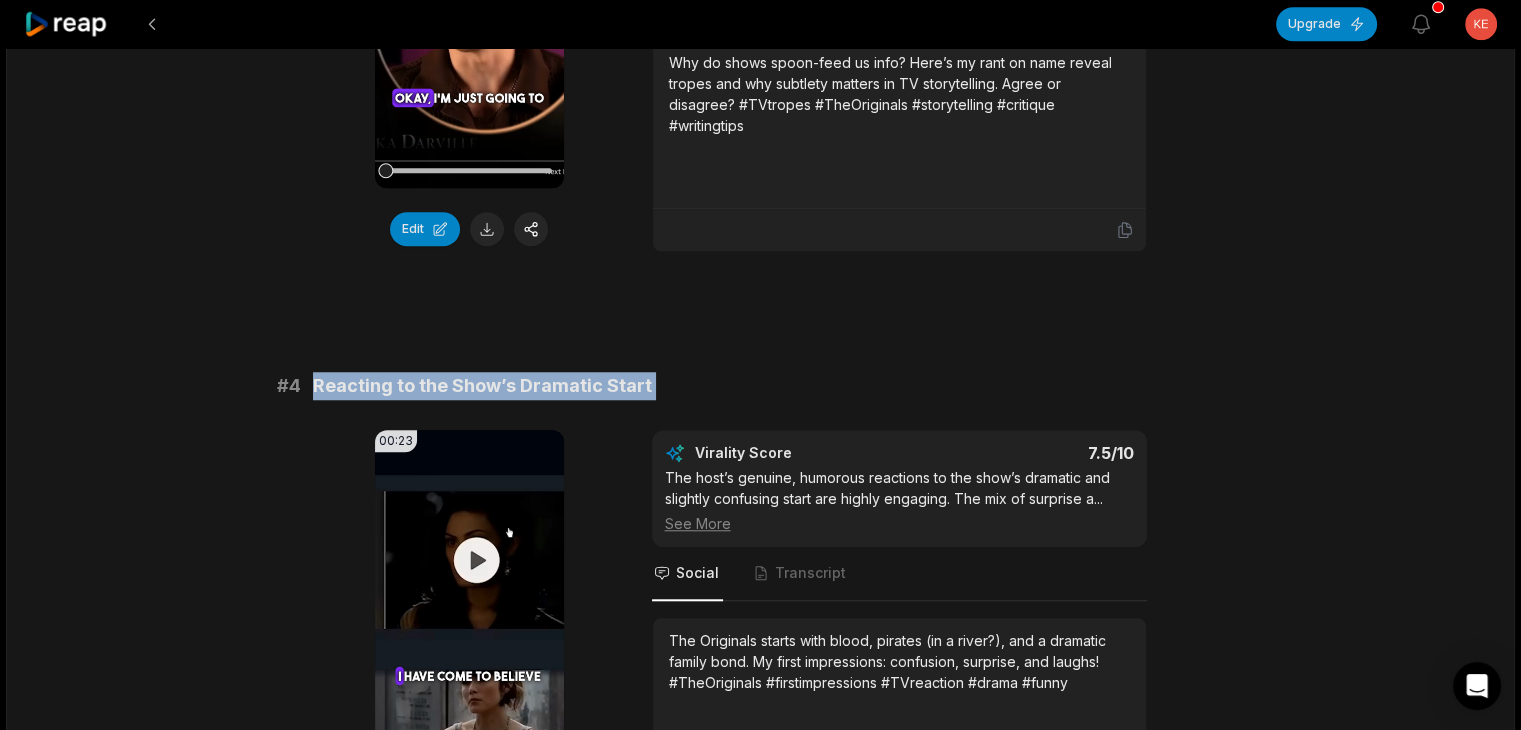 click on "Reacting to the Show’s Dramatic Start" at bounding box center [482, 386] 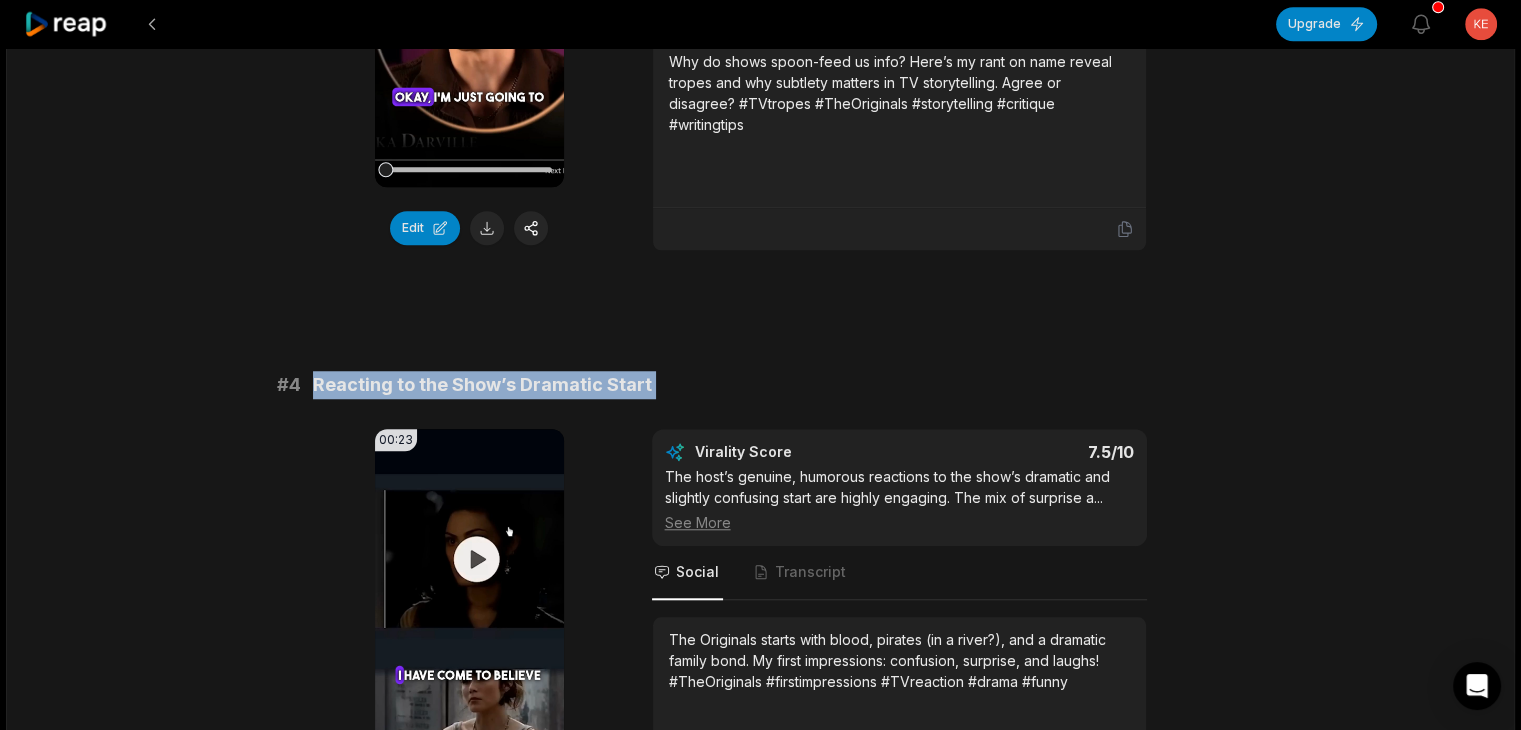 scroll, scrollTop: 1800, scrollLeft: 0, axis: vertical 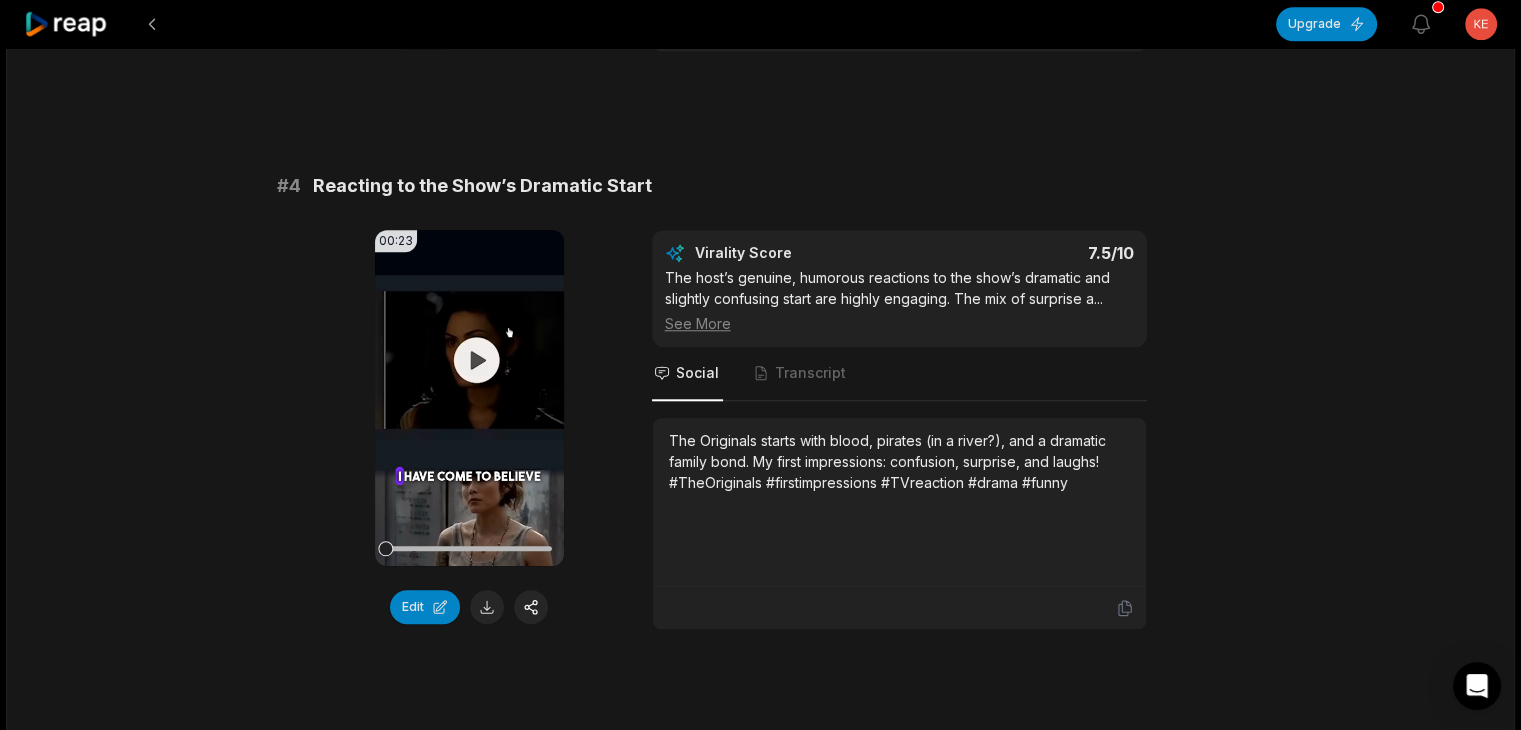 click on "The Originals starts with blood, pirates (in a river?), and a dramatic family bond. My first impressions: confusion, surprise, and laughs! #TheOriginals #firstimpressions #TVreaction #drama #funny" at bounding box center (899, 461) 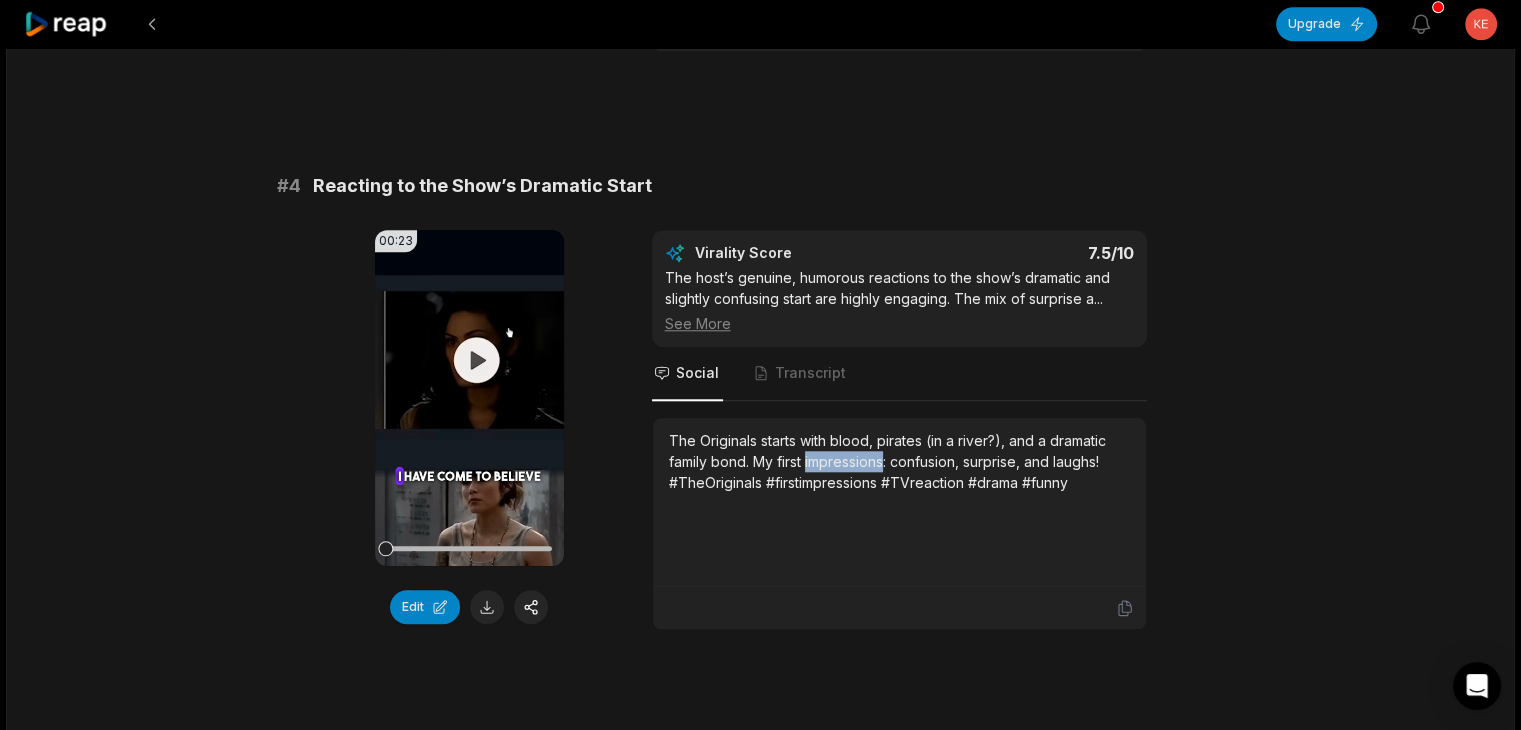 click on "The Originals starts with blood, pirates (in a river?), and a dramatic family bond. My first impressions: confusion, surprise, and laughs! #TheOriginals #firstimpressions #TVreaction #drama #funny" at bounding box center (899, 461) 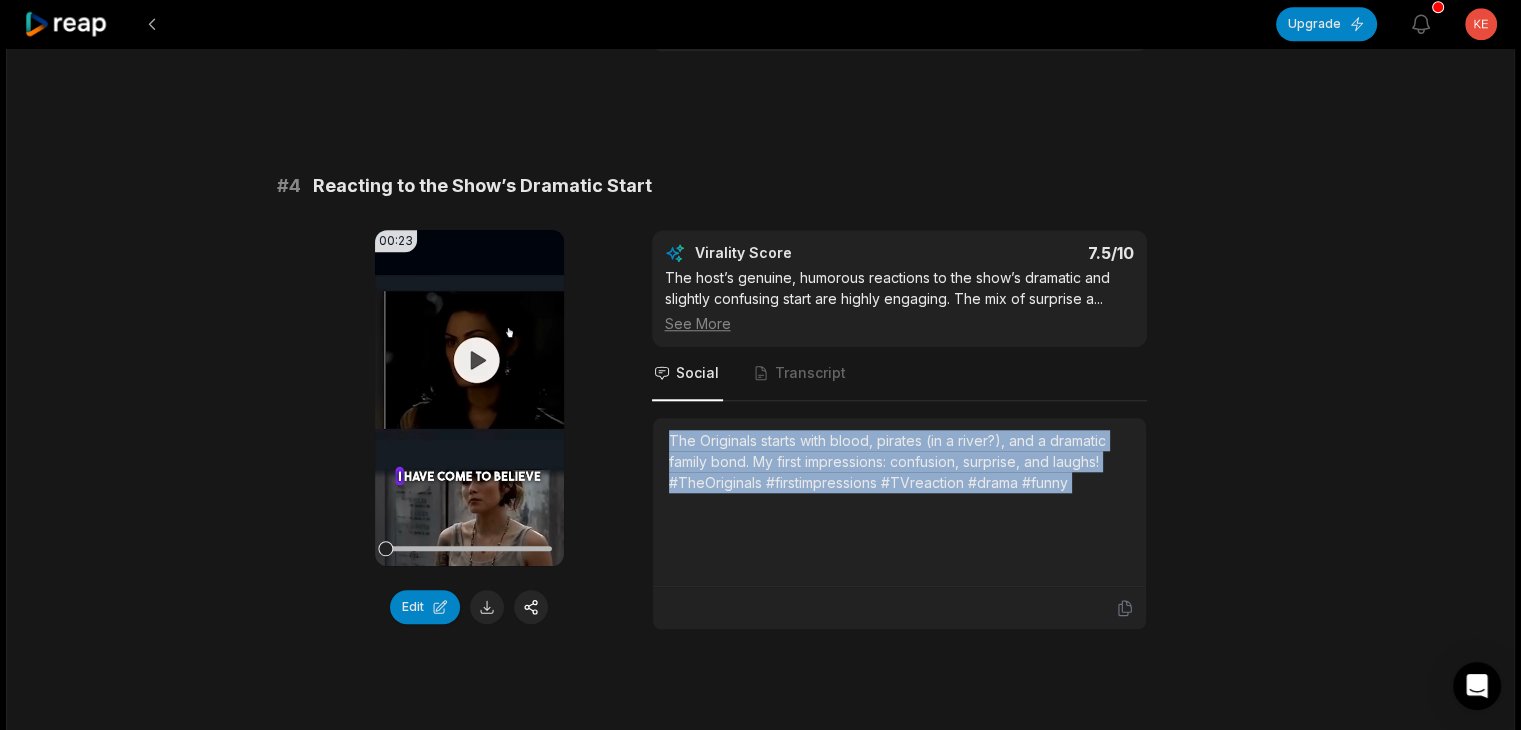 click on "The Originals starts with blood, pirates (in a river?), and a dramatic family bond. My first impressions: confusion, surprise, and laughs! #TheOriginals #firstimpressions #TVreaction #drama #funny" at bounding box center (899, 461) 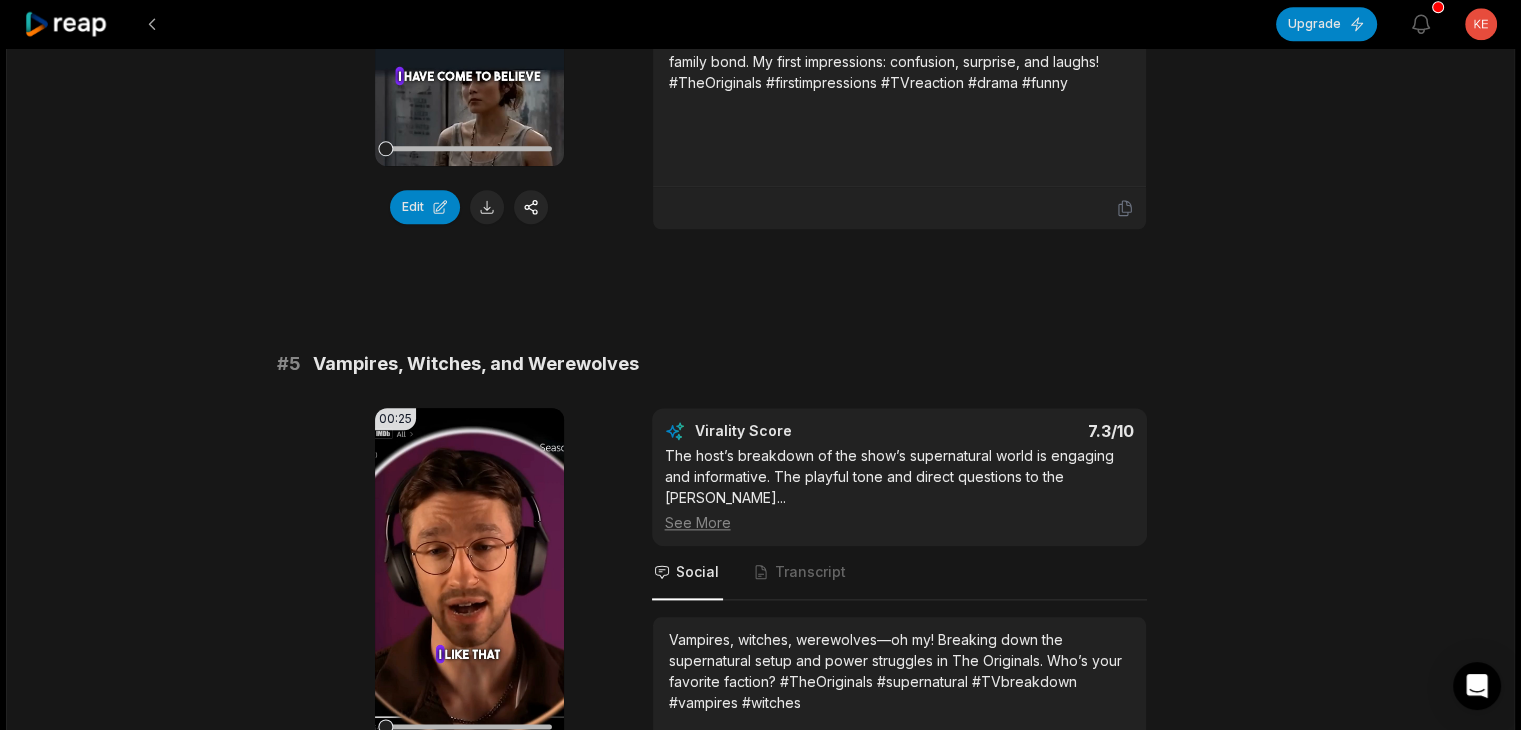 click on "Vampires, Witches, and Werewolves" at bounding box center [476, 364] 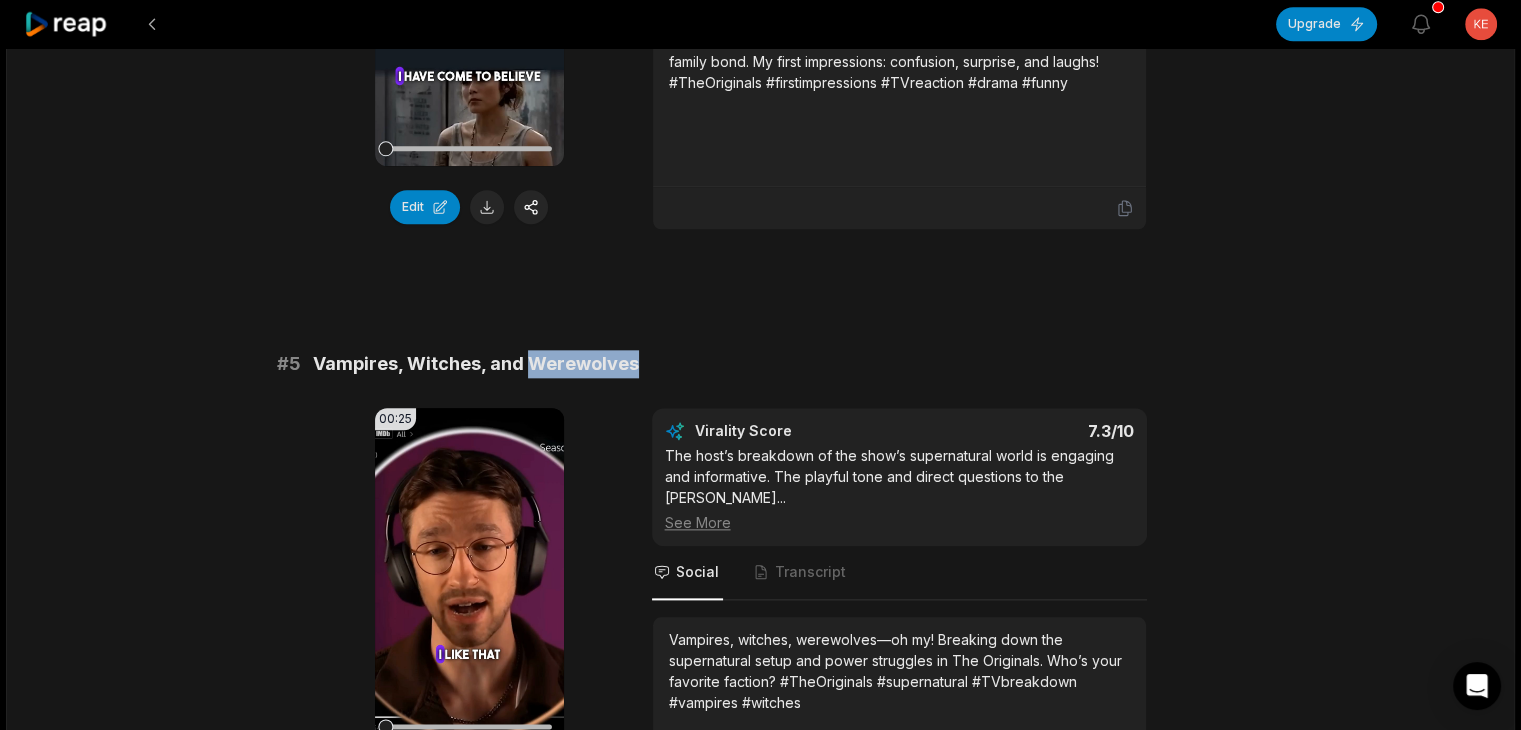 click on "Vampires, Witches, and Werewolves" at bounding box center (476, 364) 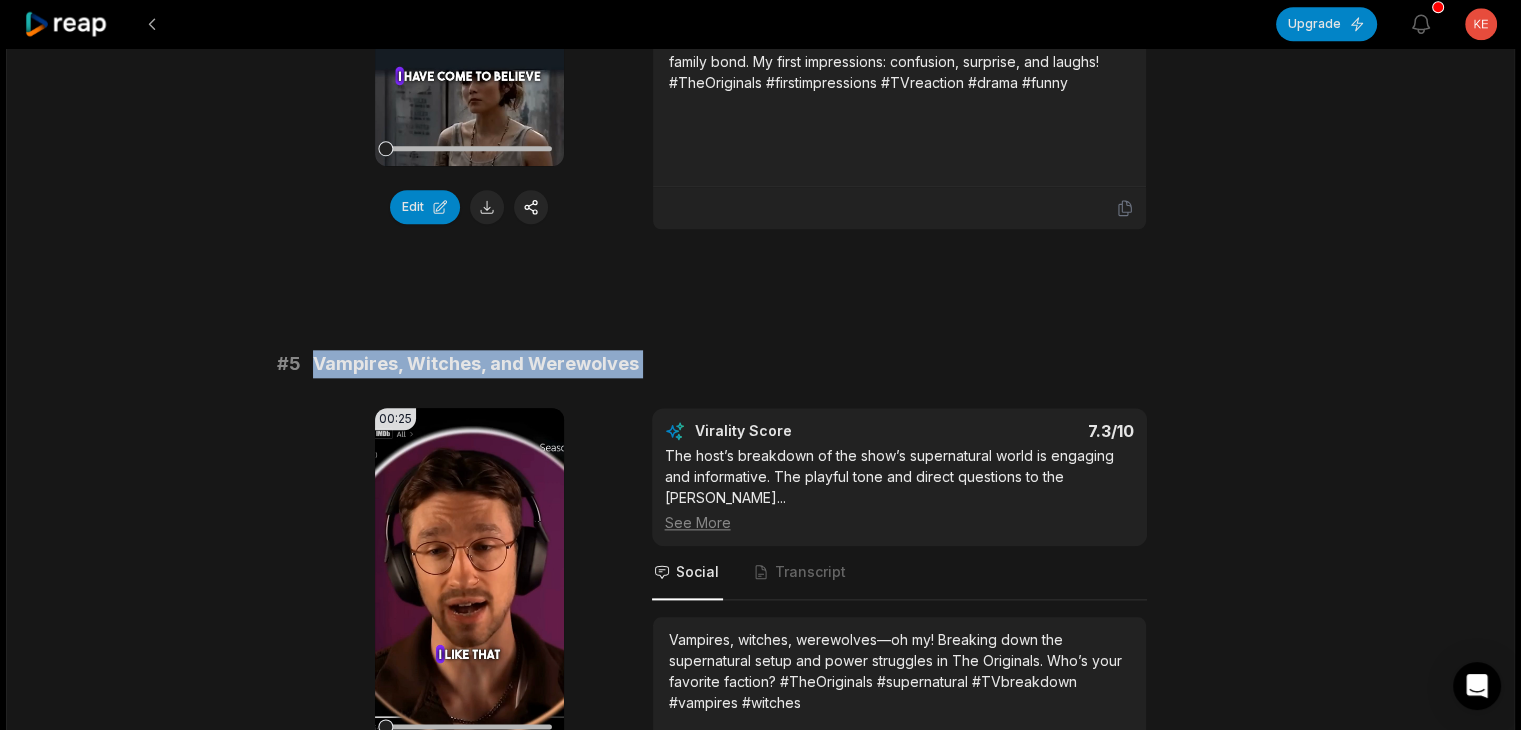 click on "Vampires, Witches, and Werewolves" at bounding box center [476, 364] 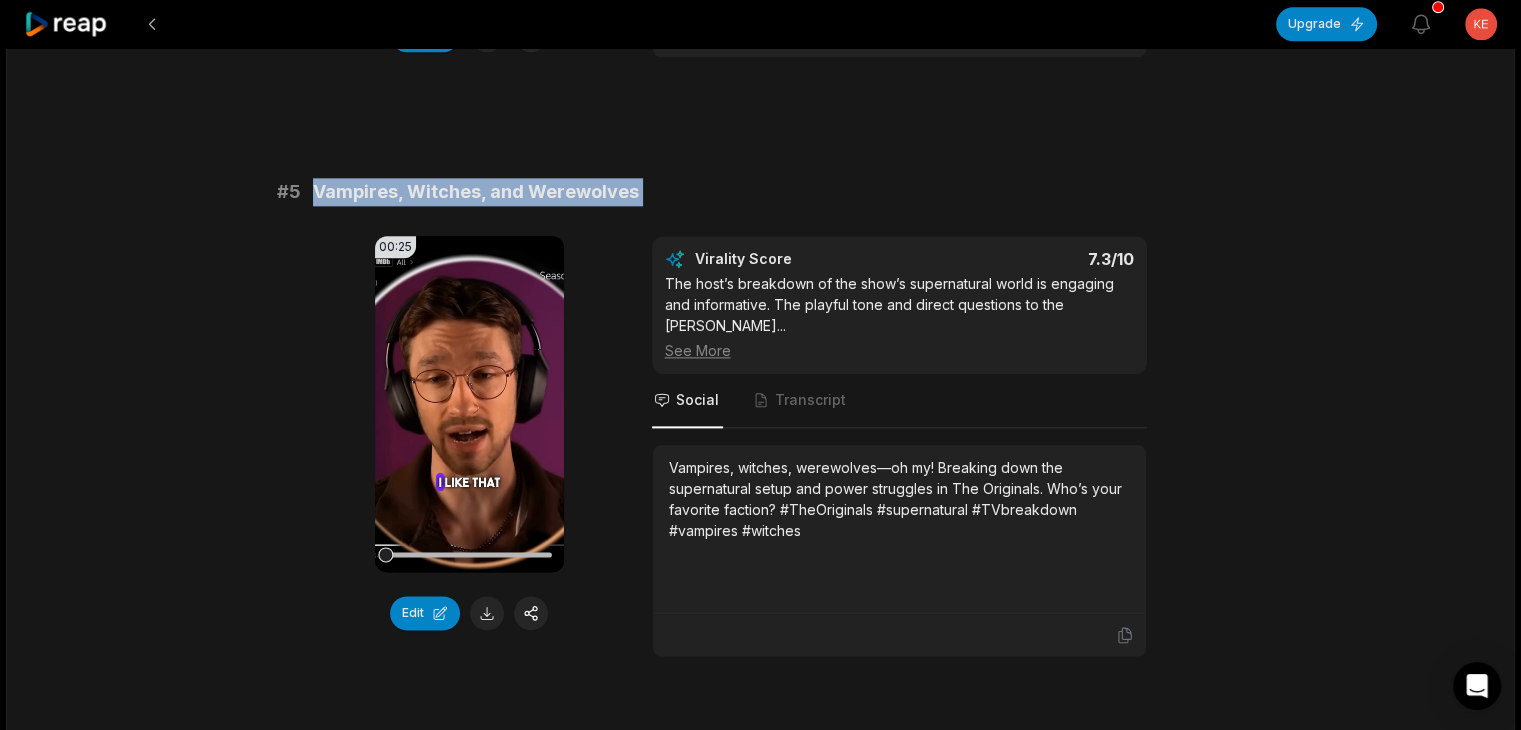 scroll, scrollTop: 2400, scrollLeft: 0, axis: vertical 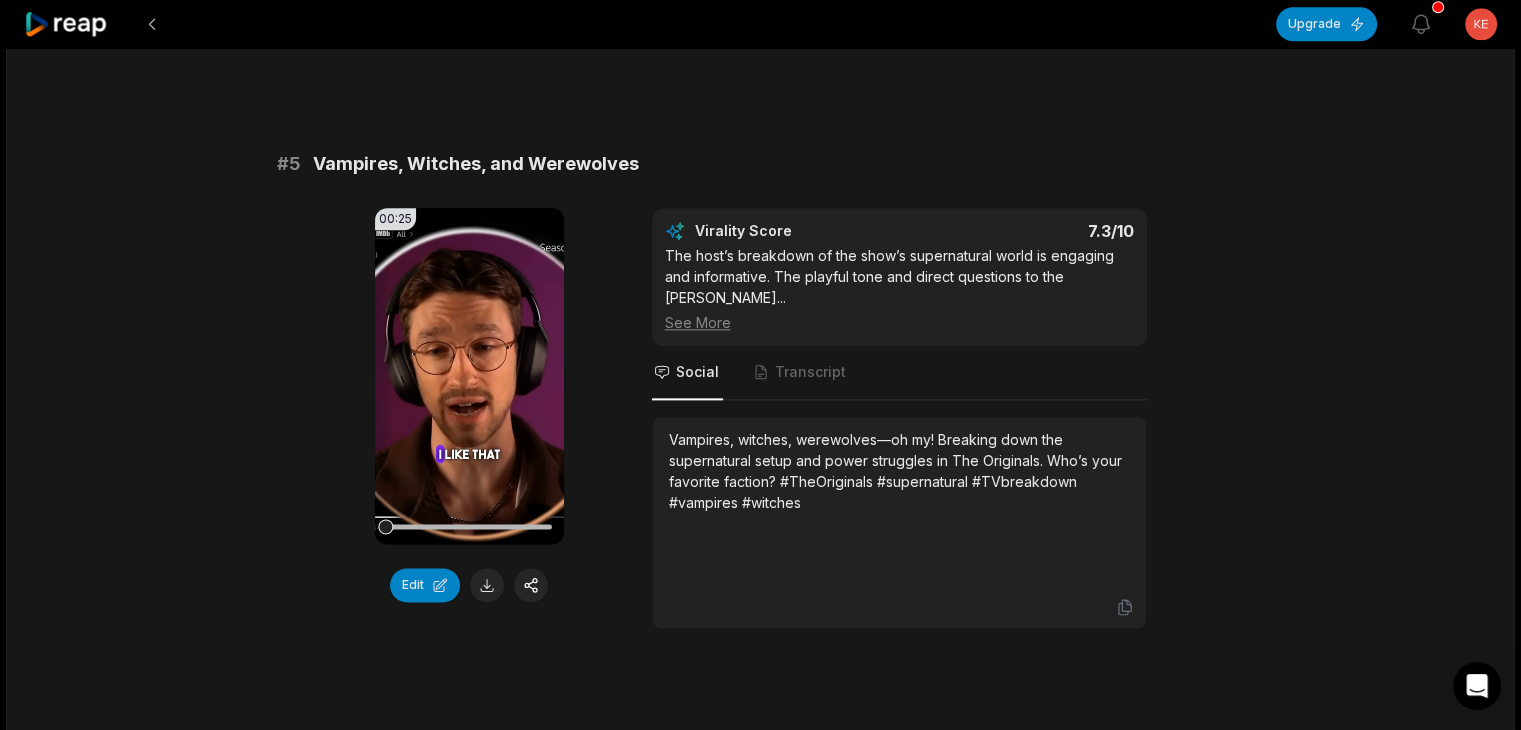click on "Vampires, witches, werewolves—oh my! Breaking down the supernatural setup and power struggles in The Originals. Who’s your favorite faction? #TheOriginals #supernatural #TVbreakdown #vampires #witches" at bounding box center (899, 471) 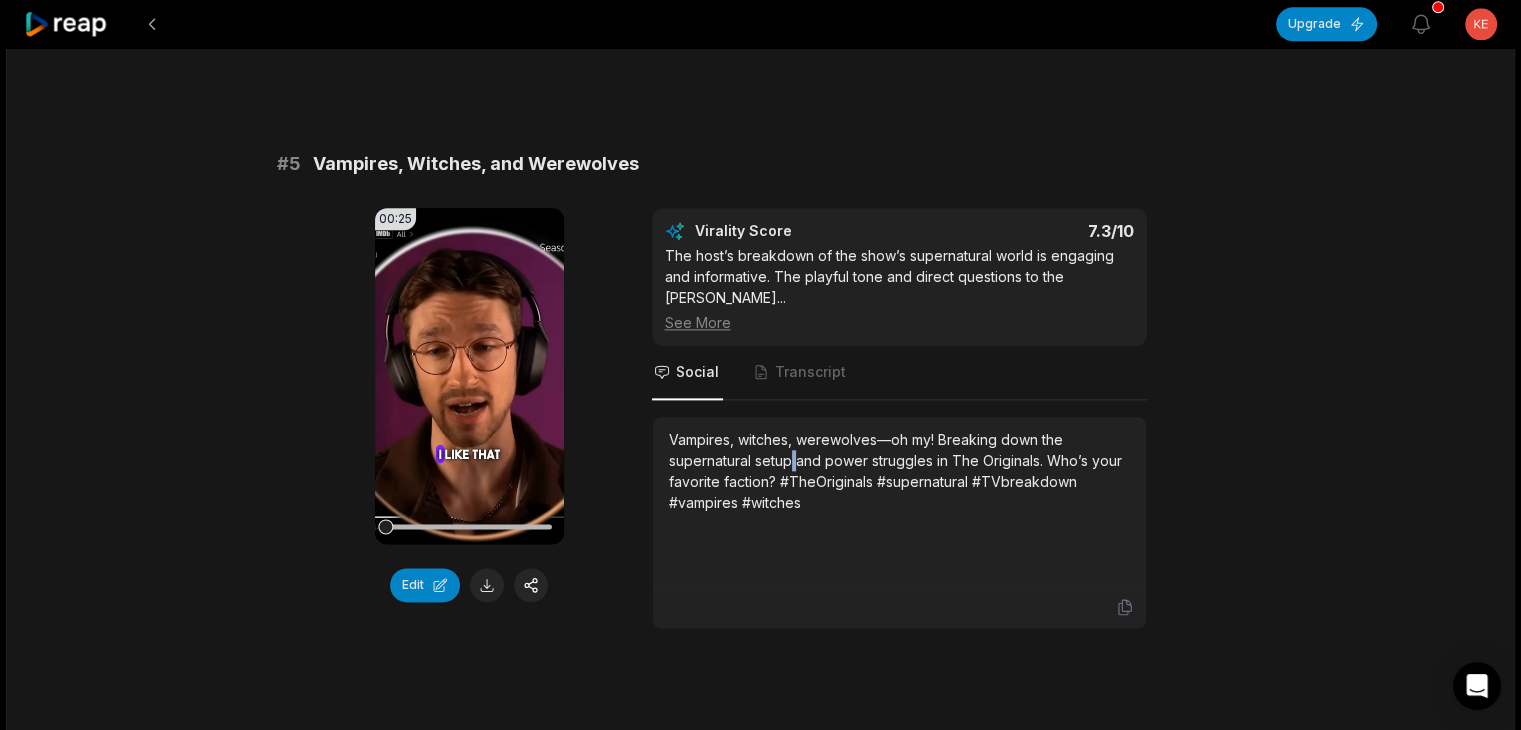 click on "Vampires, witches, werewolves—oh my! Breaking down the supernatural setup and power struggles in The Originals. Who’s your favorite faction? #TheOriginals #supernatural #TVbreakdown #vampires #witches" at bounding box center [899, 471] 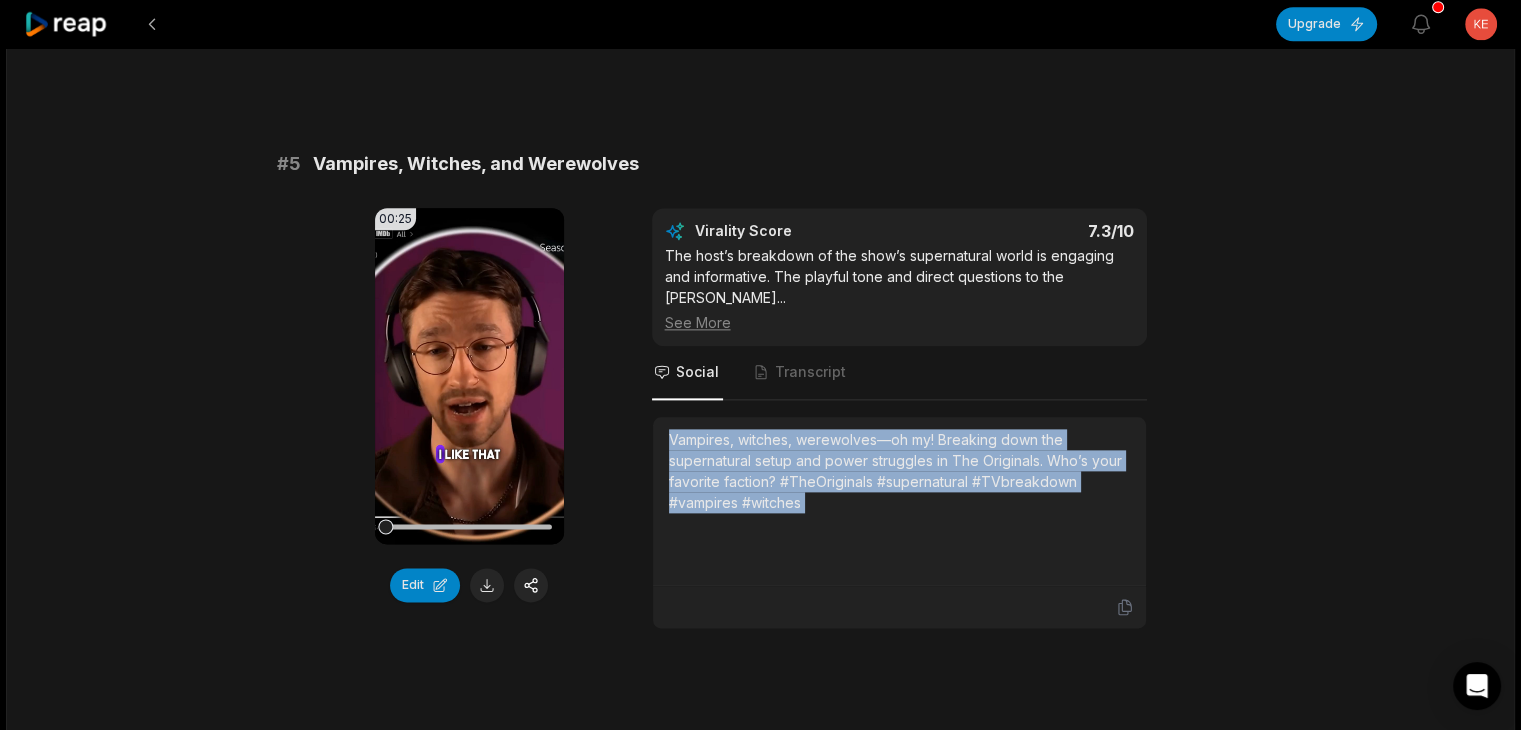 click on "Vampires, witches, werewolves—oh my! Breaking down the supernatural setup and power struggles in The Originals. Who’s your favorite faction? #TheOriginals #supernatural #TVbreakdown #vampires #witches" at bounding box center (899, 471) 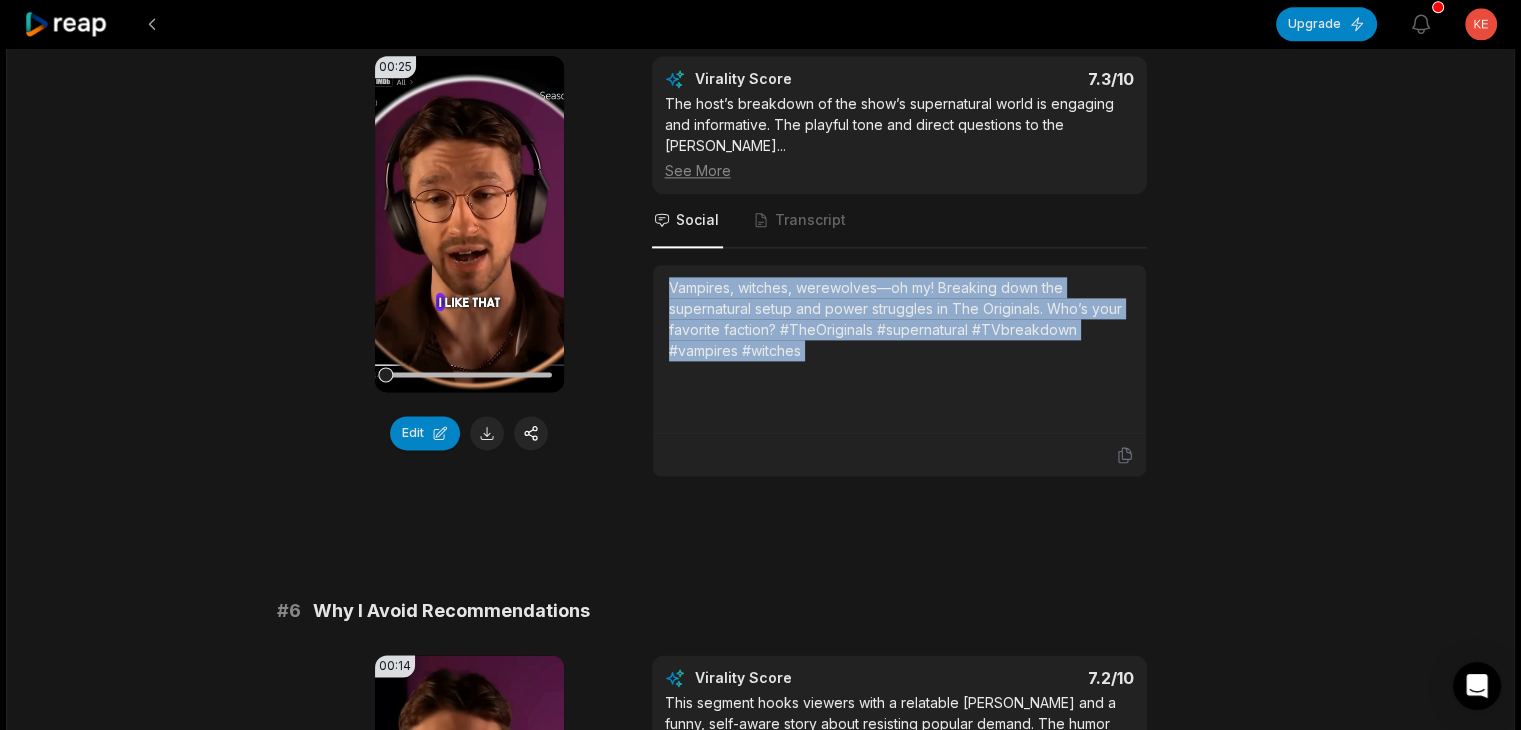 scroll, scrollTop: 2800, scrollLeft: 0, axis: vertical 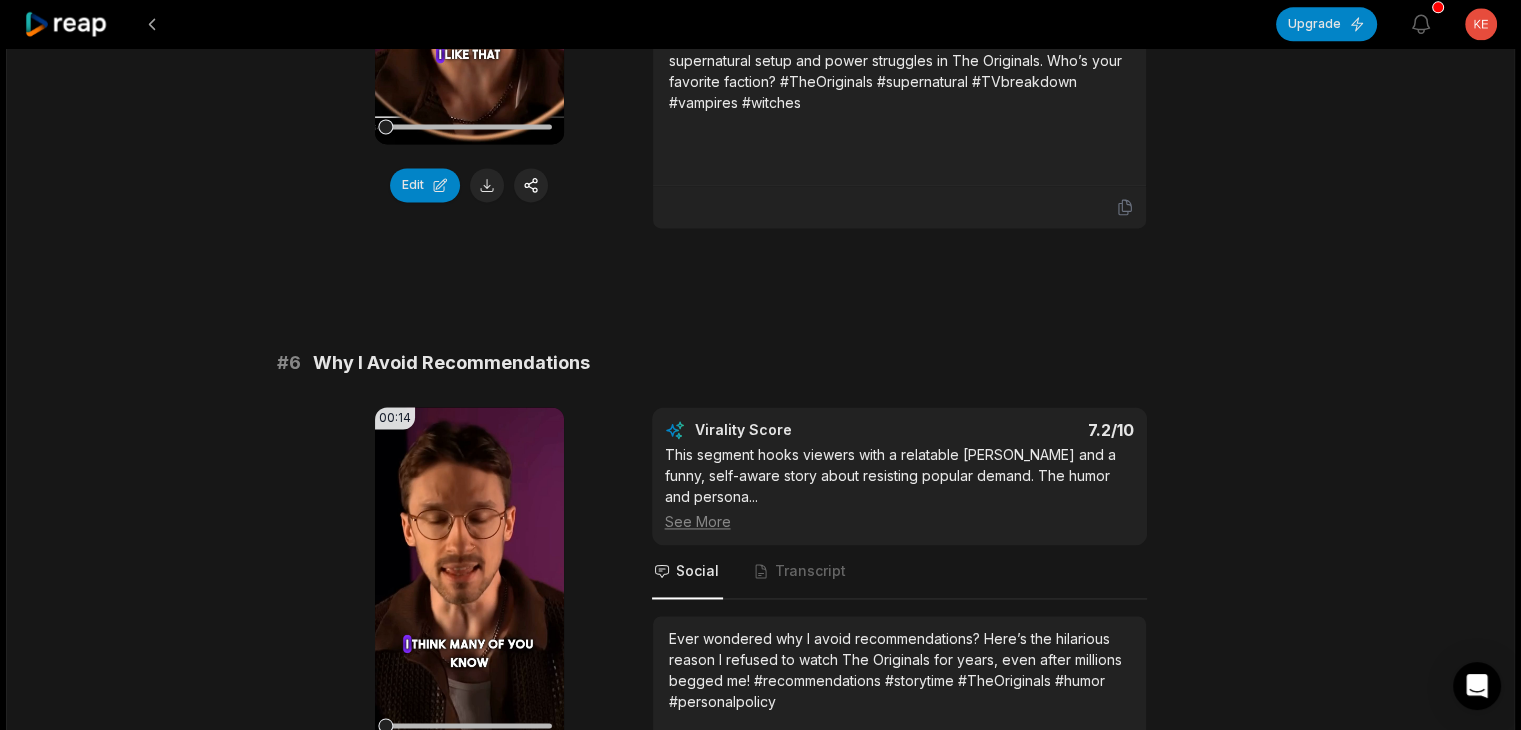 click on "Why I Avoid Recommendations" at bounding box center (451, 363) 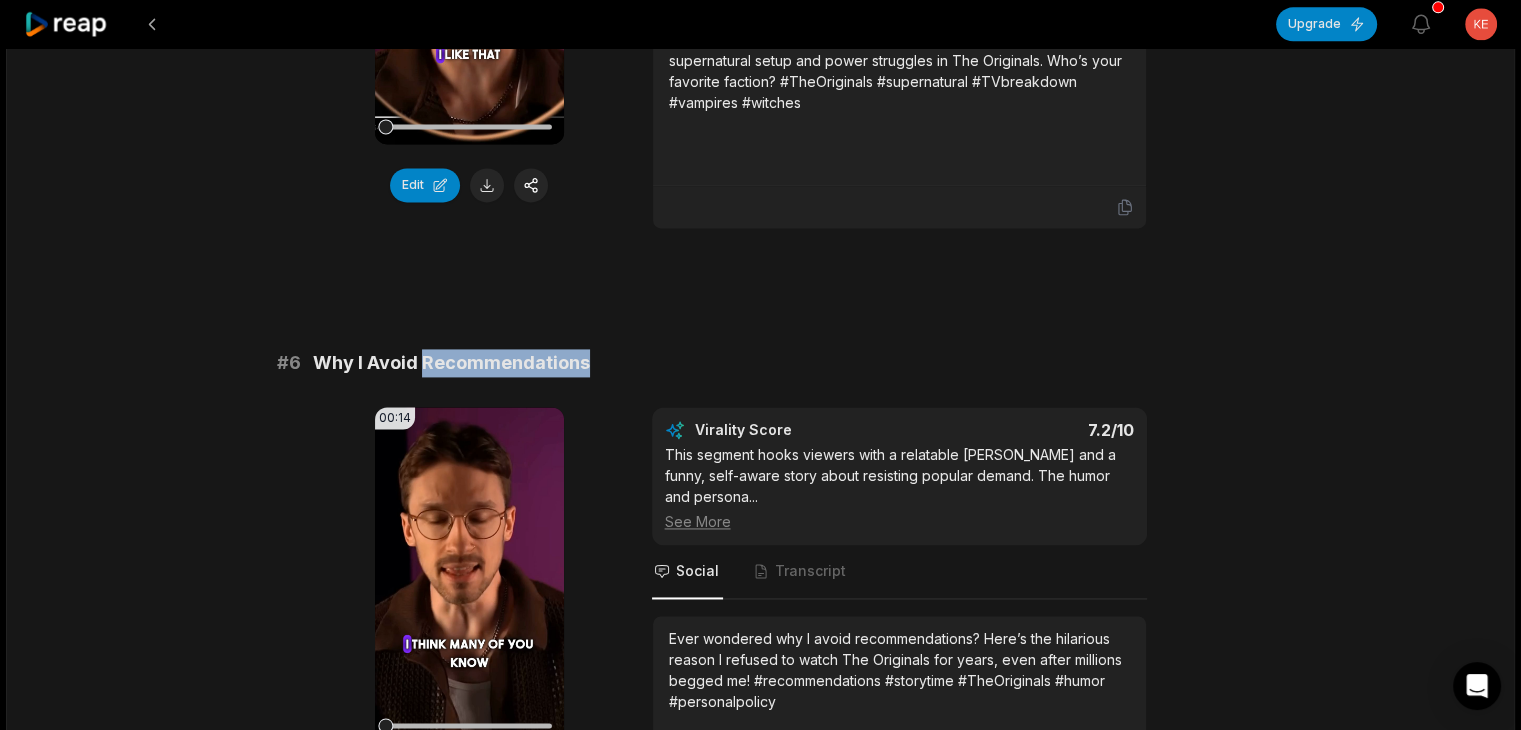 click on "Why I Avoid Recommendations" at bounding box center (451, 363) 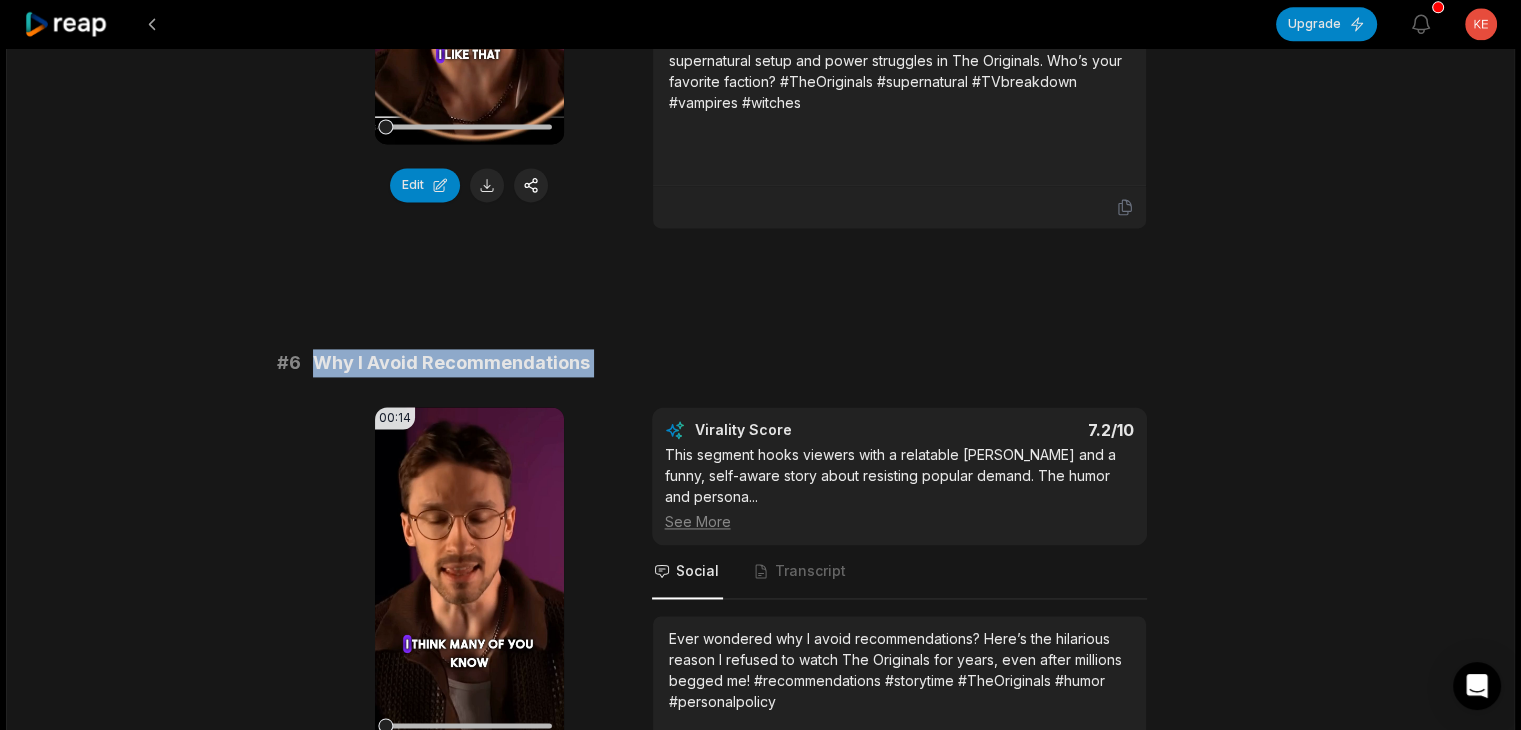 click on "Why I Avoid Recommendations" at bounding box center [451, 363] 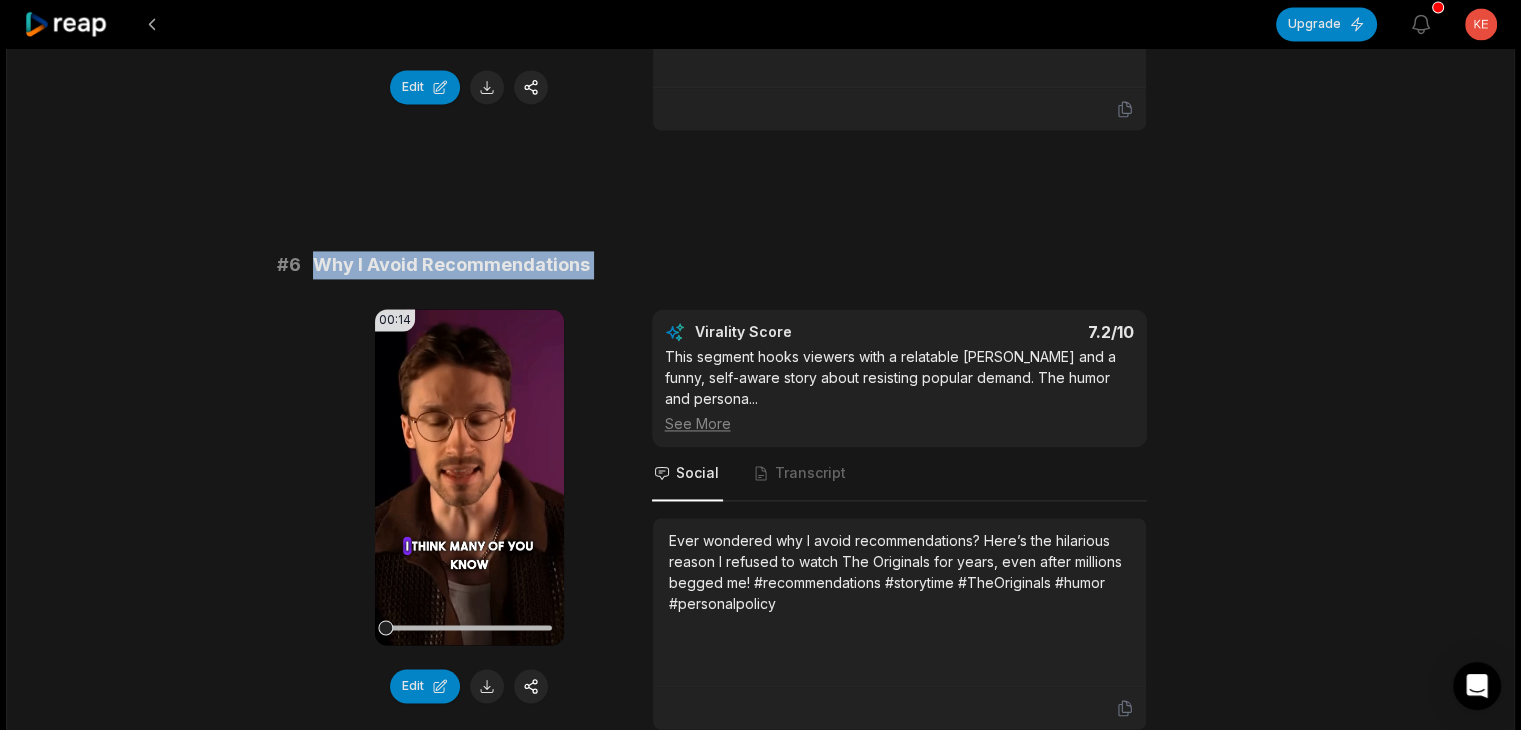 scroll, scrollTop: 3000, scrollLeft: 0, axis: vertical 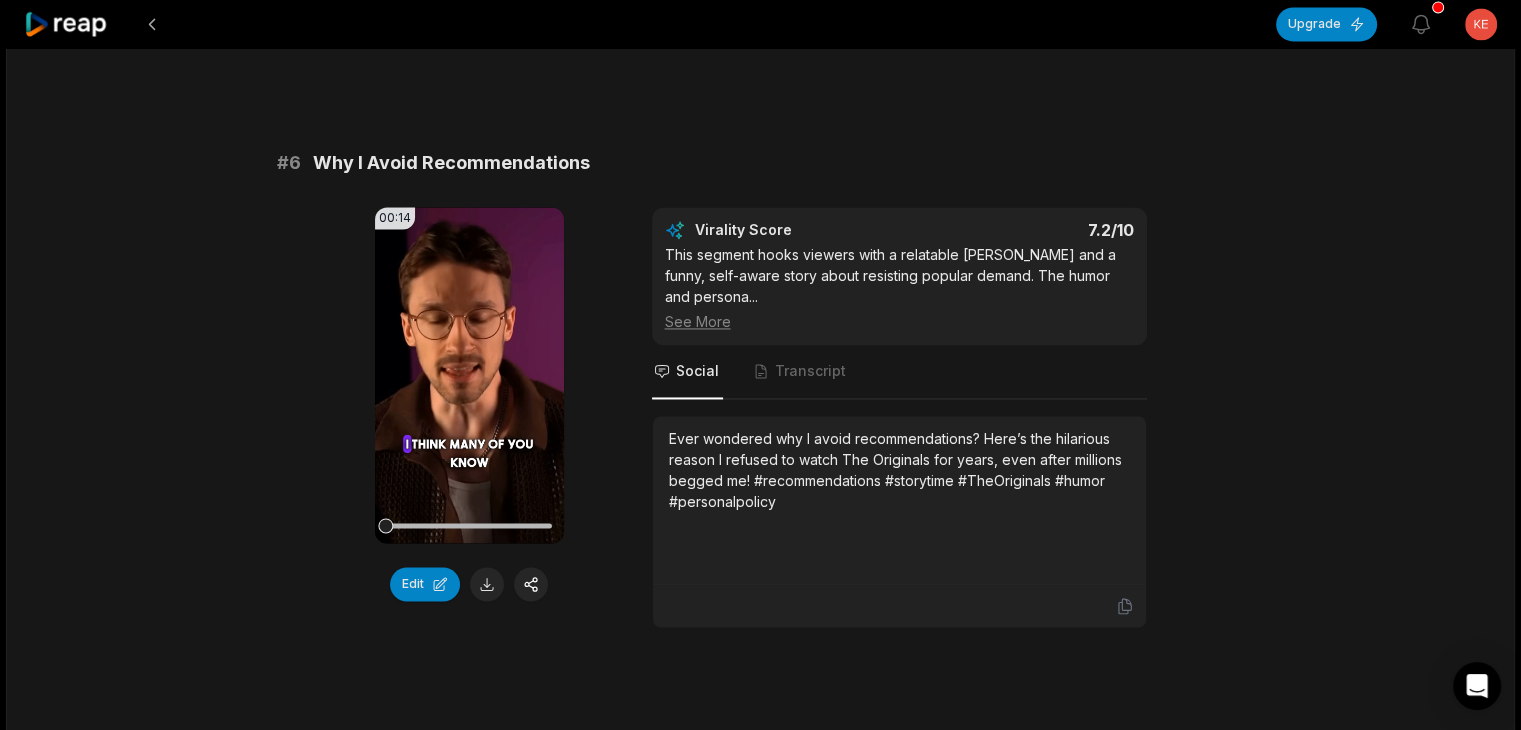 click on "Ever wondered why I avoid recommendations? Here’s the hilarious reason I refused to watch The Originals for years, even after millions begged me! #recommendations #storytime #TheOriginals #humor #personalpolicy" at bounding box center (899, 470) 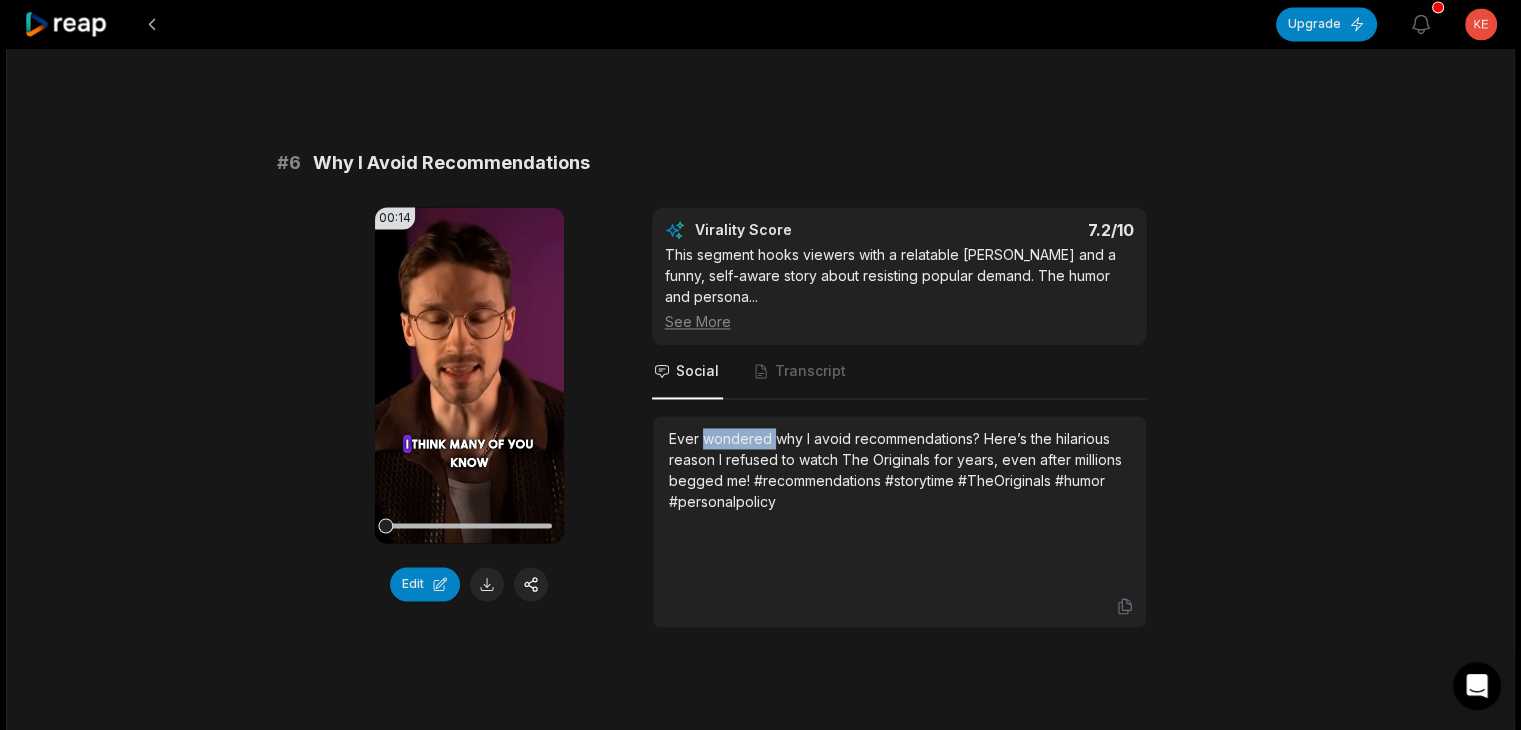 click on "Ever wondered why I avoid recommendations? Here’s the hilarious reason I refused to watch The Originals for years, even after millions begged me! #recommendations #storytime #TheOriginals #humor #personalpolicy" at bounding box center (899, 470) 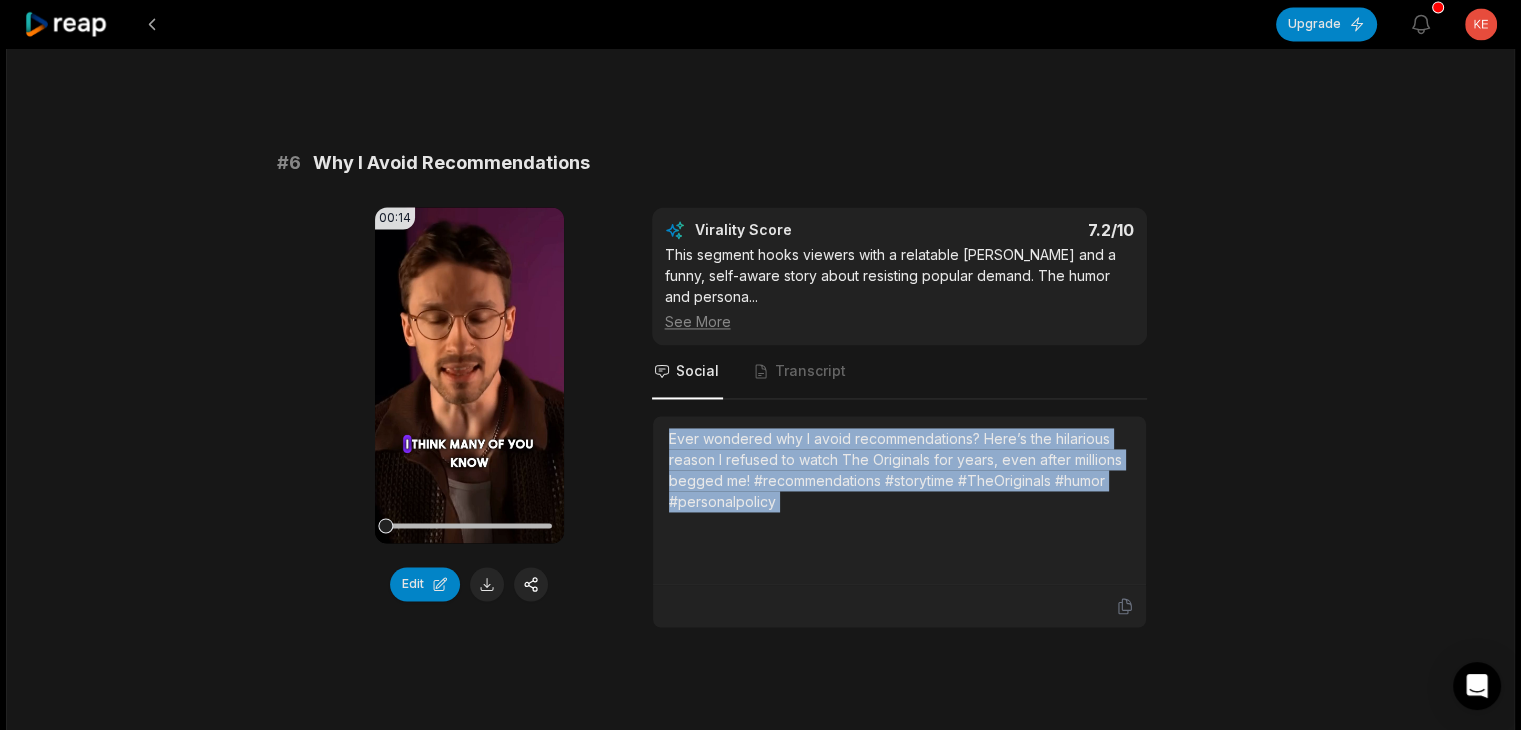click on "Ever wondered why I avoid recommendations? Here’s the hilarious reason I refused to watch The Originals for years, even after millions begged me! #recommendations #storytime #TheOriginals #humor #personalpolicy" at bounding box center [899, 470] 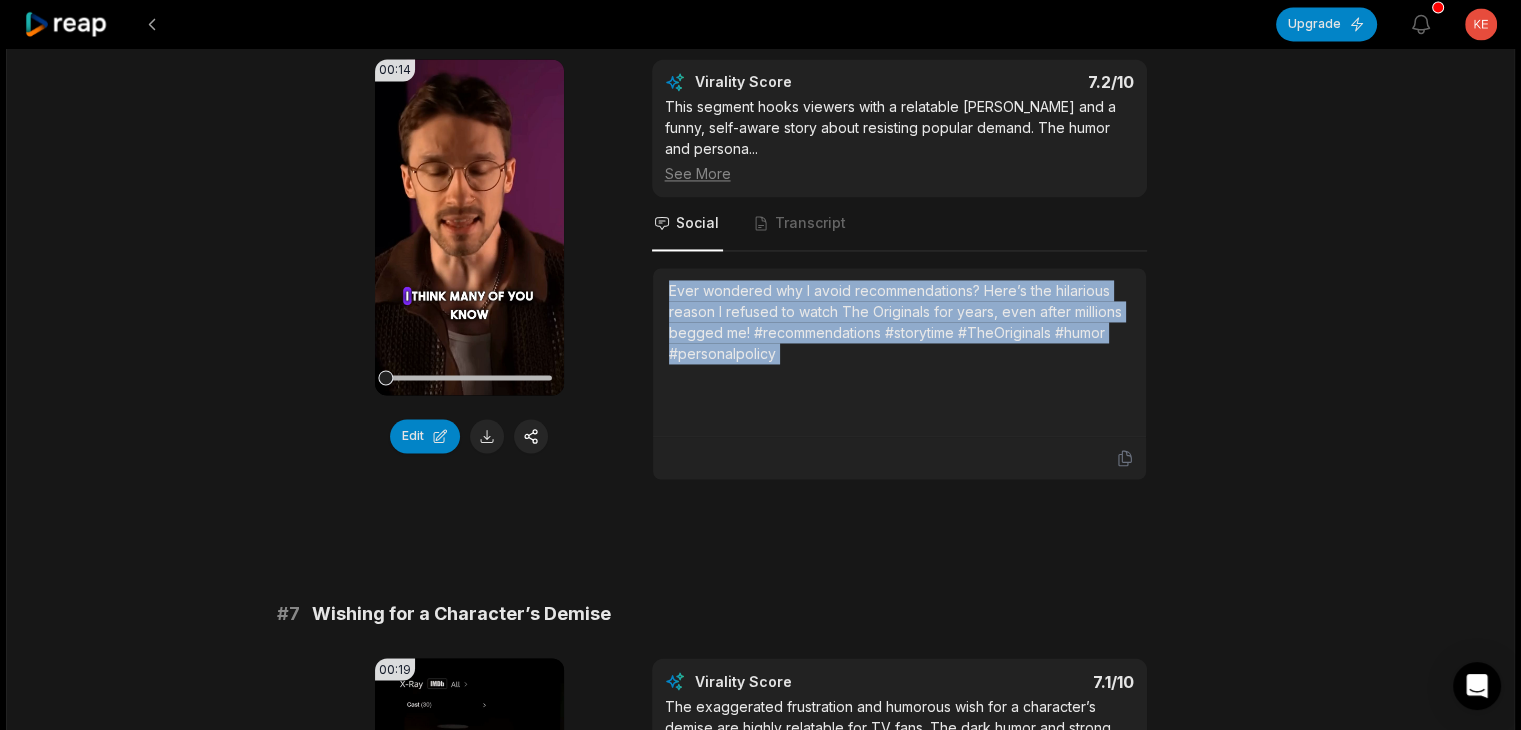 scroll, scrollTop: 3400, scrollLeft: 0, axis: vertical 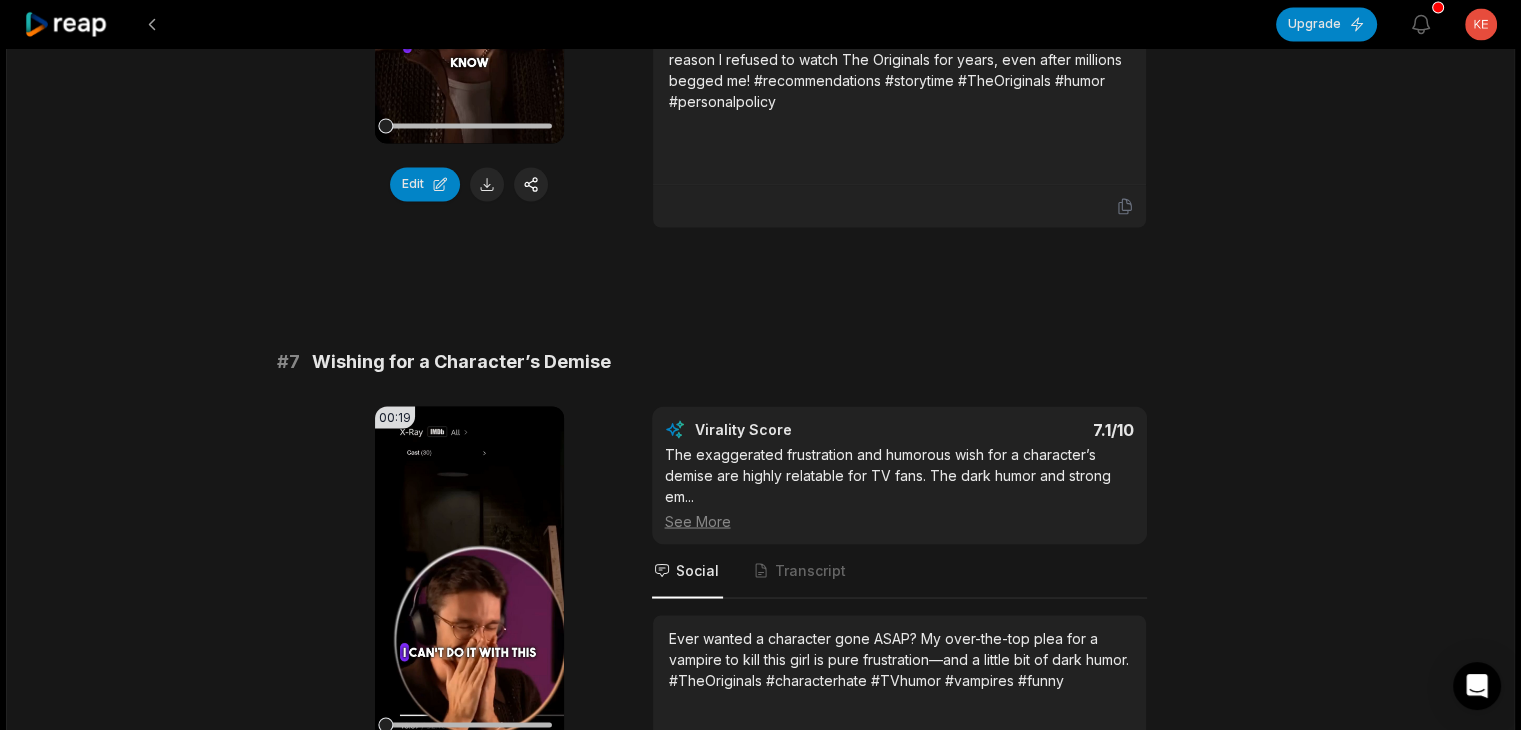 click on "Wishing for a Character’s Demise" at bounding box center [461, 362] 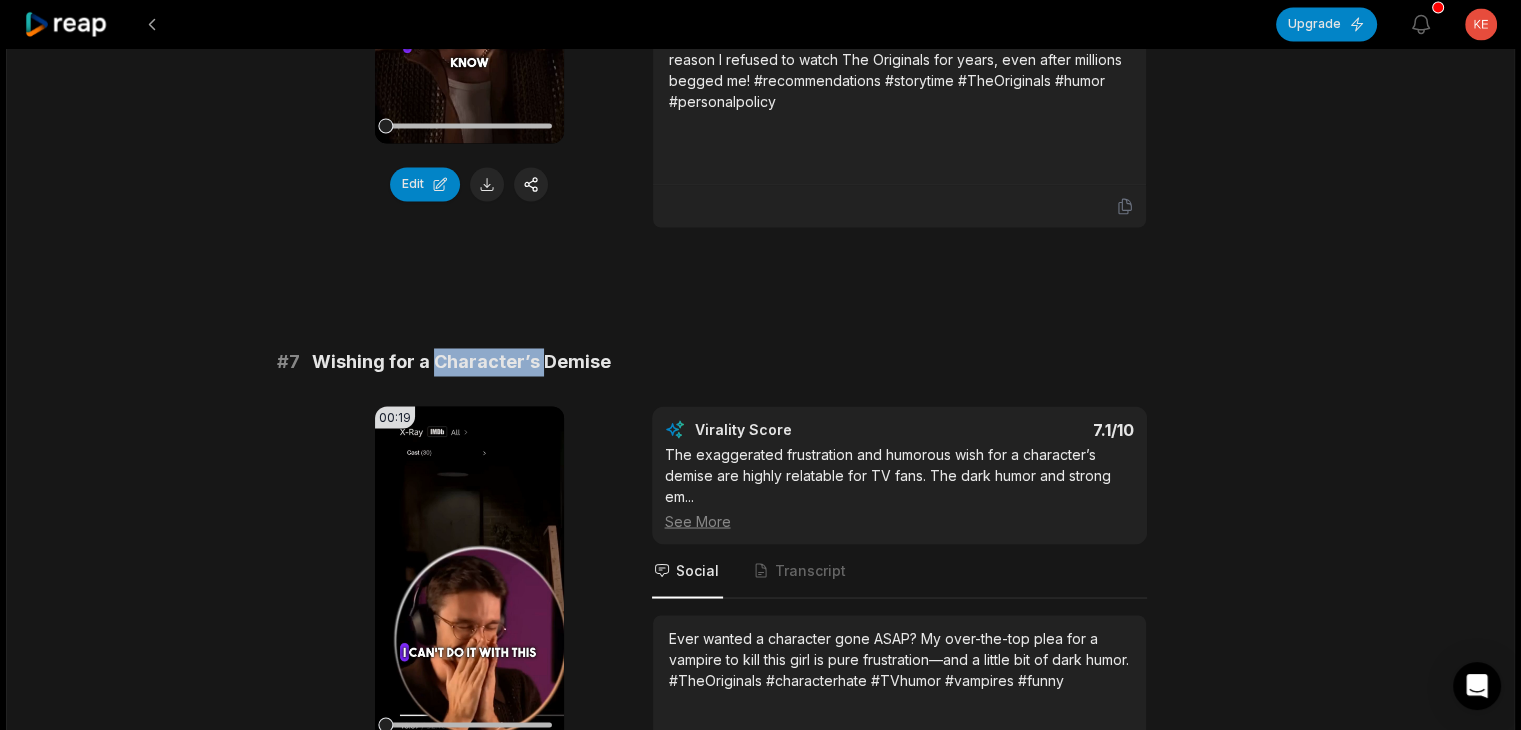 click on "Wishing for a Character’s Demise" at bounding box center (461, 362) 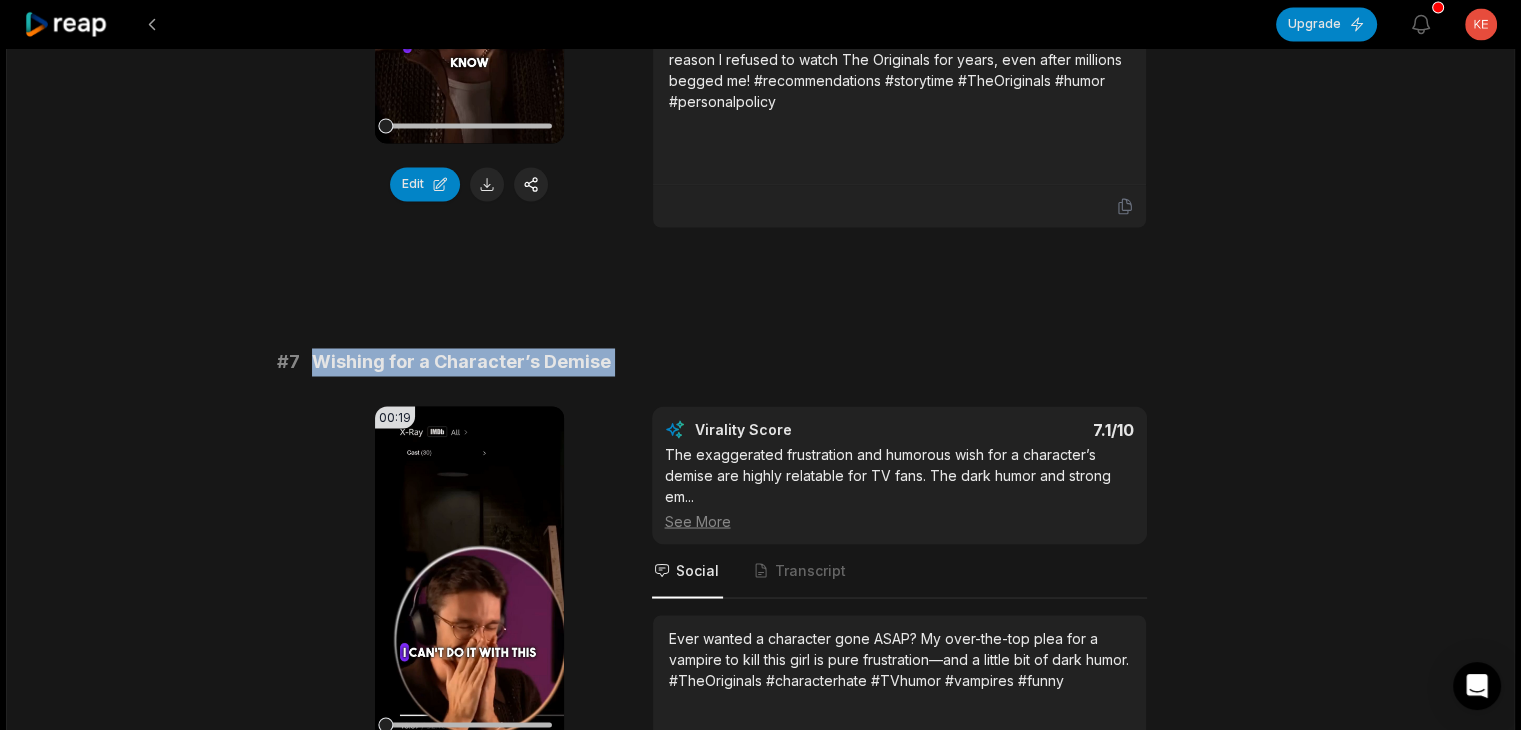 click on "Wishing for a Character’s Demise" at bounding box center (461, 362) 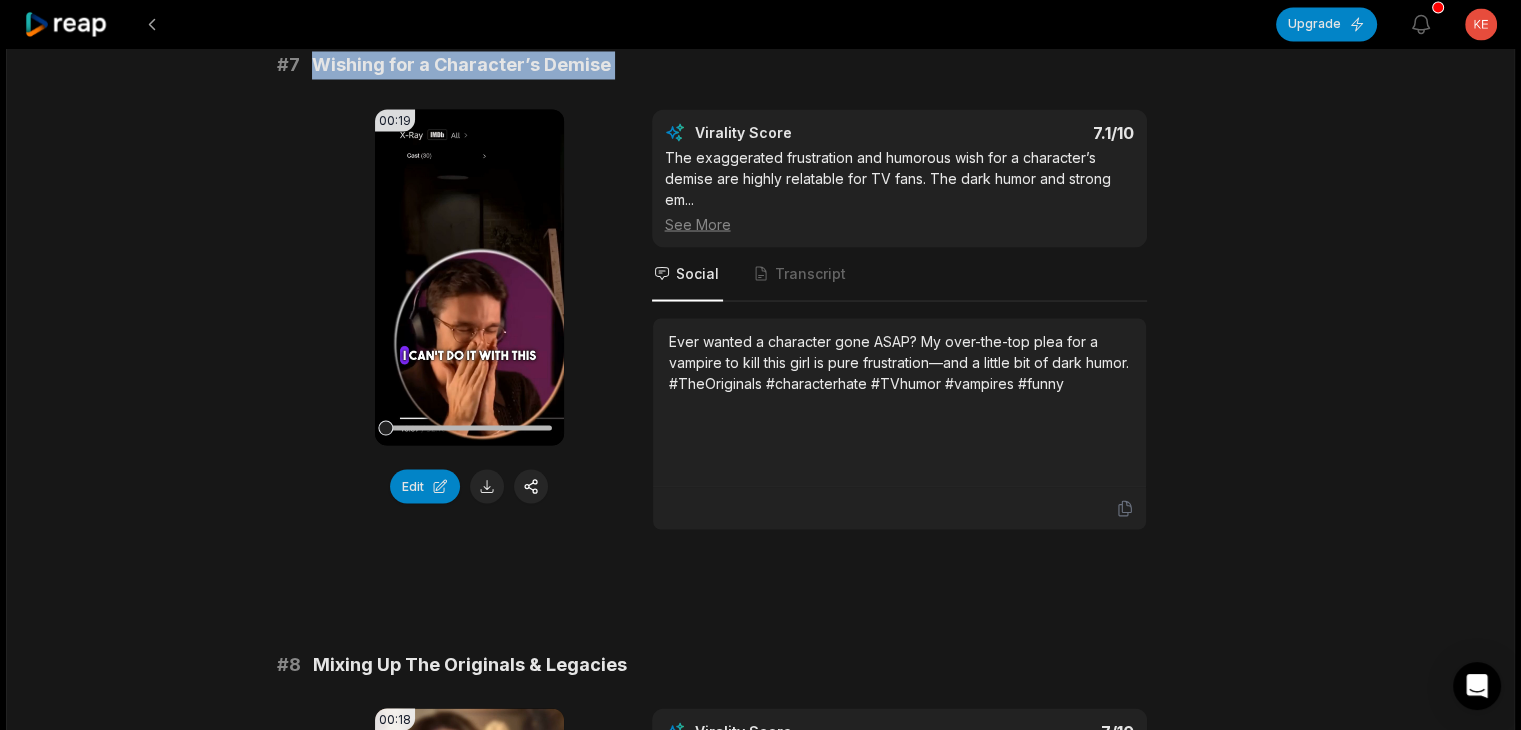 scroll, scrollTop: 3700, scrollLeft: 0, axis: vertical 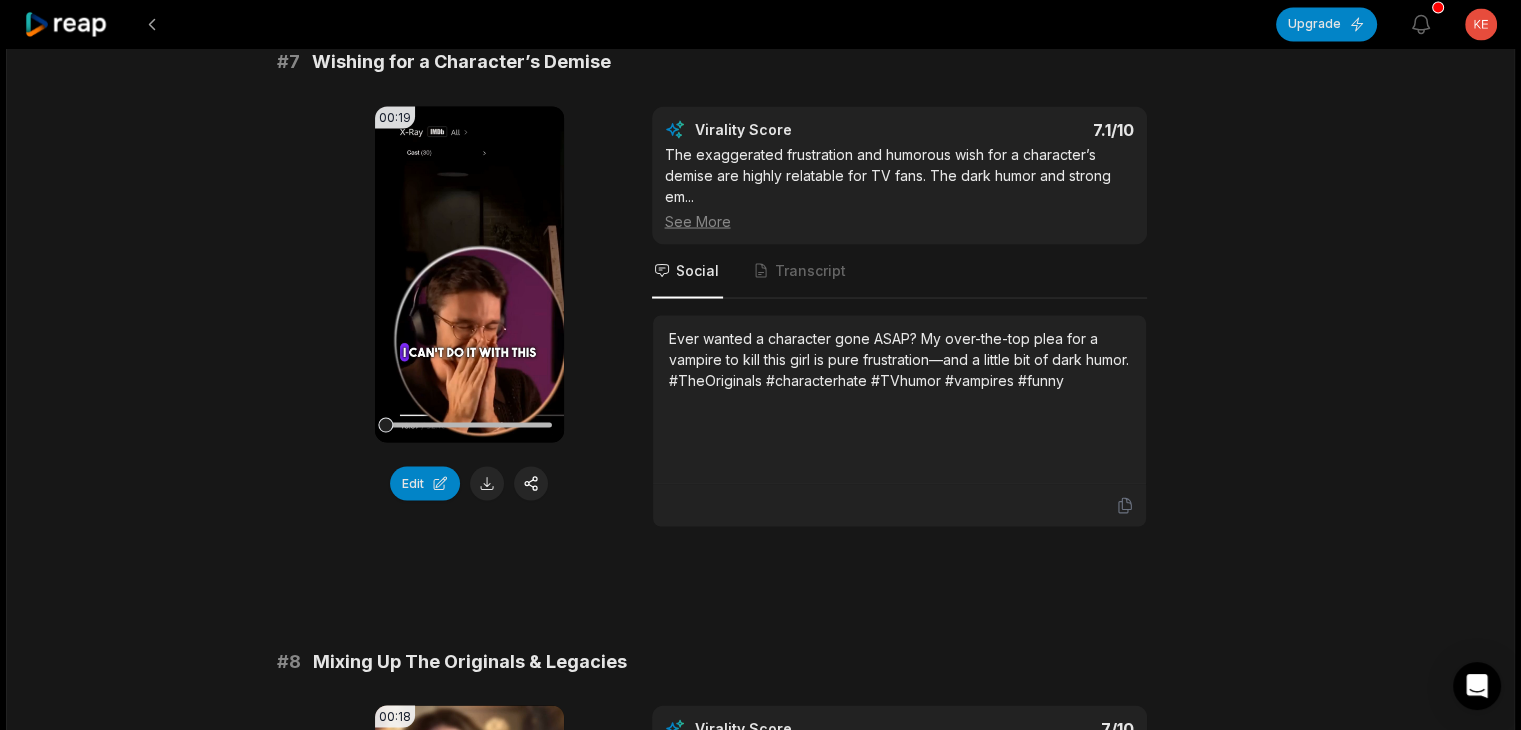 click on "Ever wanted a character gone ASAP? My over-the-top plea for a vampire to kill this girl is pure frustration—and a little bit of dark humor. #TheOriginals #characterhate #TVhumor #vampires #funny" at bounding box center [899, 358] 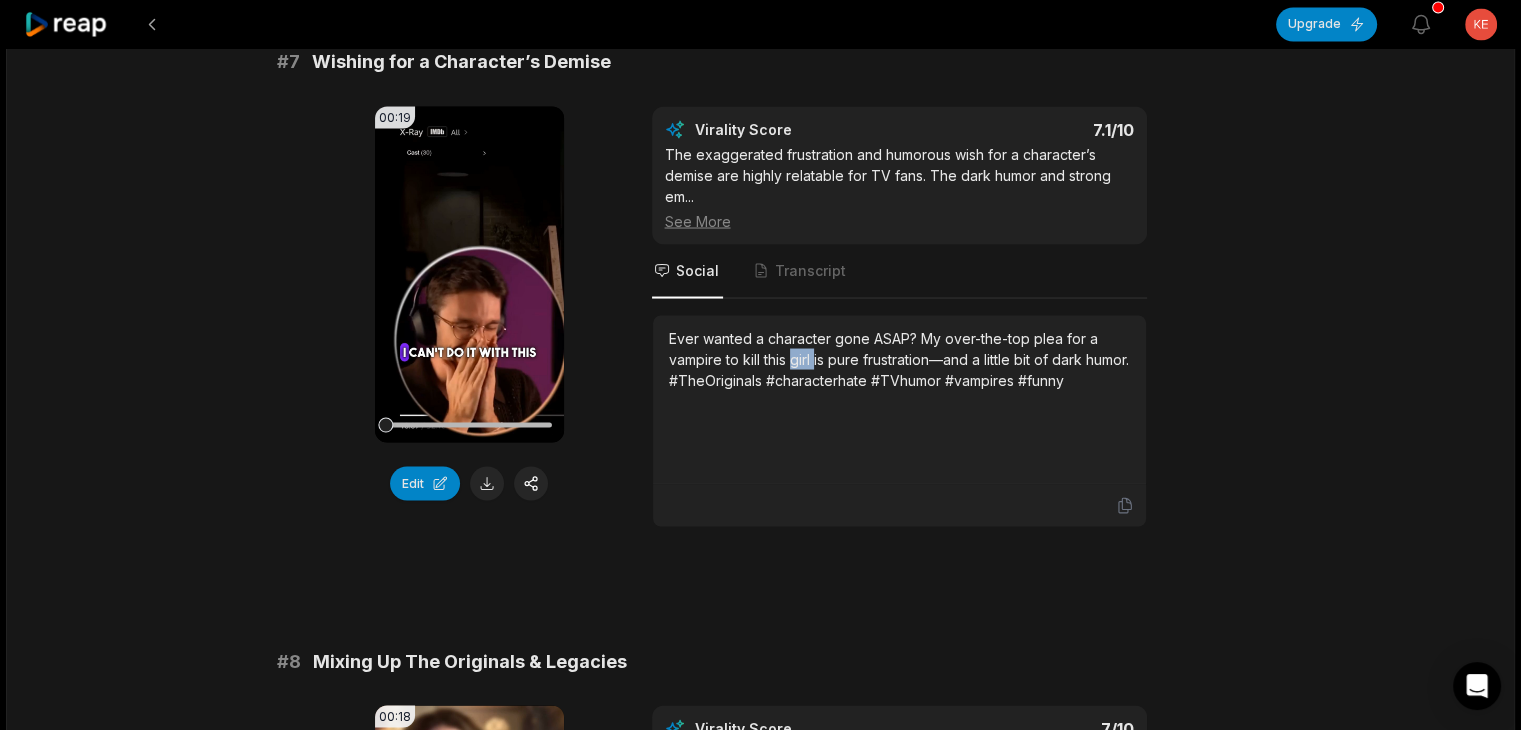 click on "Ever wanted a character gone ASAP? My over-the-top plea for a vampire to kill this girl is pure frustration—and a little bit of dark humor. #TheOriginals #characterhate #TVhumor #vampires #funny" at bounding box center [899, 358] 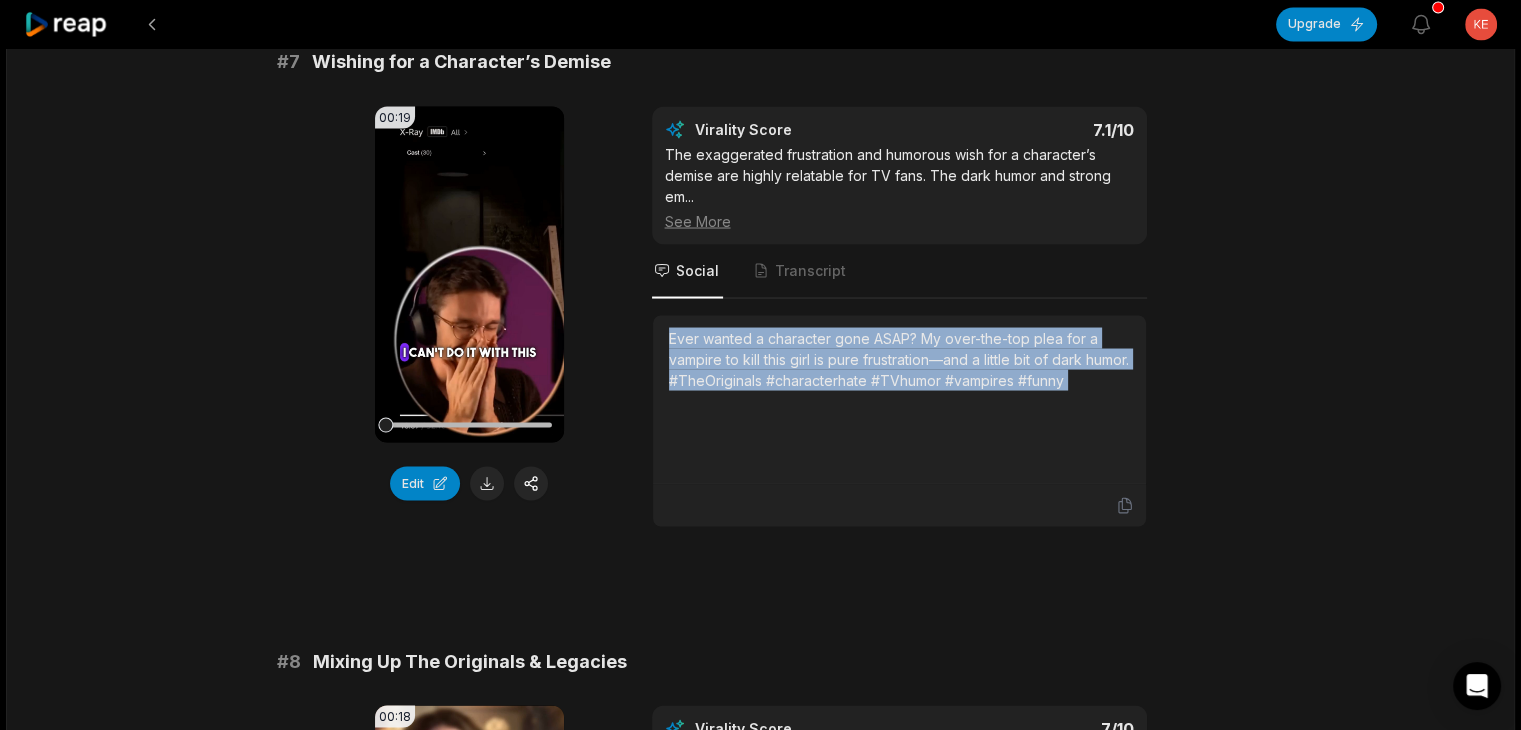 click on "Ever wanted a character gone ASAP? My over-the-top plea for a vampire to kill this girl is pure frustration—and a little bit of dark humor. #TheOriginals #characterhate #TVhumor #vampires #funny" at bounding box center [899, 358] 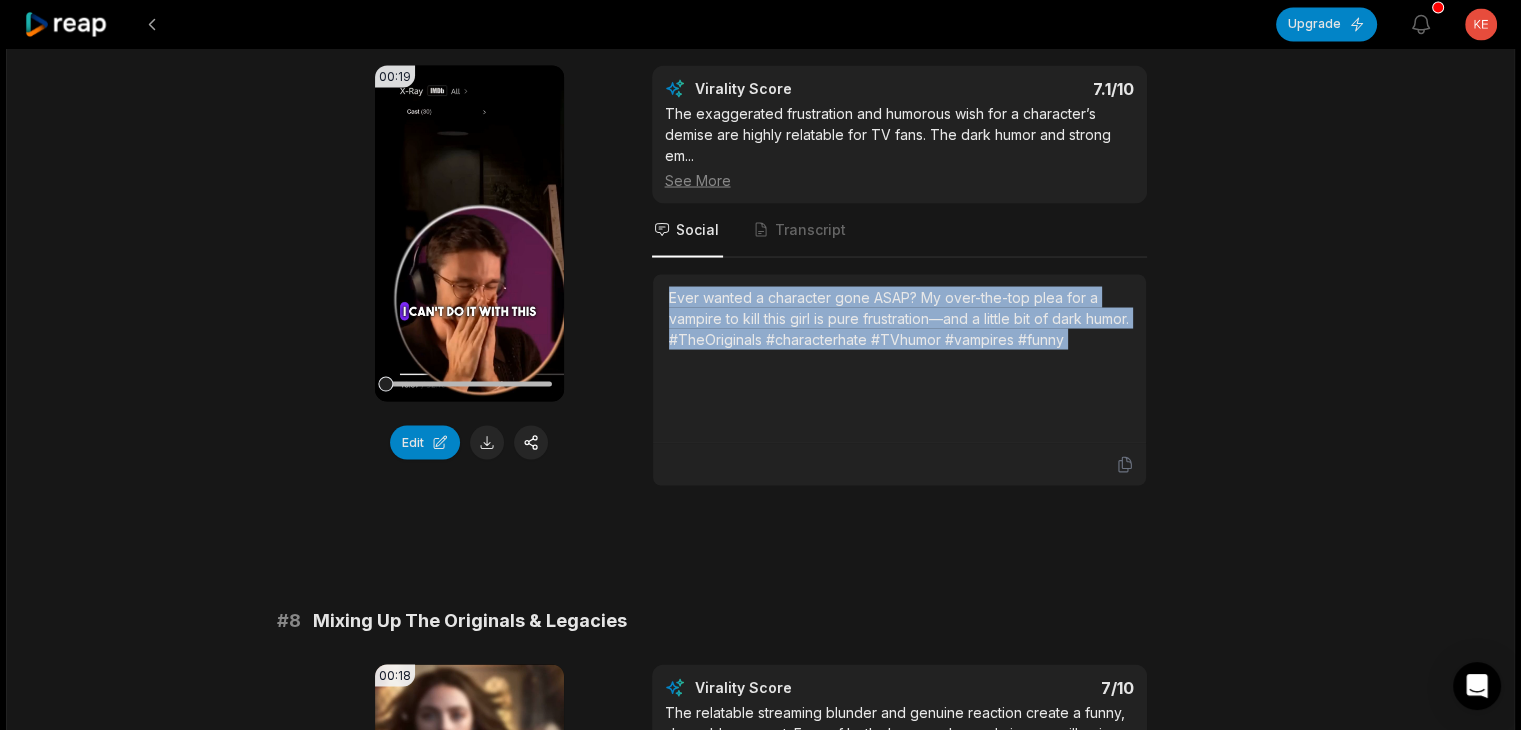 scroll, scrollTop: 4000, scrollLeft: 0, axis: vertical 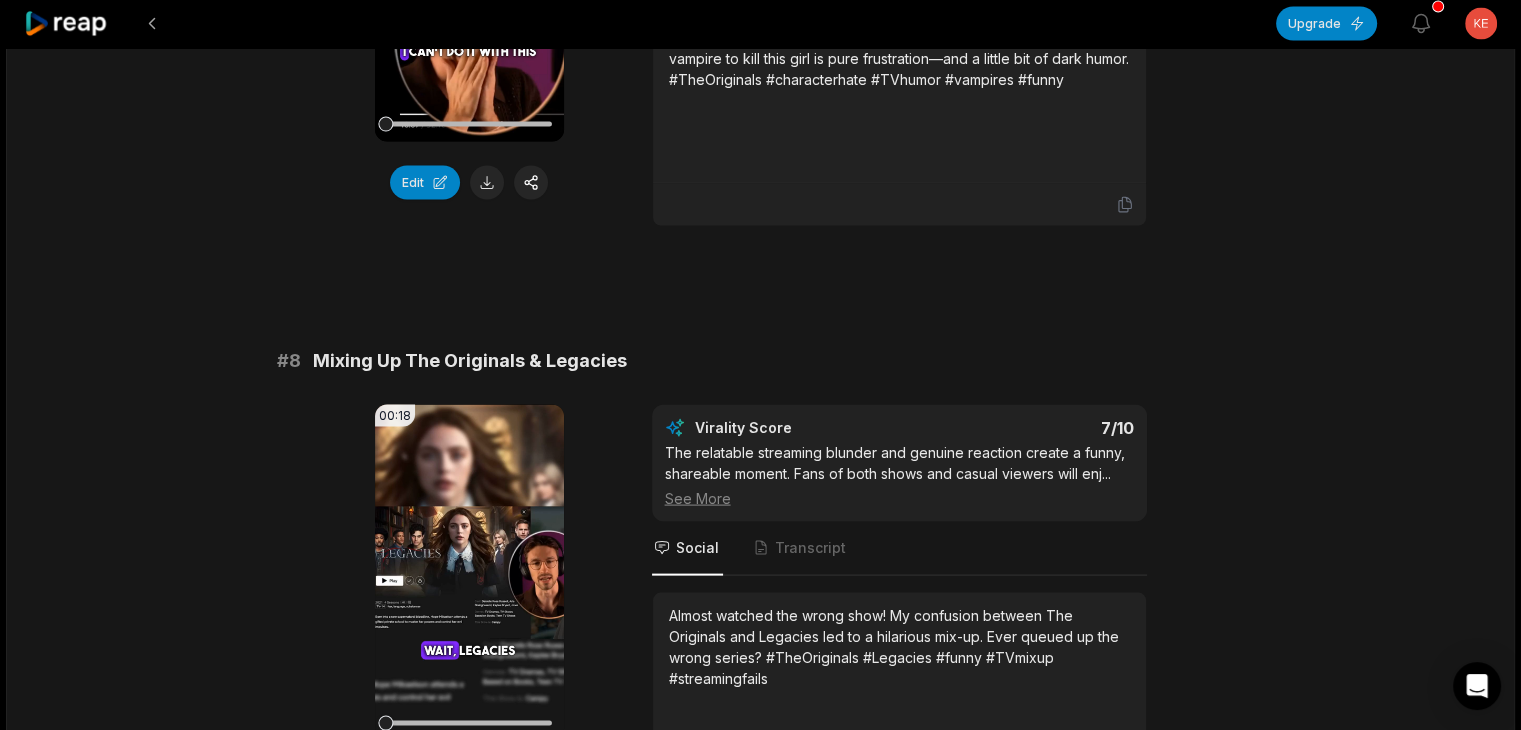 click on "Mixing Up The Originals & Legacies" at bounding box center (470, 361) 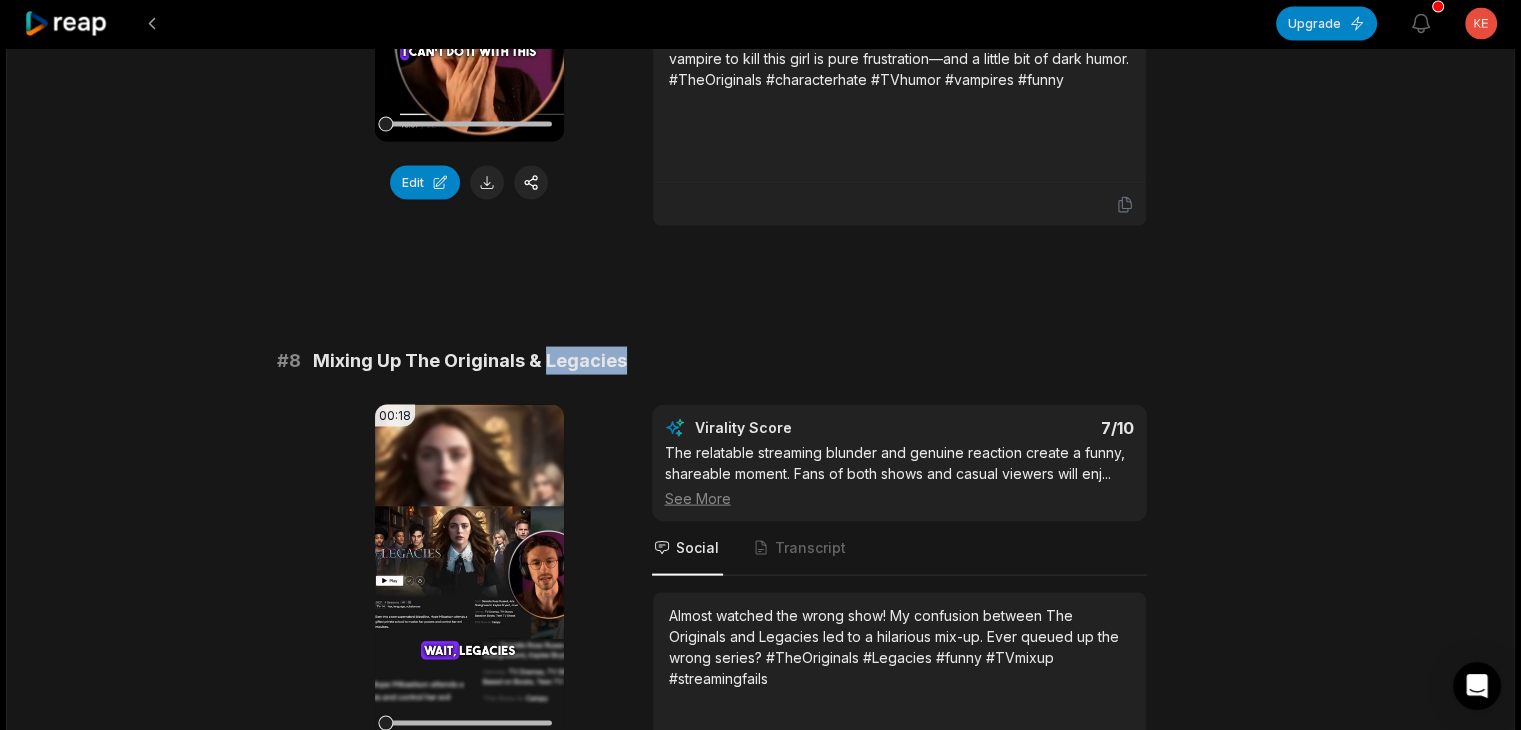 click on "Mixing Up The Originals & Legacies" at bounding box center [470, 361] 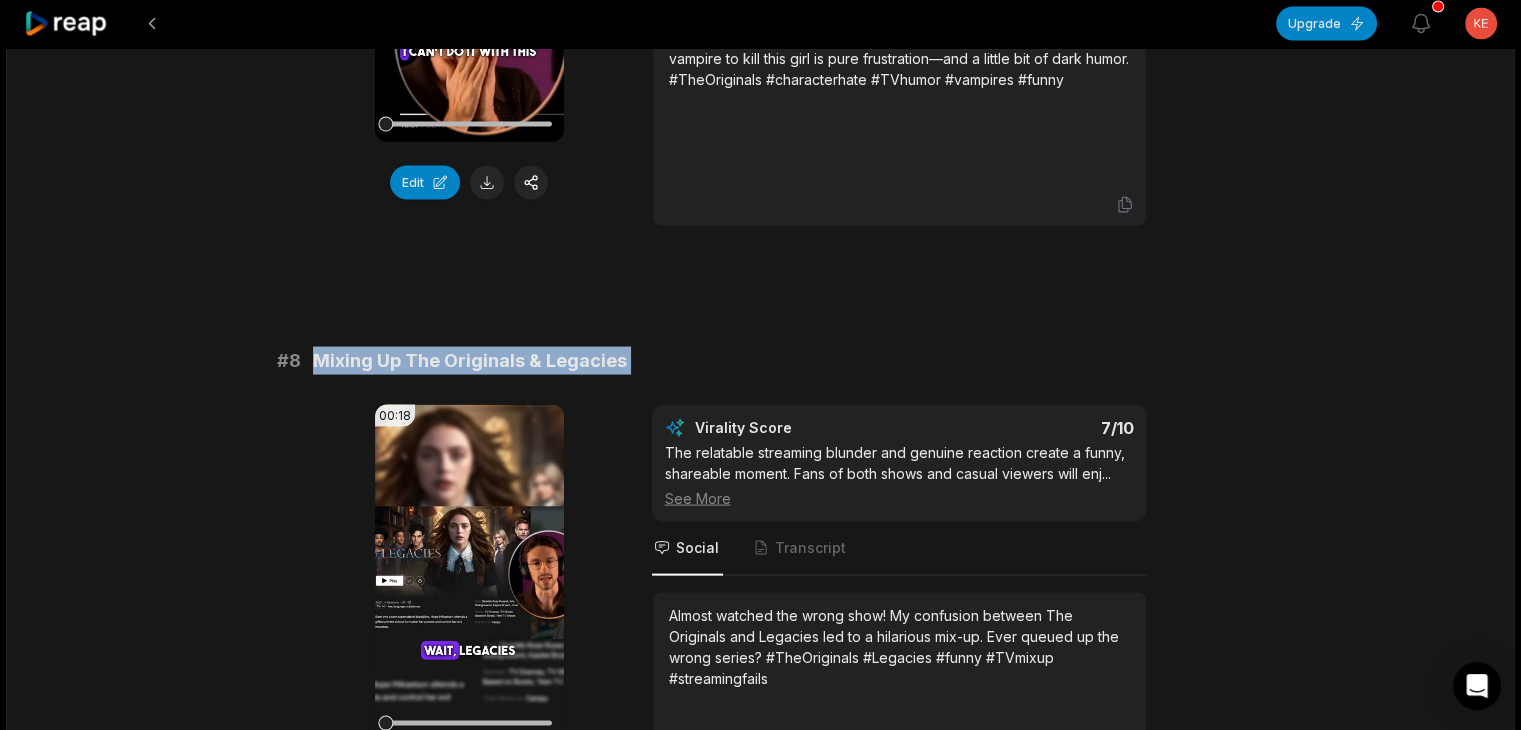 click on "Mixing Up The Originals & Legacies" at bounding box center (470, 361) 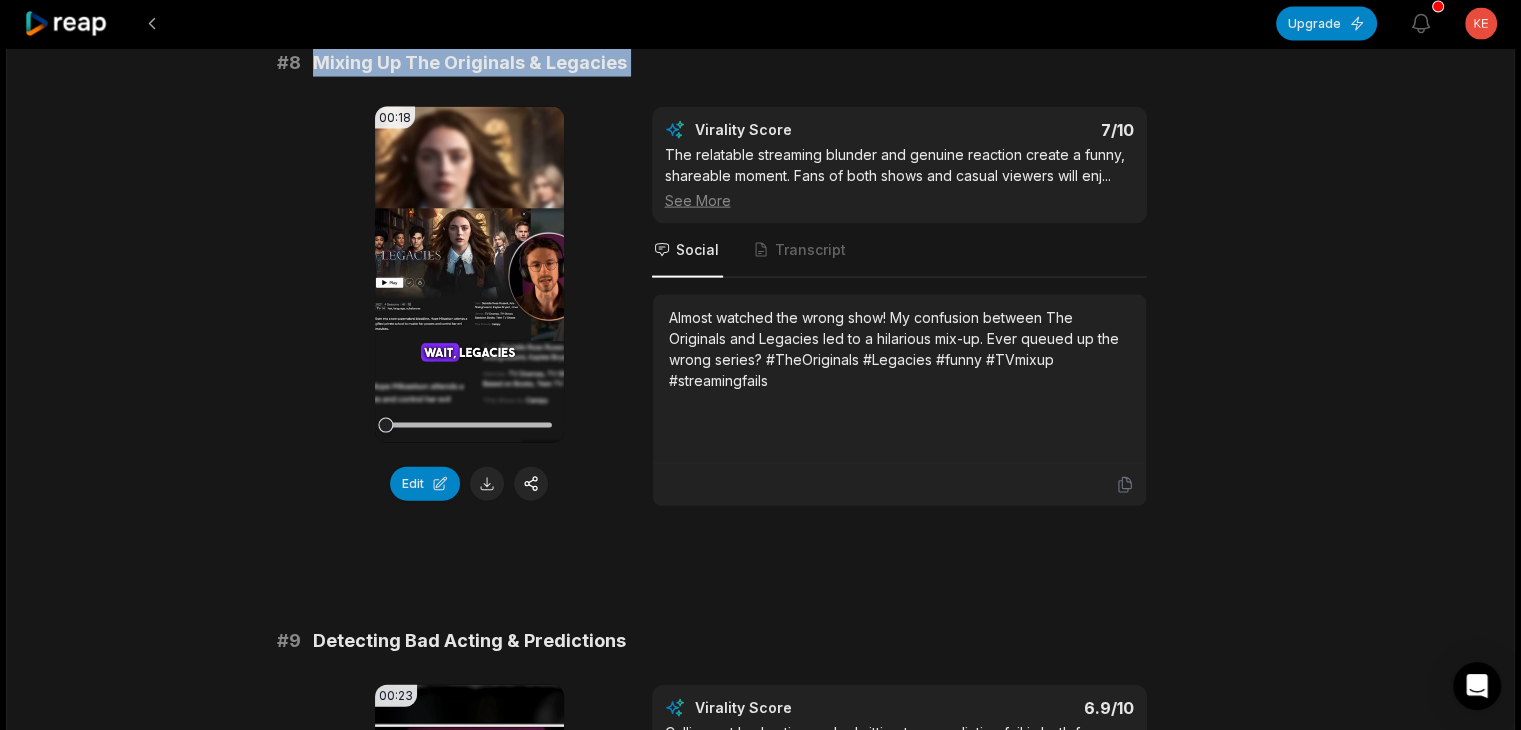 scroll, scrollTop: 4300, scrollLeft: 0, axis: vertical 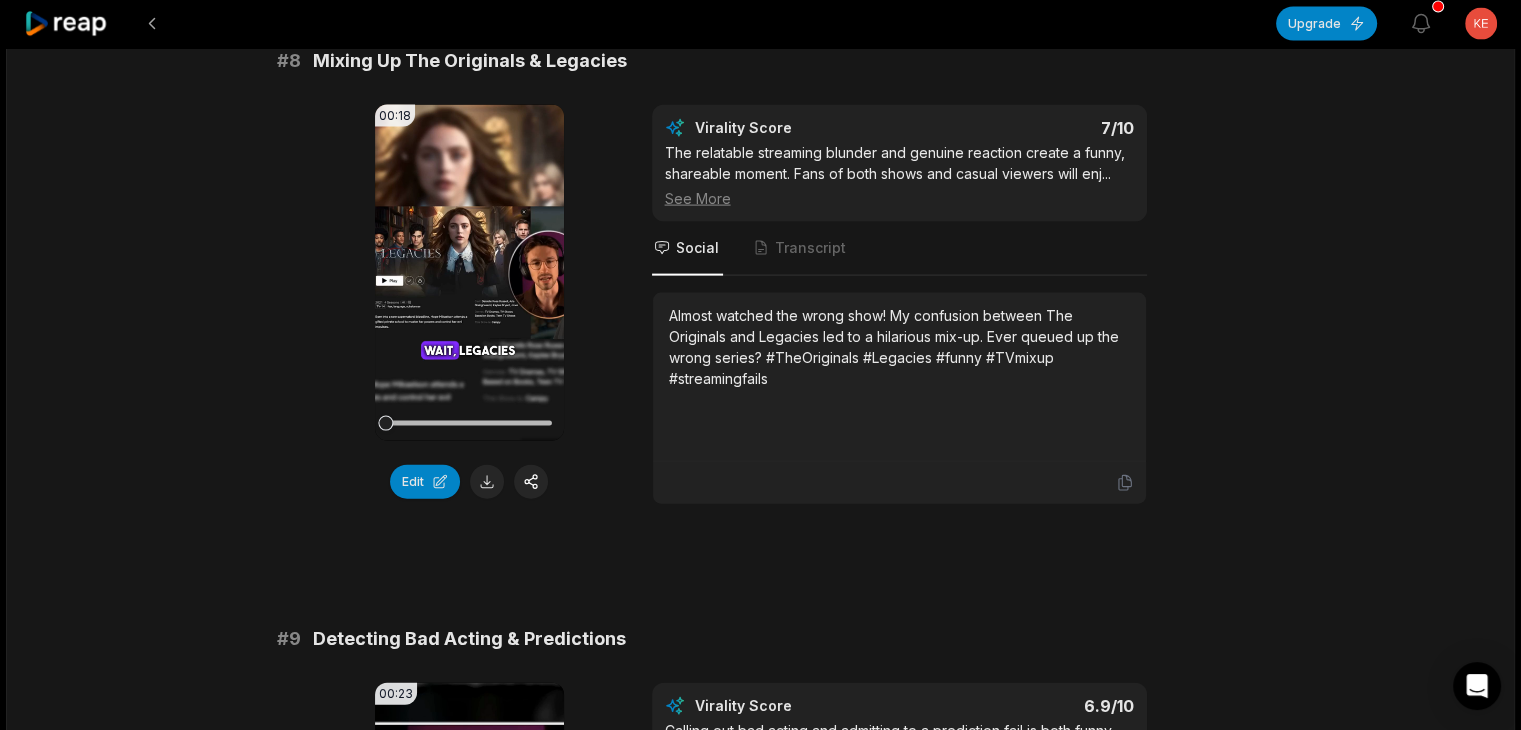 click on "Almost watched the wrong show! My confusion between The Originals and Legacies led to a hilarious mix-up. Ever queued up the wrong series? #TheOriginals #Legacies #funny #TVmixup #streamingfails" at bounding box center [899, 347] 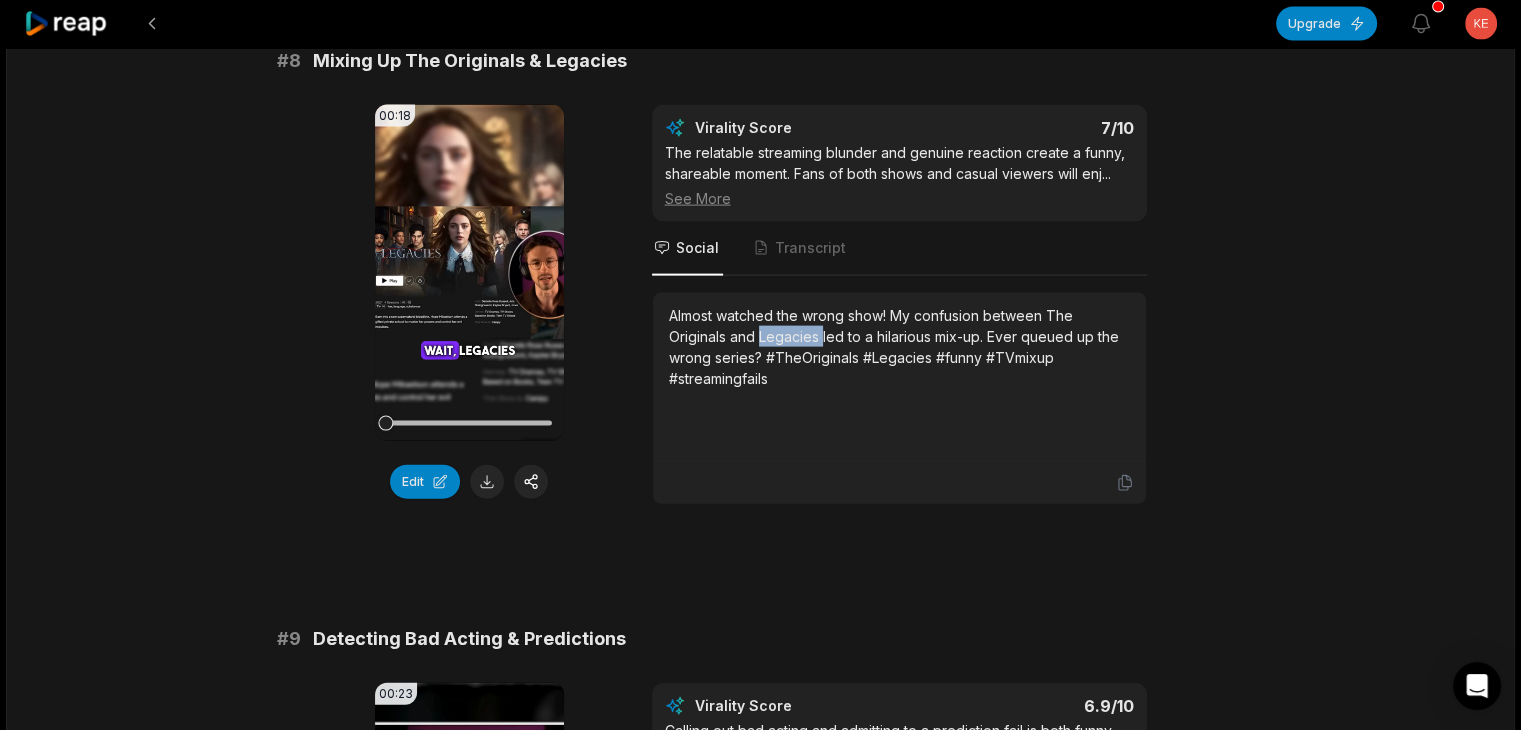 click on "Almost watched the wrong show! My confusion between The Originals and Legacies led to a hilarious mix-up. Ever queued up the wrong series? #TheOriginals #Legacies #funny #TVmixup #streamingfails" at bounding box center [899, 347] 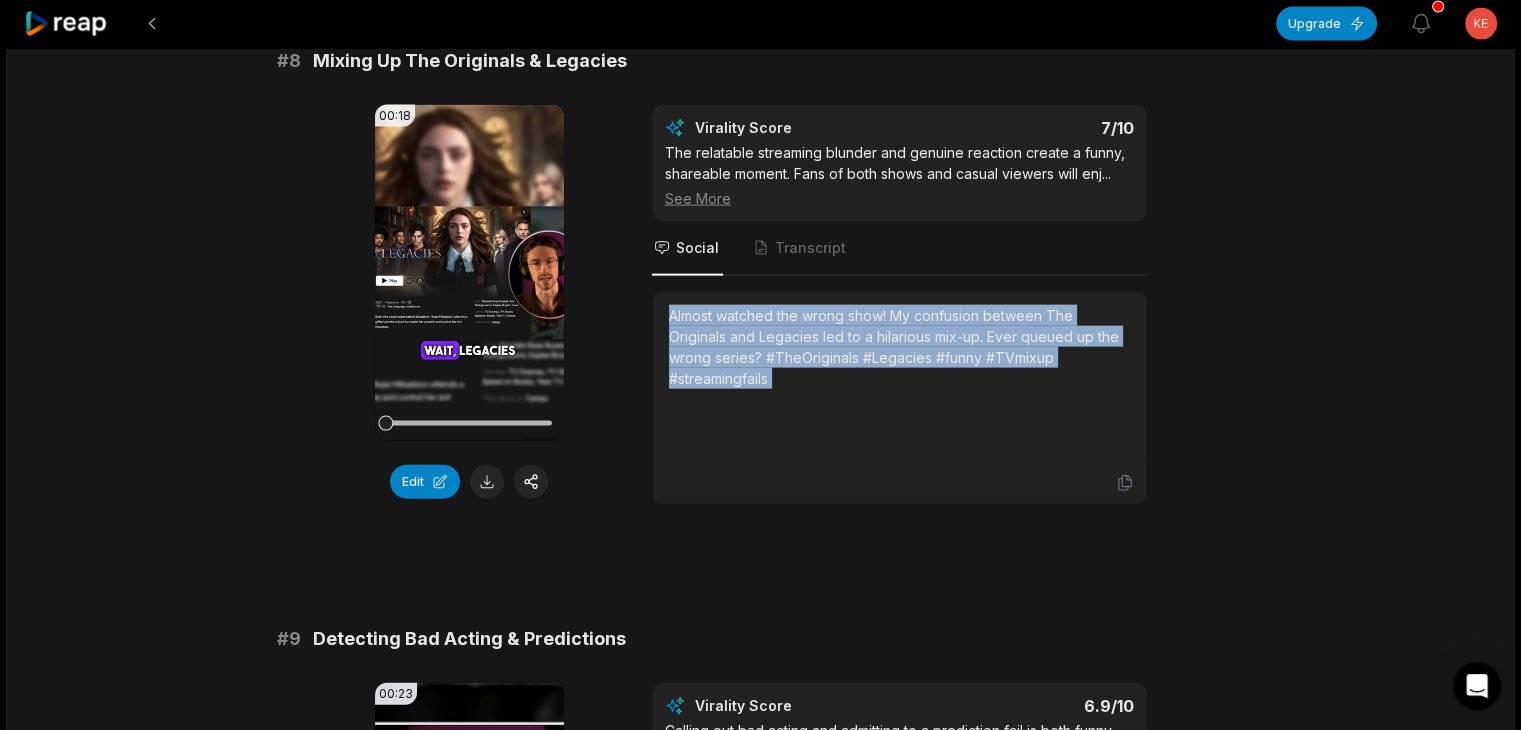 click on "Almost watched the wrong show! My confusion between The Originals and Legacies led to a hilarious mix-up. Ever queued up the wrong series? #TheOriginals #Legacies #funny #TVmixup #streamingfails" at bounding box center (899, 347) 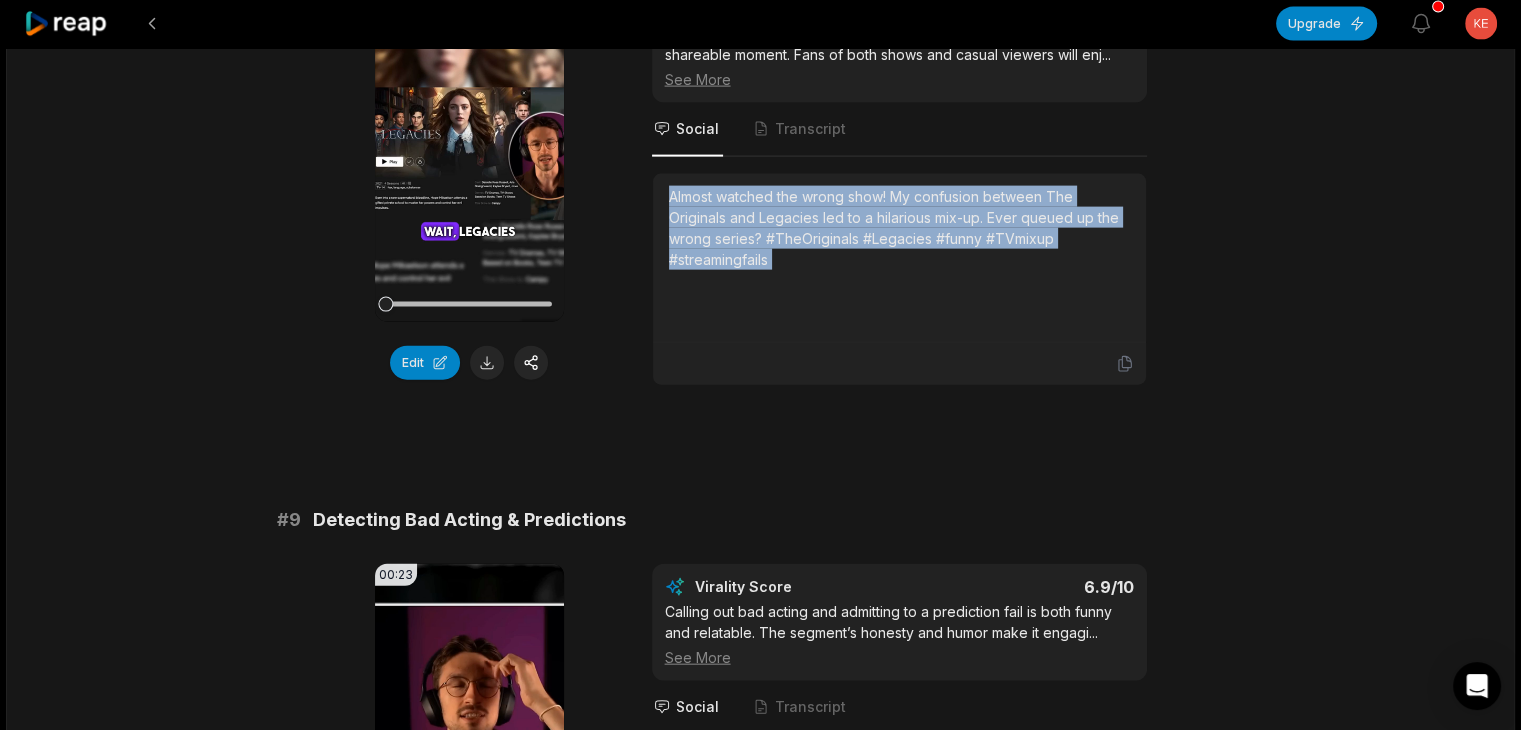 scroll, scrollTop: 4600, scrollLeft: 0, axis: vertical 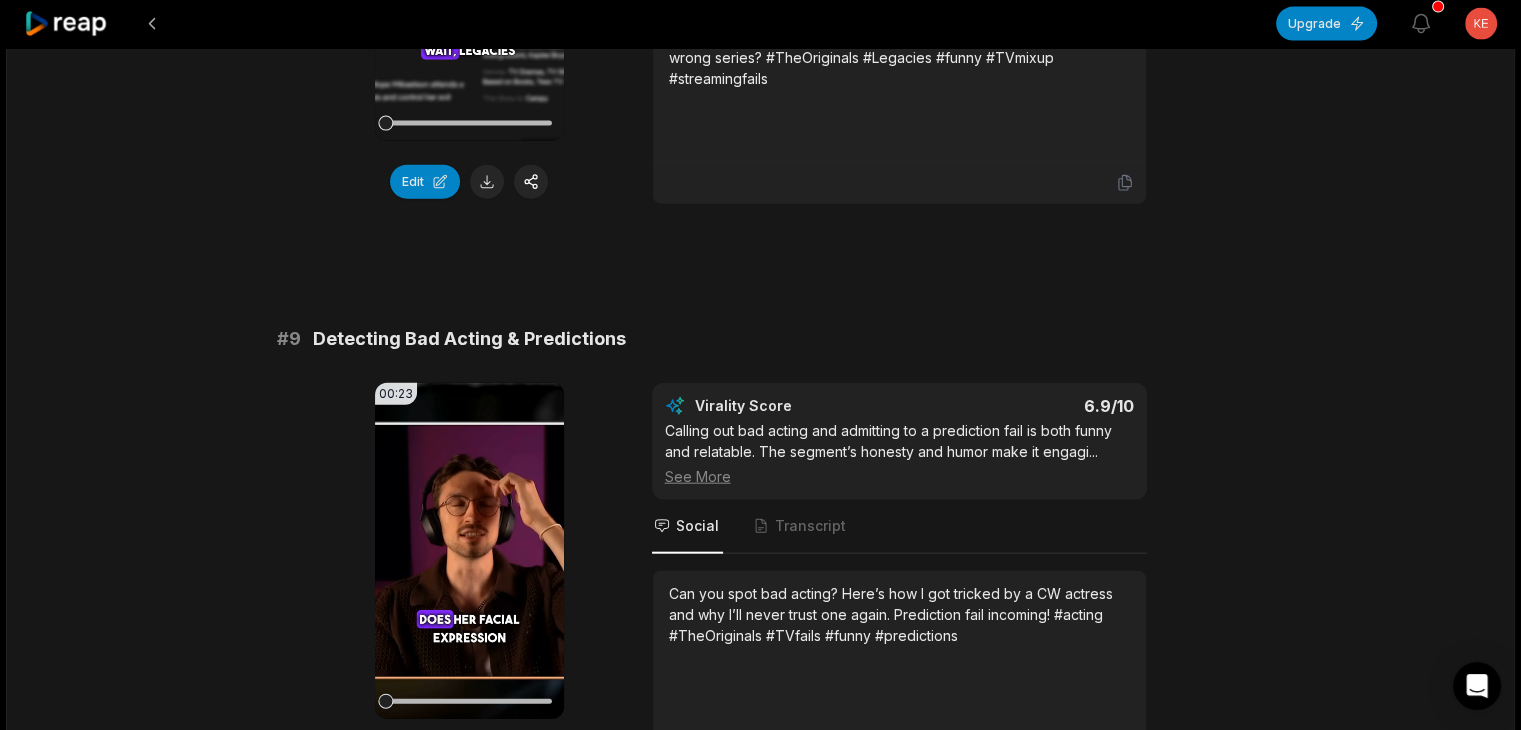 click on "Detecting Bad Acting & Predictions" at bounding box center (469, 339) 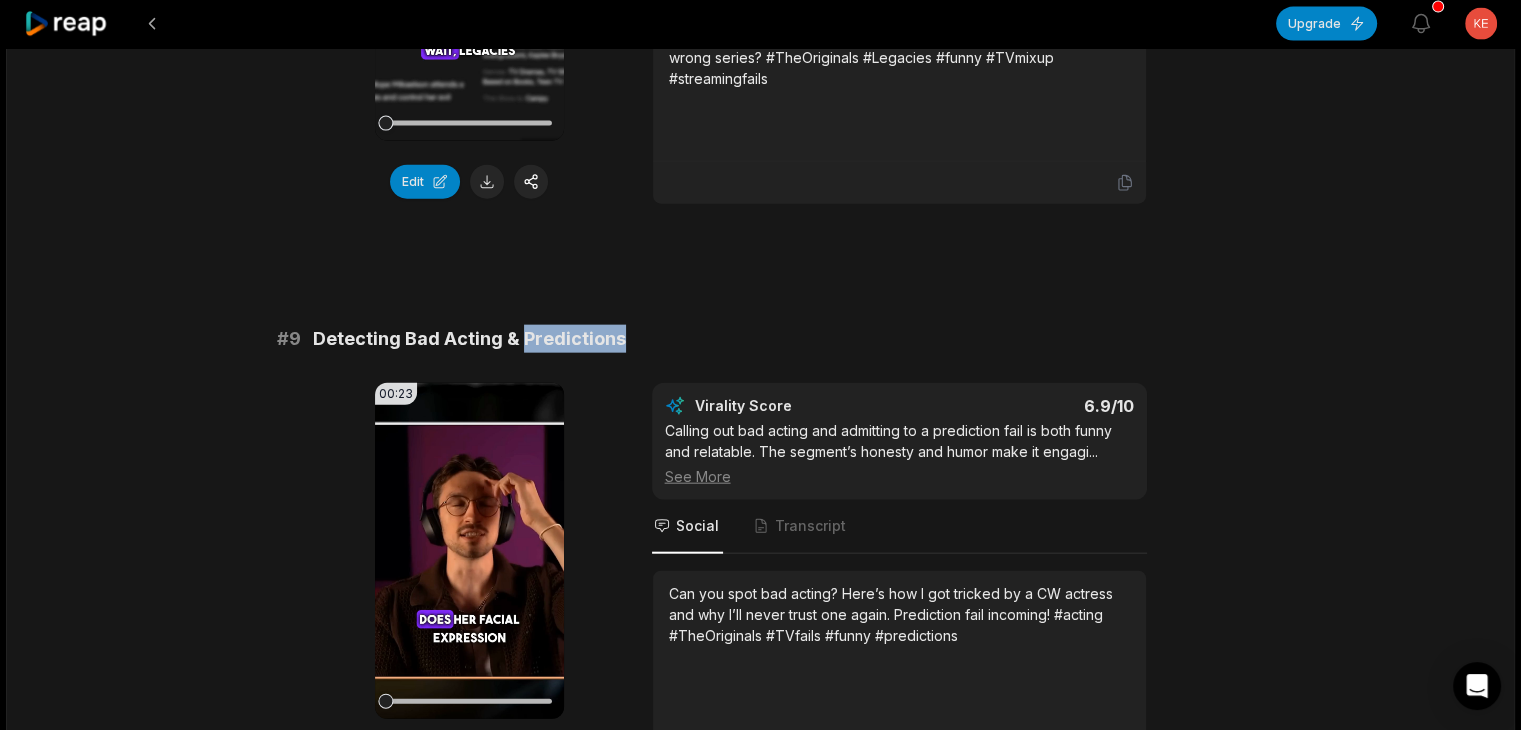 click on "Detecting Bad Acting & Predictions" at bounding box center [469, 339] 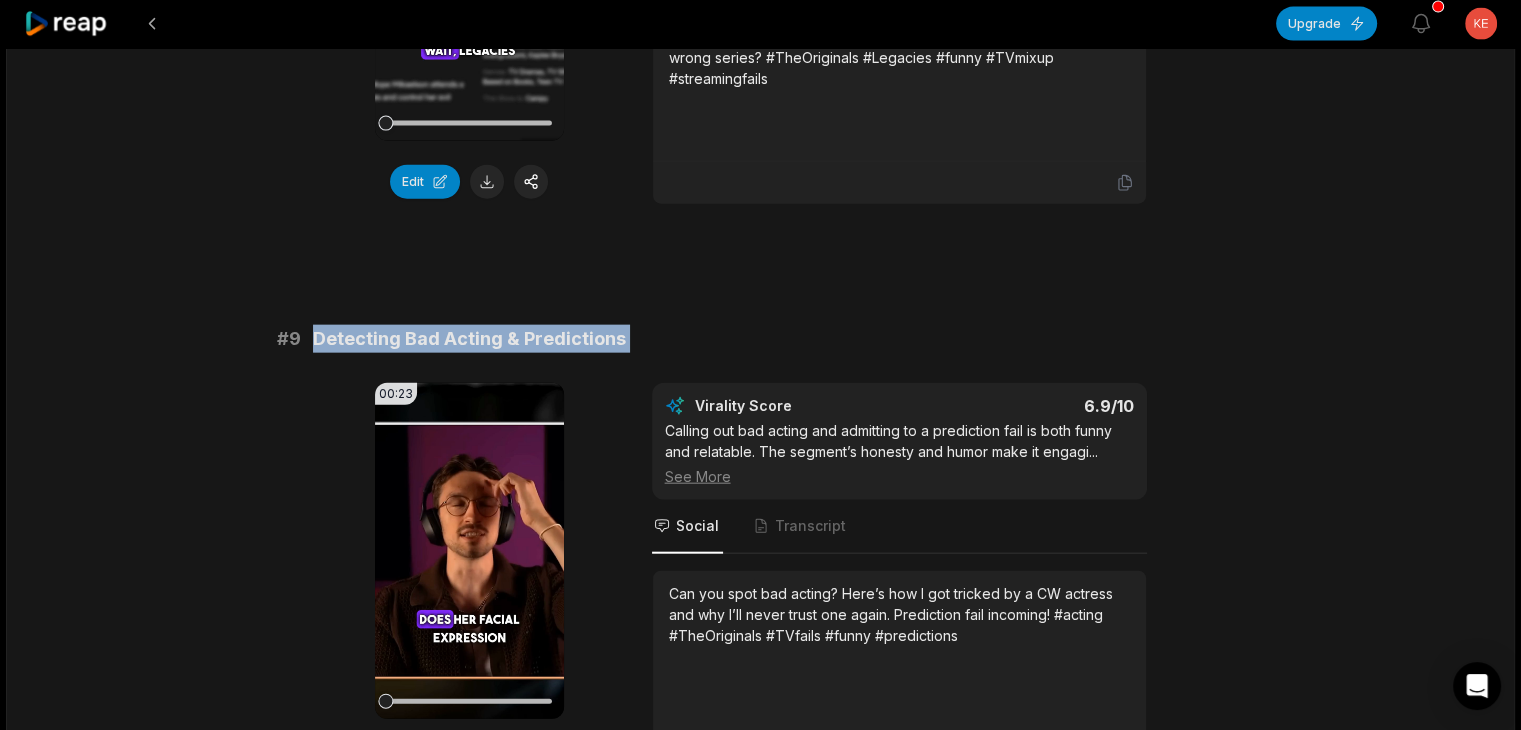 click on "Detecting Bad Acting & Predictions" at bounding box center [469, 339] 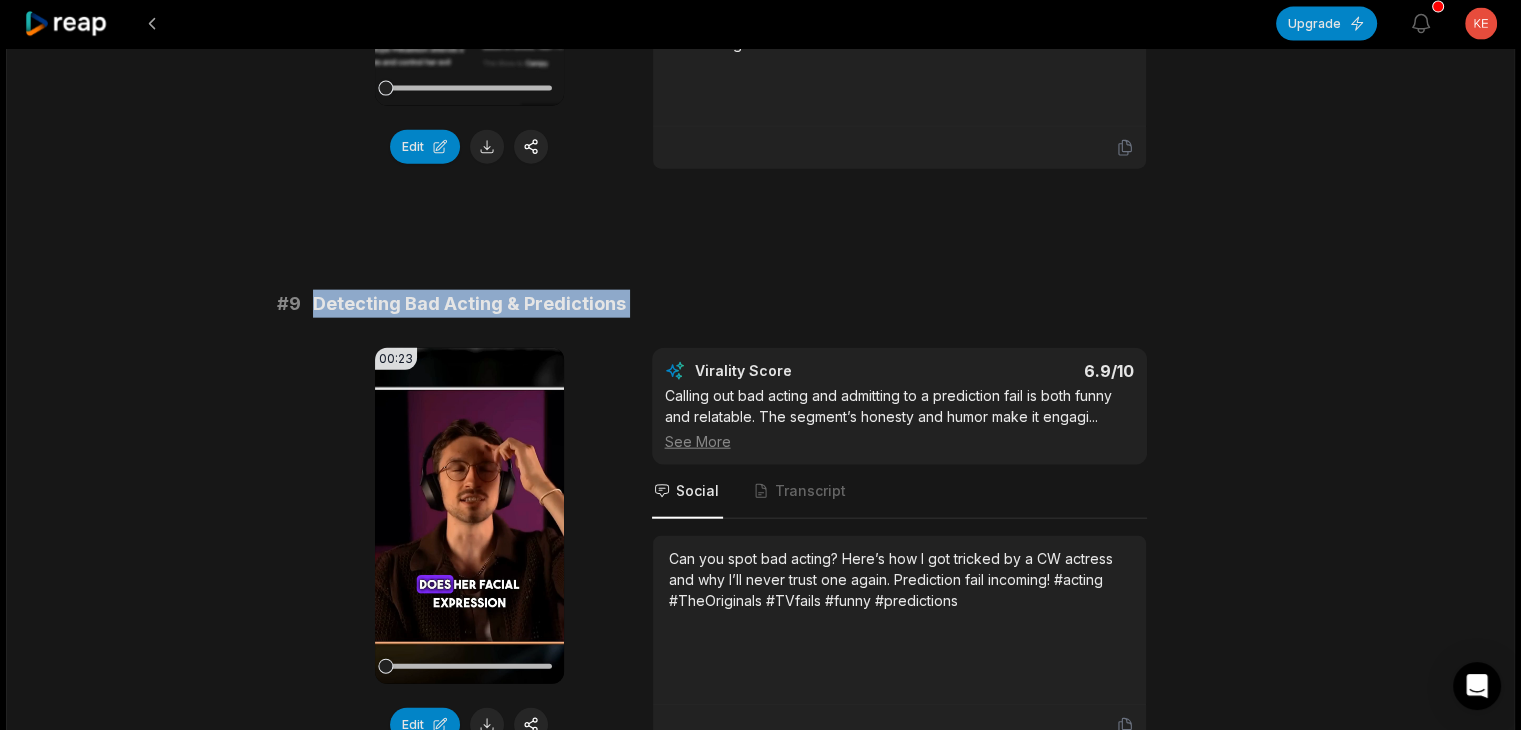 scroll, scrollTop: 4900, scrollLeft: 0, axis: vertical 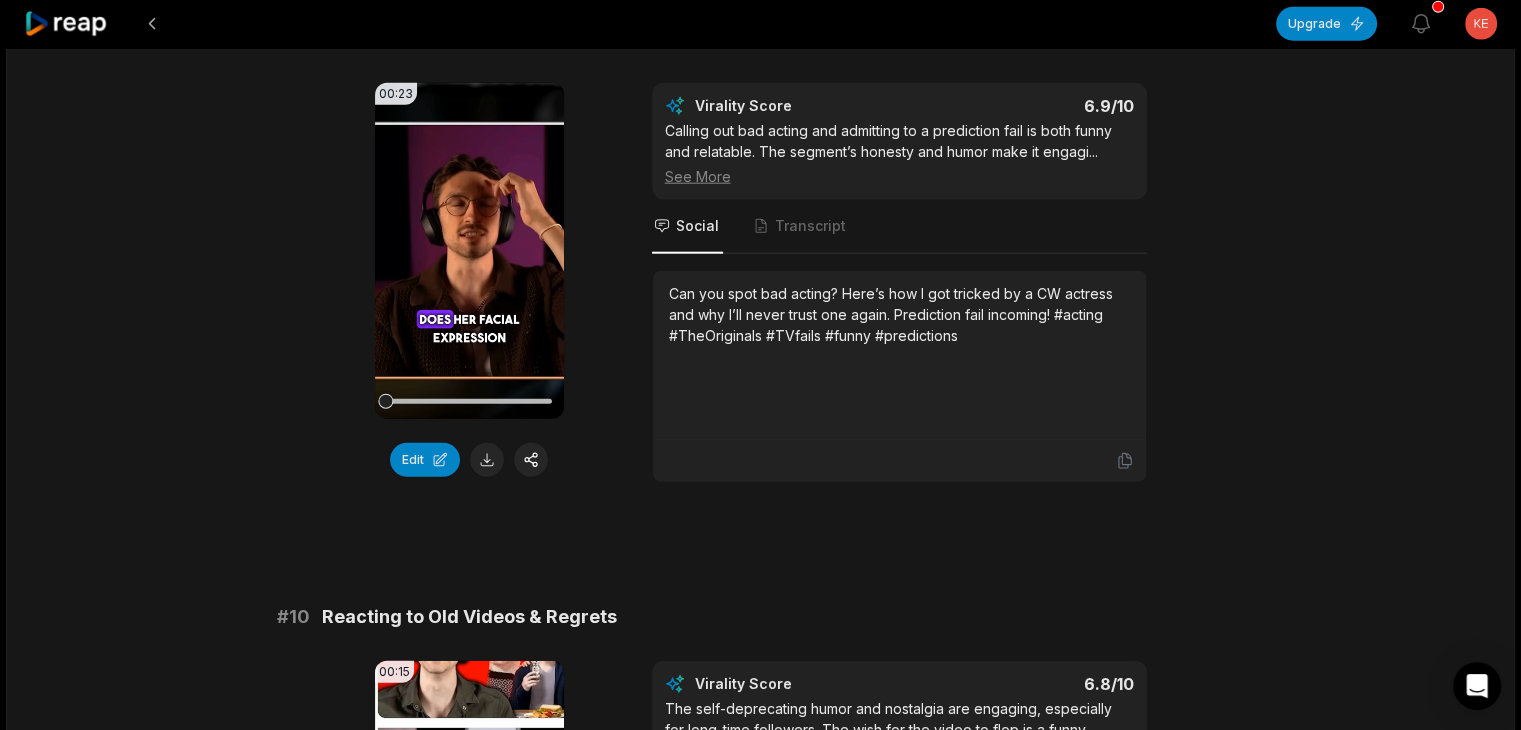 click on "Can you spot bad acting? Here’s how I got tricked by a CW actress and why I’ll never trust one again. Prediction fail incoming! #acting #TheOriginals #TVfails #funny #predictions" at bounding box center (899, 314) 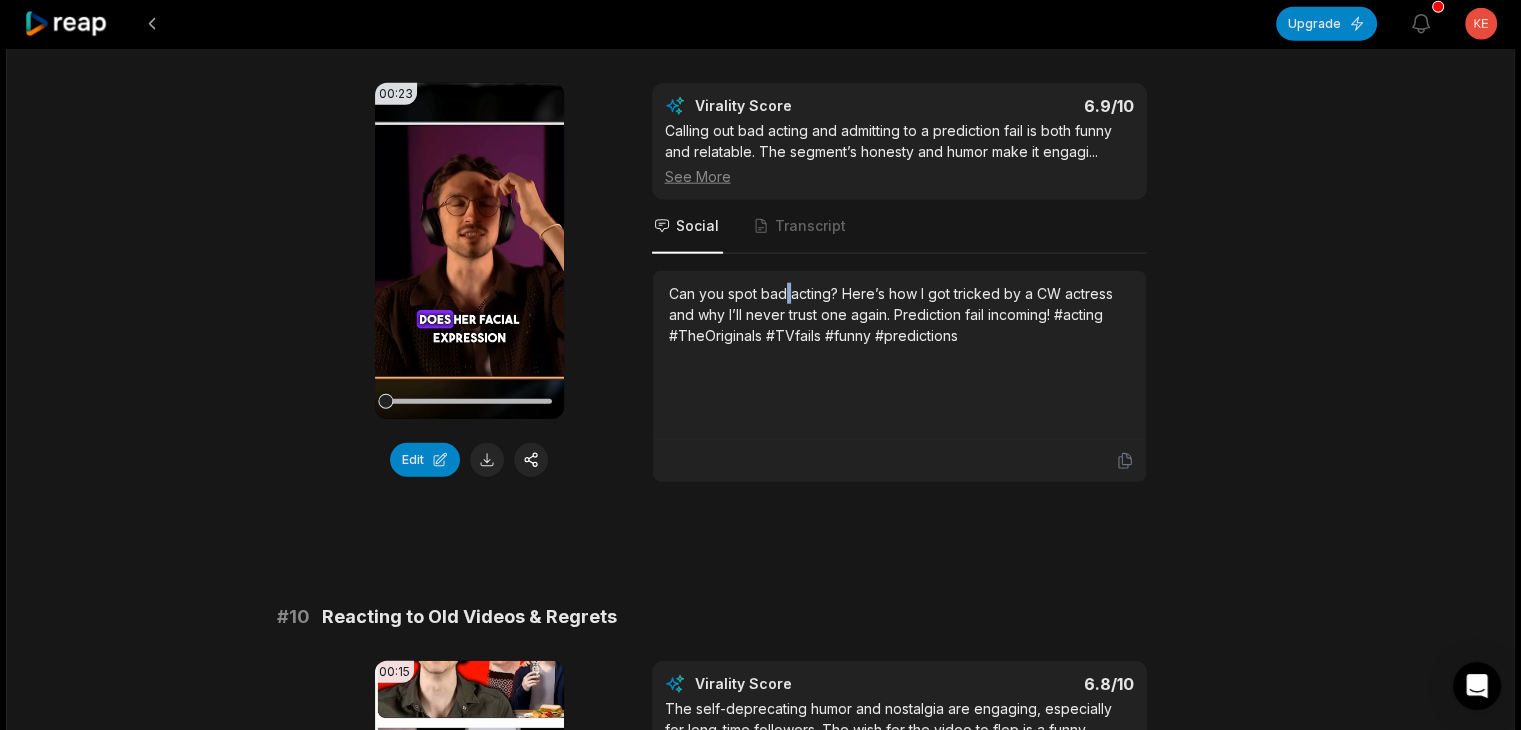 click on "Can you spot bad acting? Here’s how I got tricked by a CW actress and why I’ll never trust one again. Prediction fail incoming! #acting #TheOriginals #TVfails #funny #predictions" at bounding box center [899, 314] 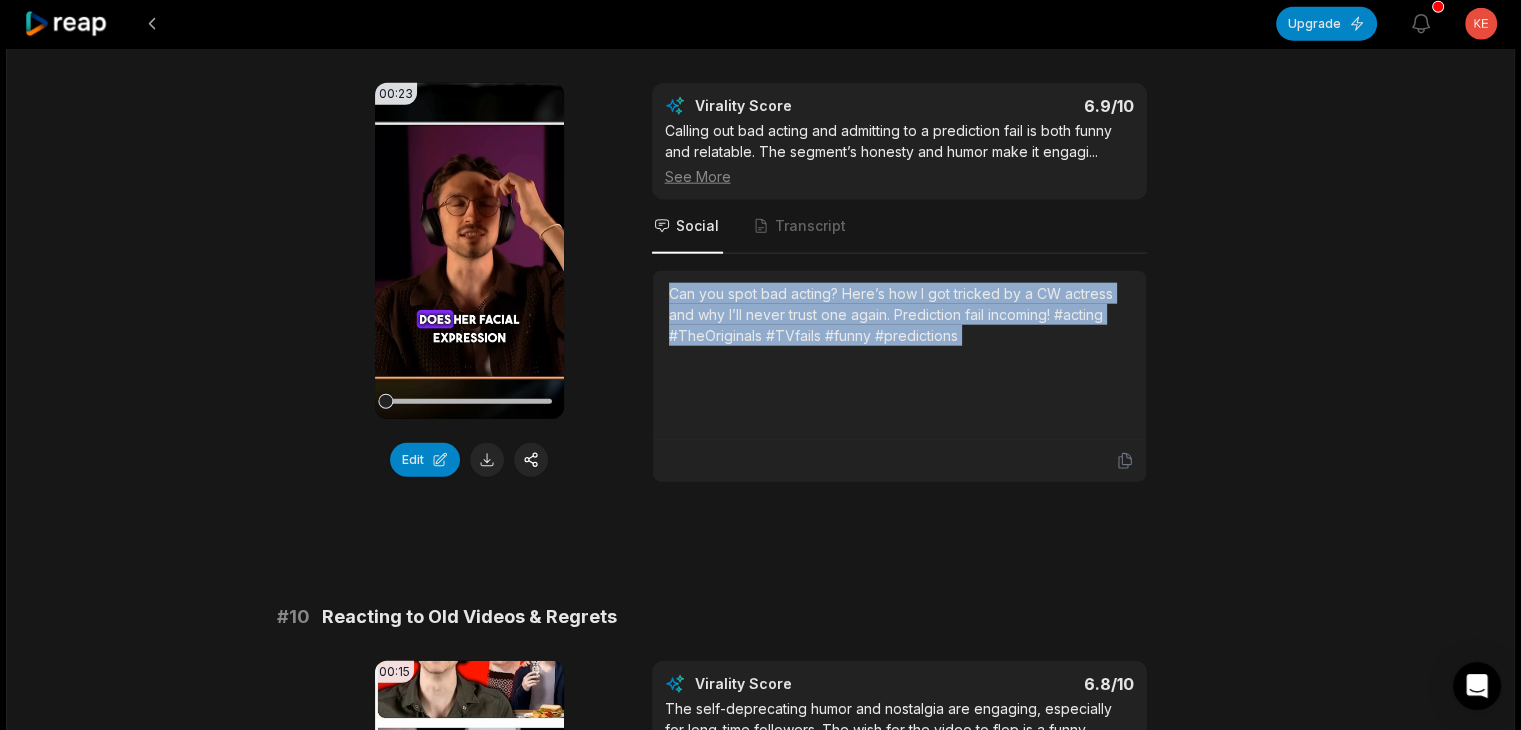 click on "Can you spot bad acting? Here’s how I got tricked by a CW actress and why I’ll never trust one again. Prediction fail incoming! #acting #TheOriginals #TVfails #funny #predictions" at bounding box center (899, 314) 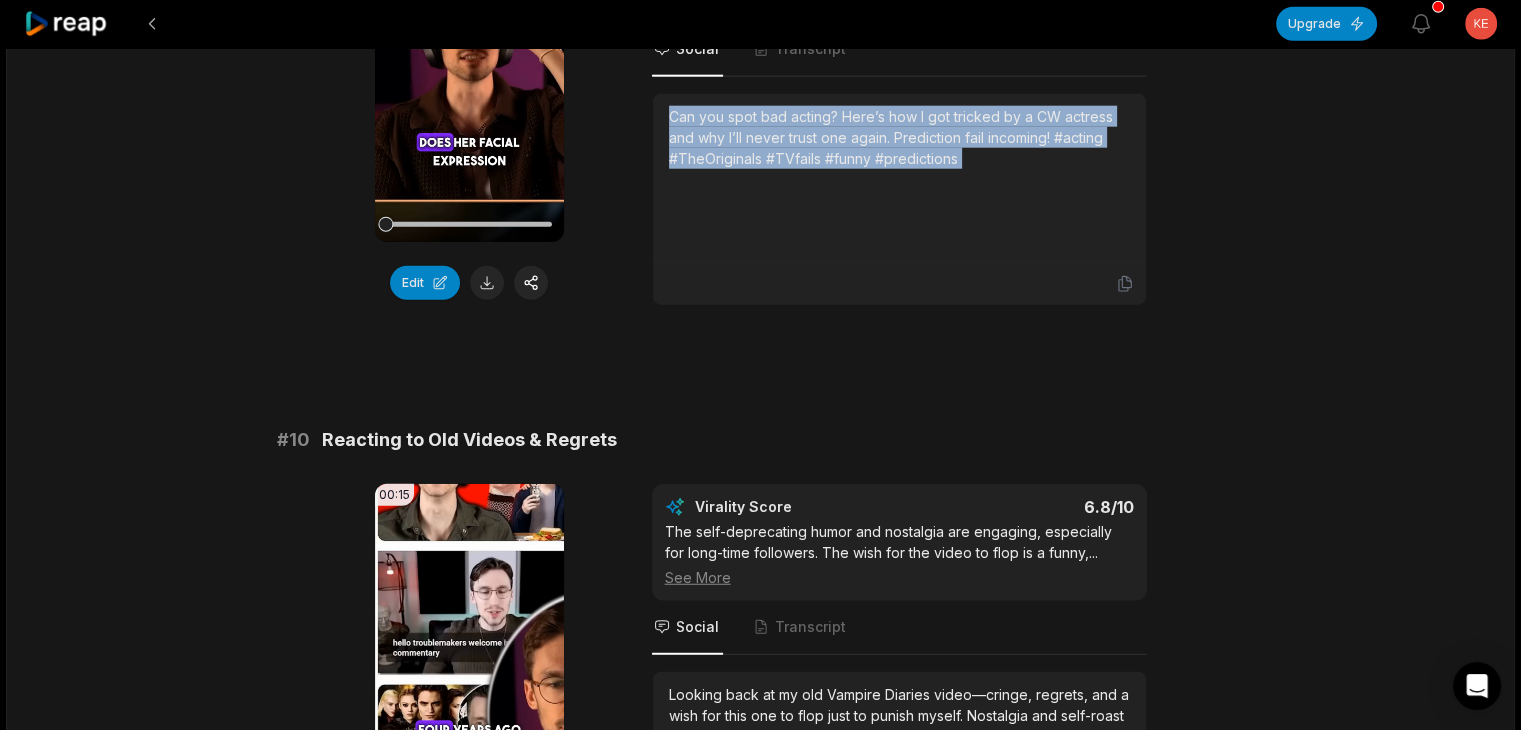 scroll, scrollTop: 5200, scrollLeft: 0, axis: vertical 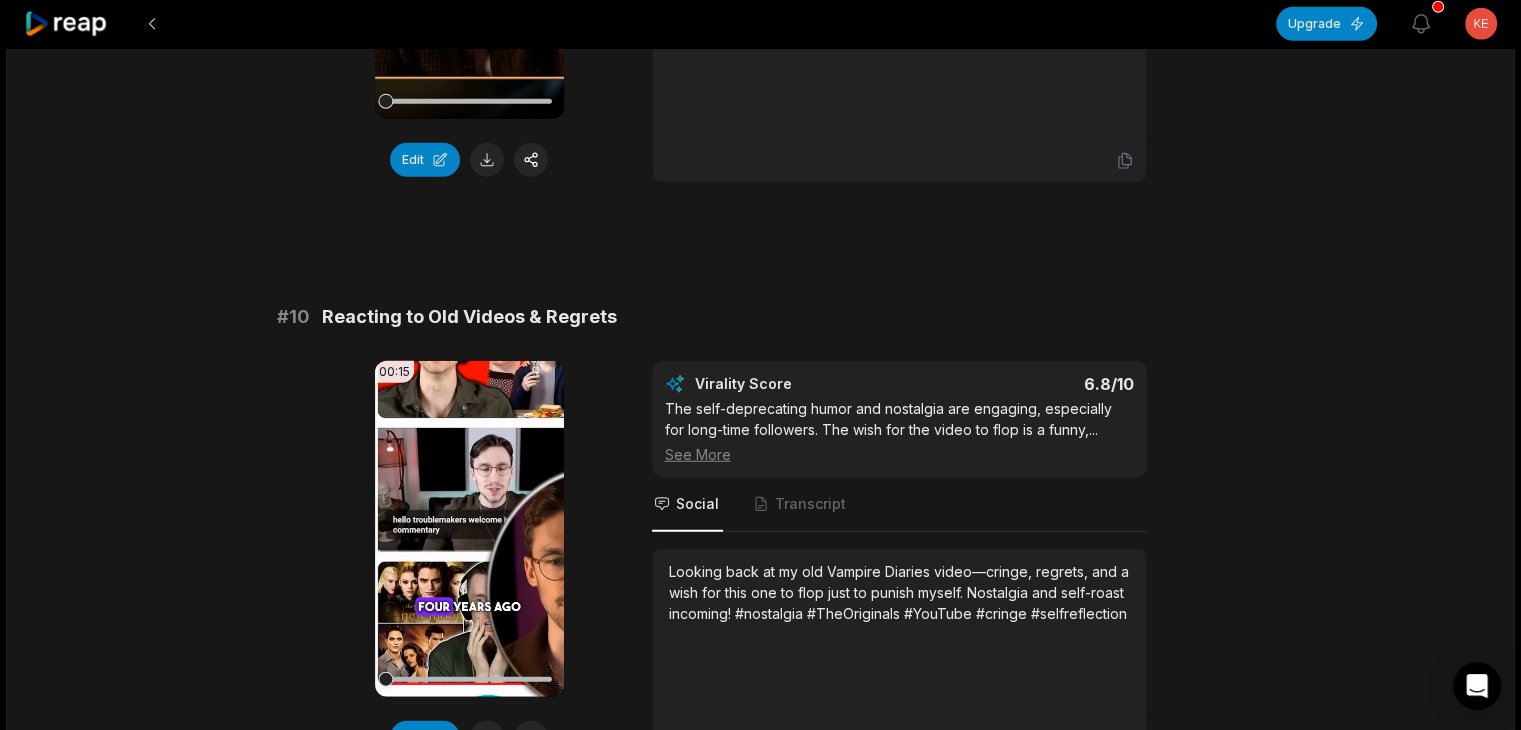 click on "Reacting to Old Videos & Regrets" at bounding box center [469, 317] 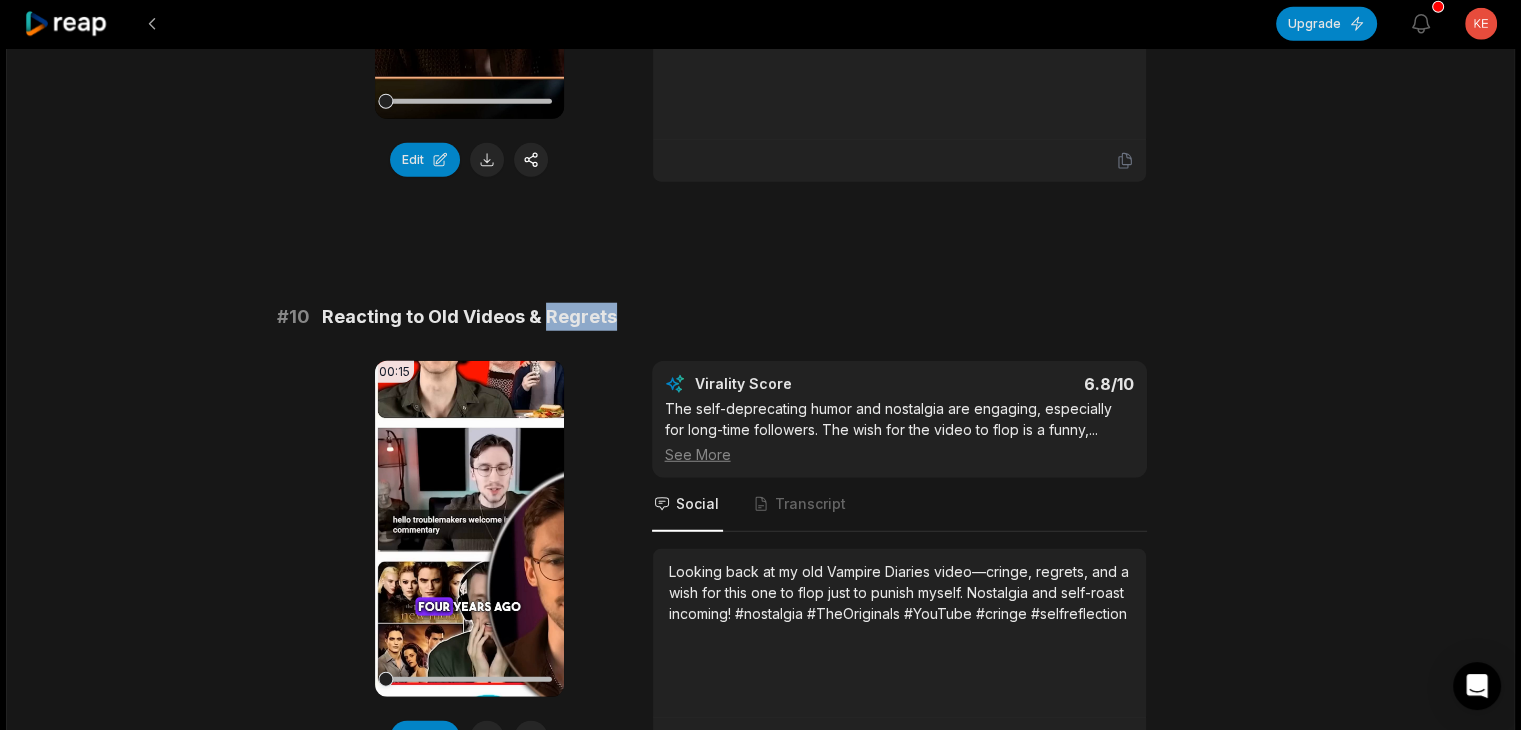 click on "Reacting to Old Videos & Regrets" at bounding box center [469, 317] 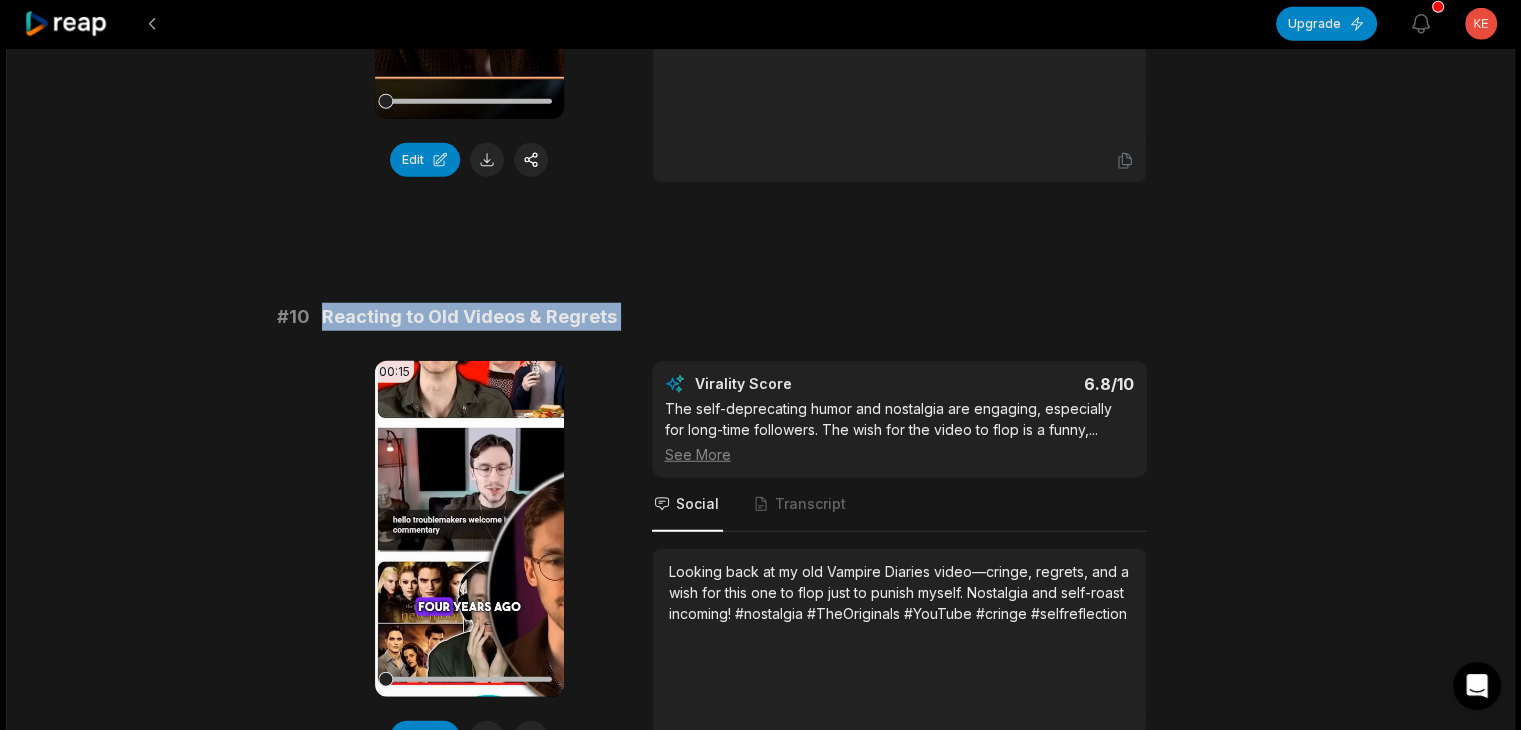 click on "Reacting to Old Videos & Regrets" at bounding box center (469, 317) 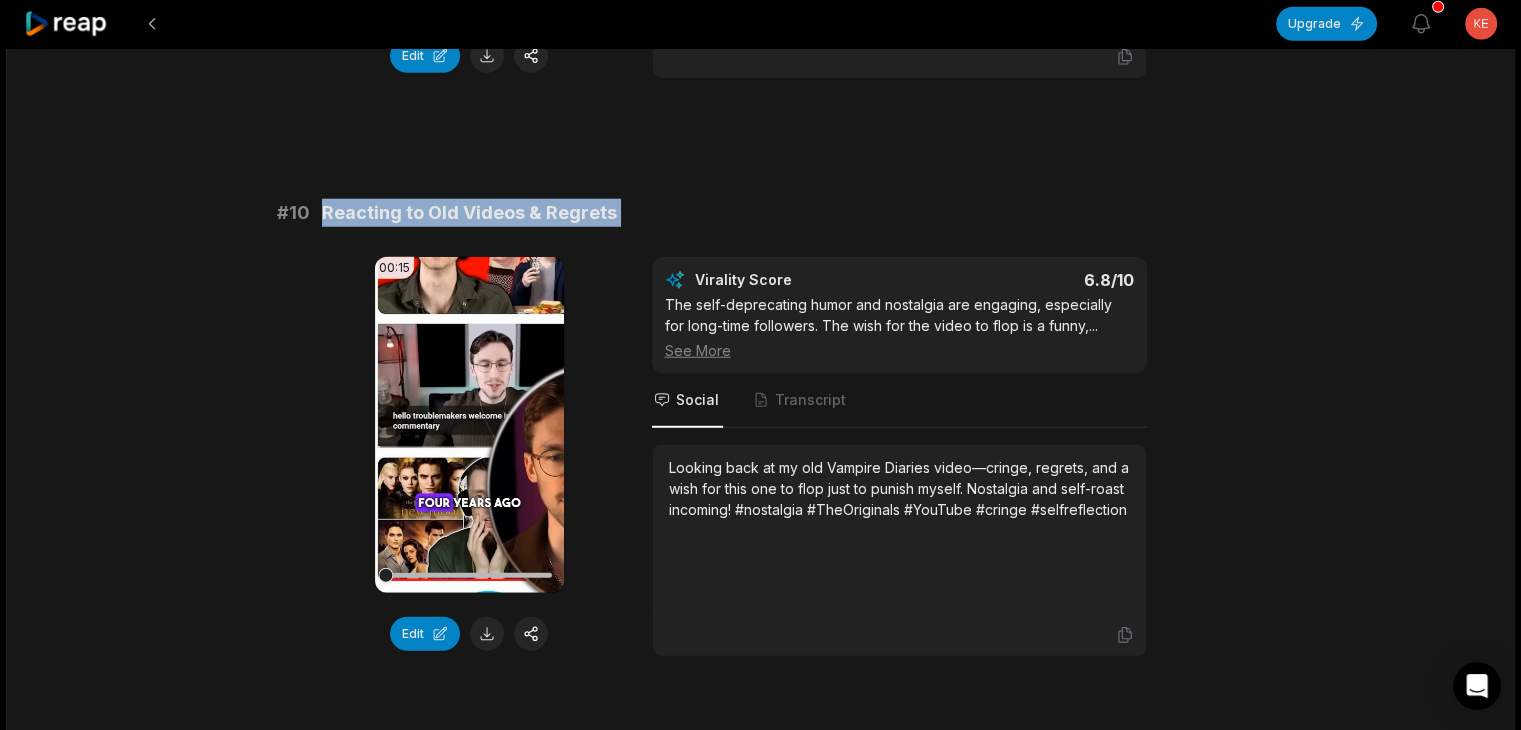 scroll, scrollTop: 5416, scrollLeft: 0, axis: vertical 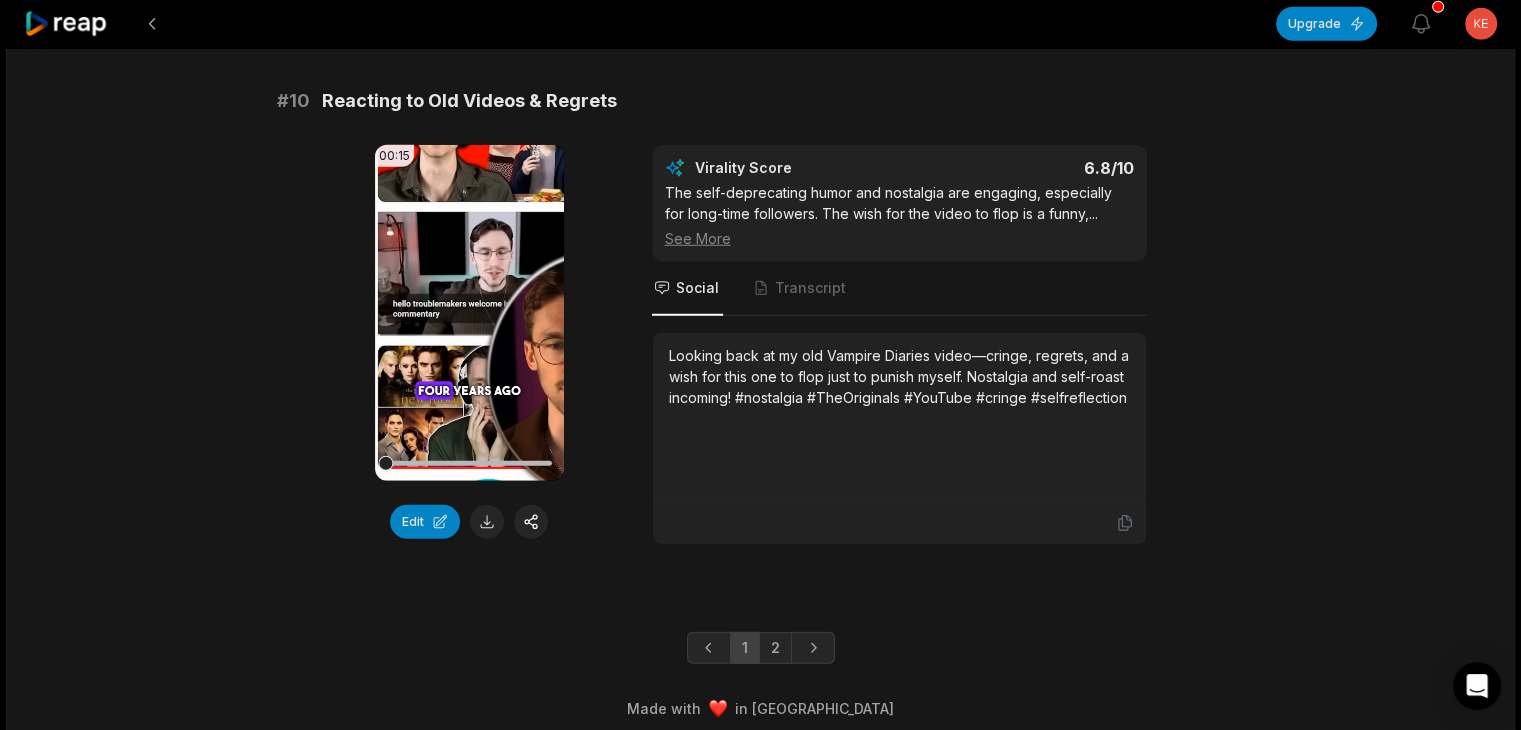 click on "Looking back at my old Vampire Diaries video—cringe, regrets, and a wish for this one to flop just to punish myself. Nostalgia and self-roast incoming! #nostalgia #TheOriginals #YouTube #cringe #selfreflection" at bounding box center [899, 376] 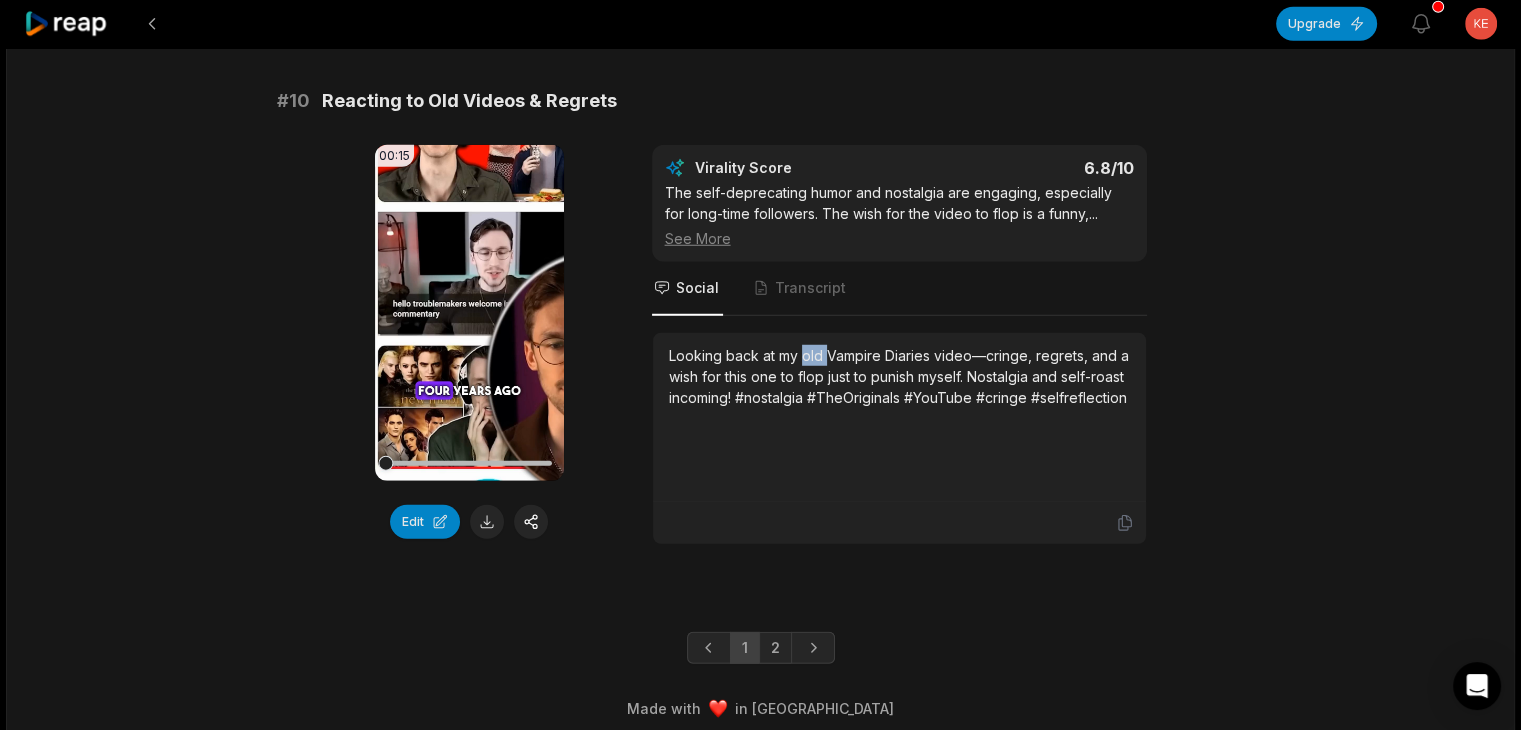 click on "Looking back at my old Vampire Diaries video—cringe, regrets, and a wish for this one to flop just to punish myself. Nostalgia and self-roast incoming! #nostalgia #TheOriginals #YouTube #cringe #selfreflection" at bounding box center [899, 376] 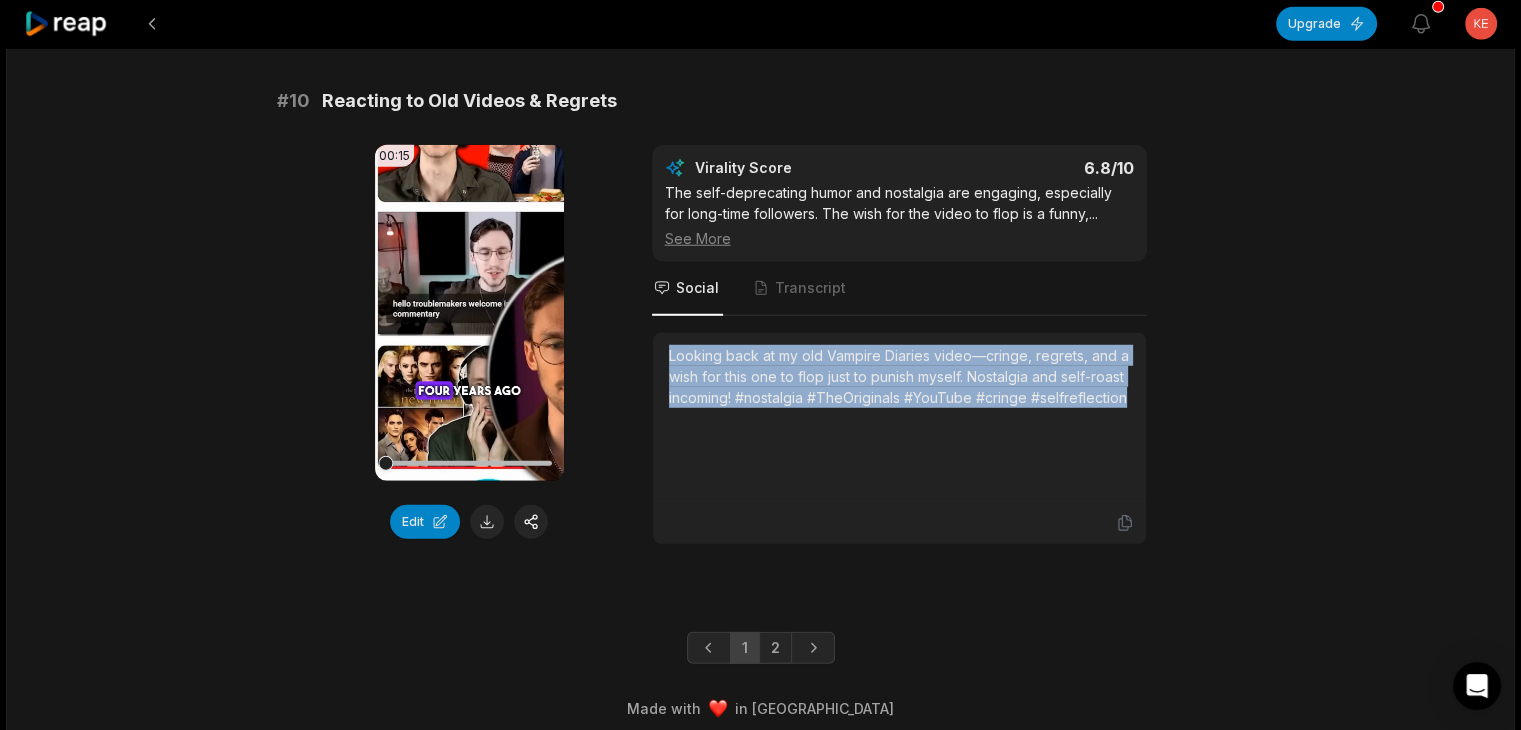 click on "Looking back at my old Vampire Diaries video—cringe, regrets, and a wish for this one to flop just to punish myself. Nostalgia and self-roast incoming! #nostalgia #TheOriginals #YouTube #cringe #selfreflection" at bounding box center [899, 376] 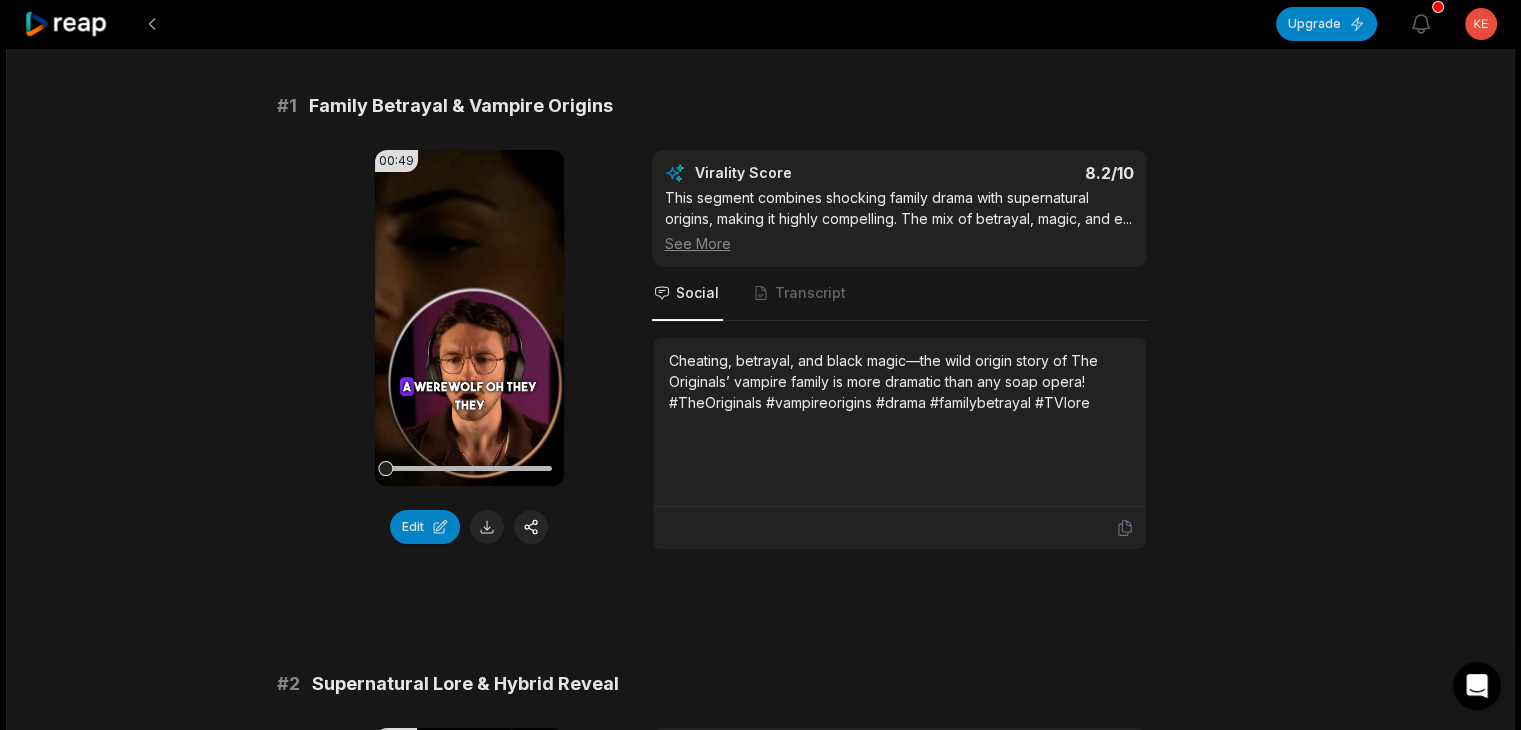 scroll, scrollTop: 300, scrollLeft: 0, axis: vertical 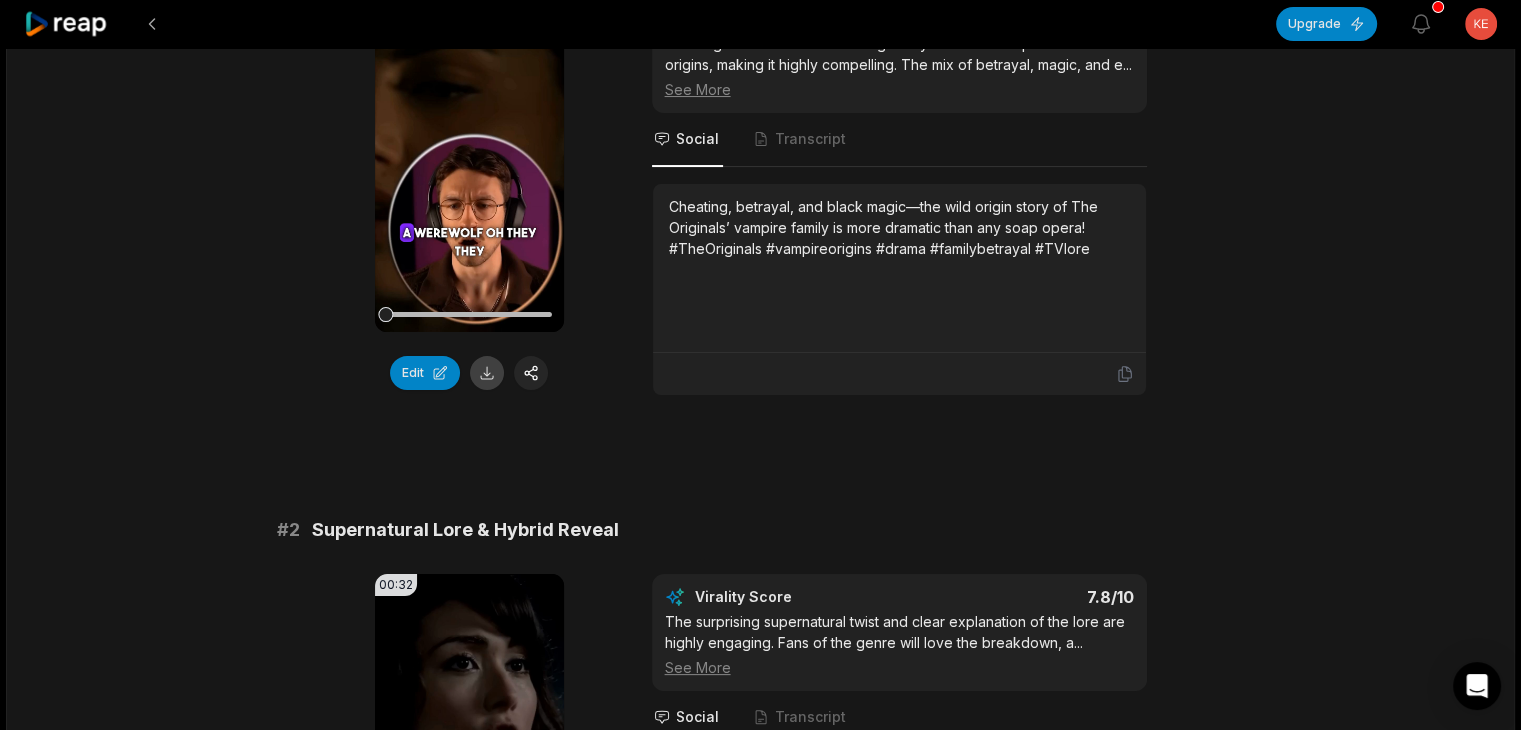 click at bounding box center (487, 373) 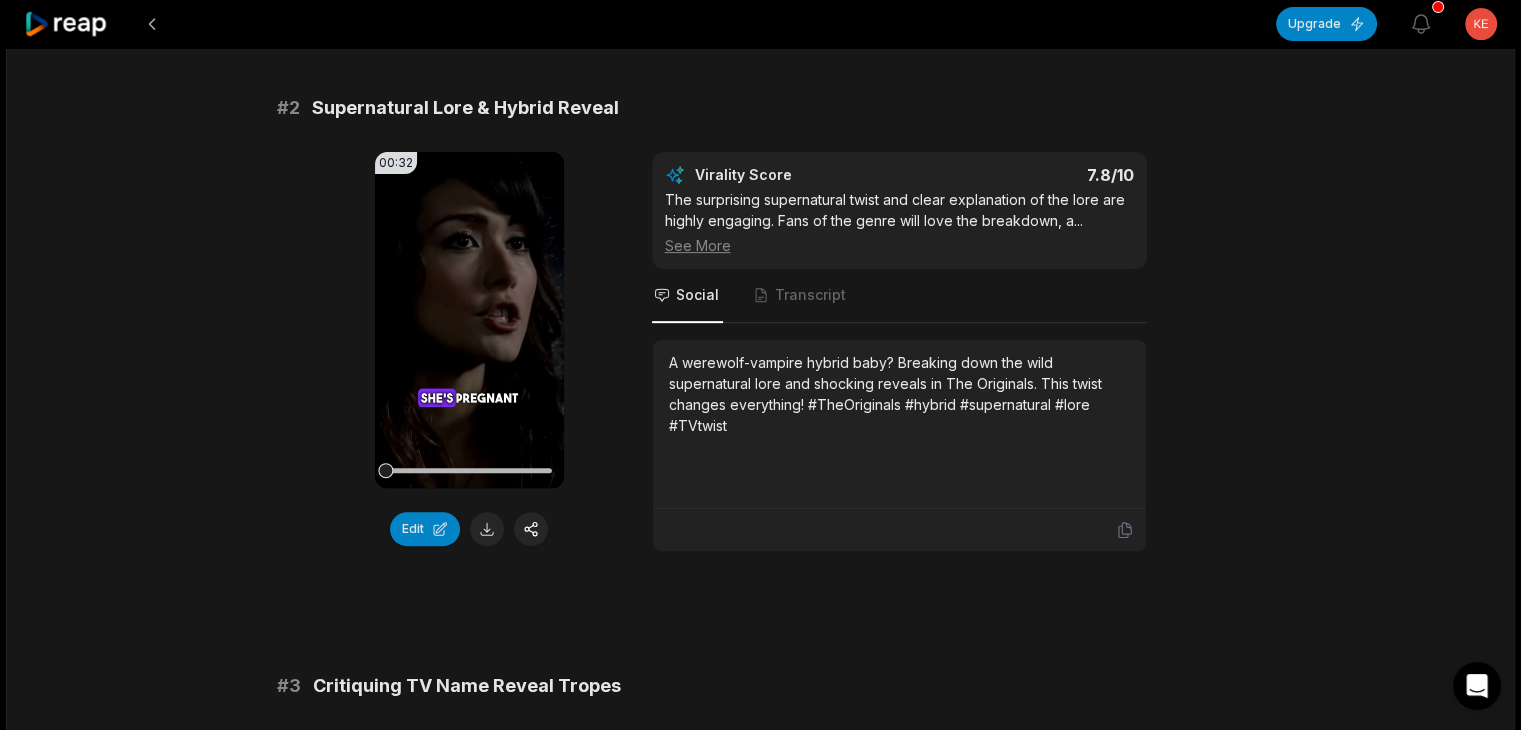 scroll, scrollTop: 800, scrollLeft: 0, axis: vertical 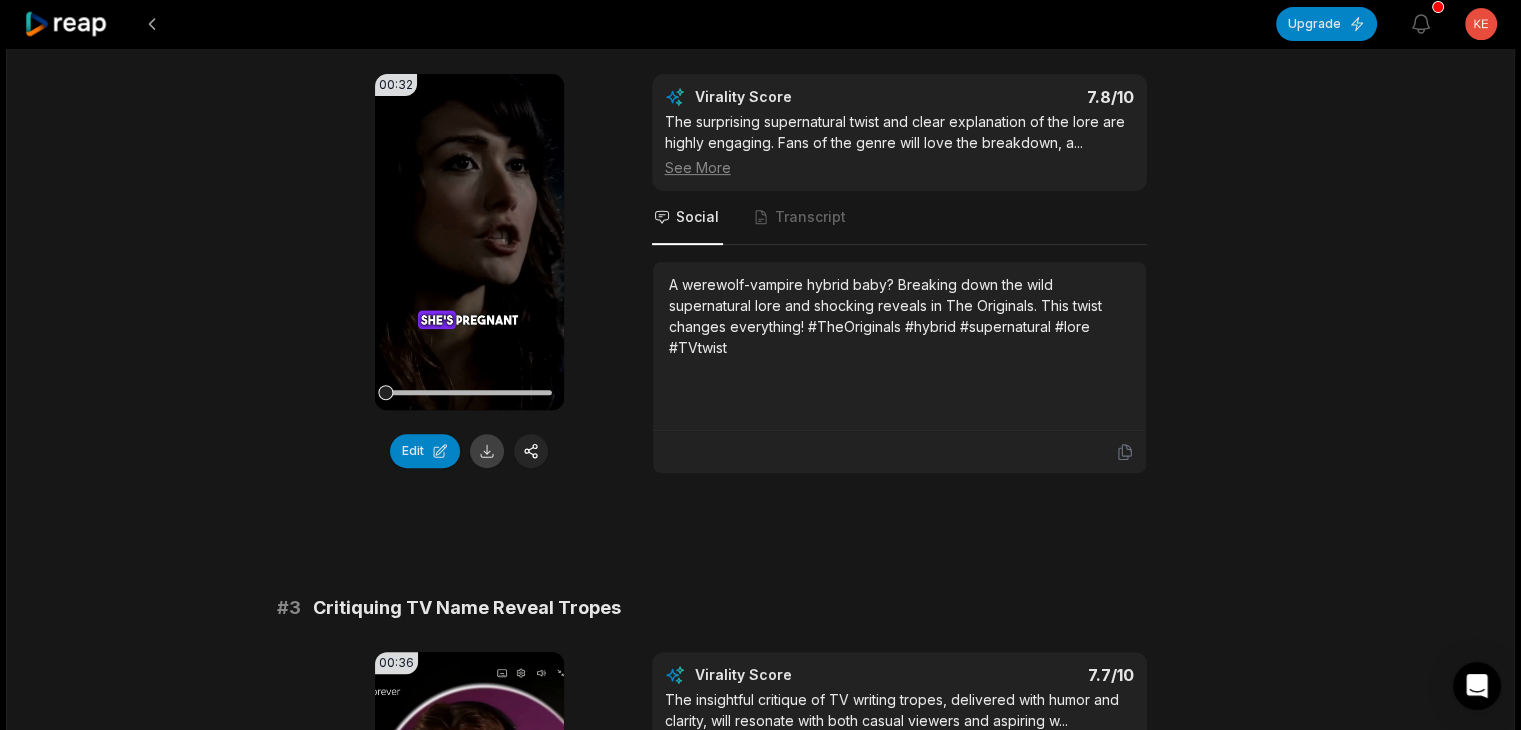 click at bounding box center (487, 451) 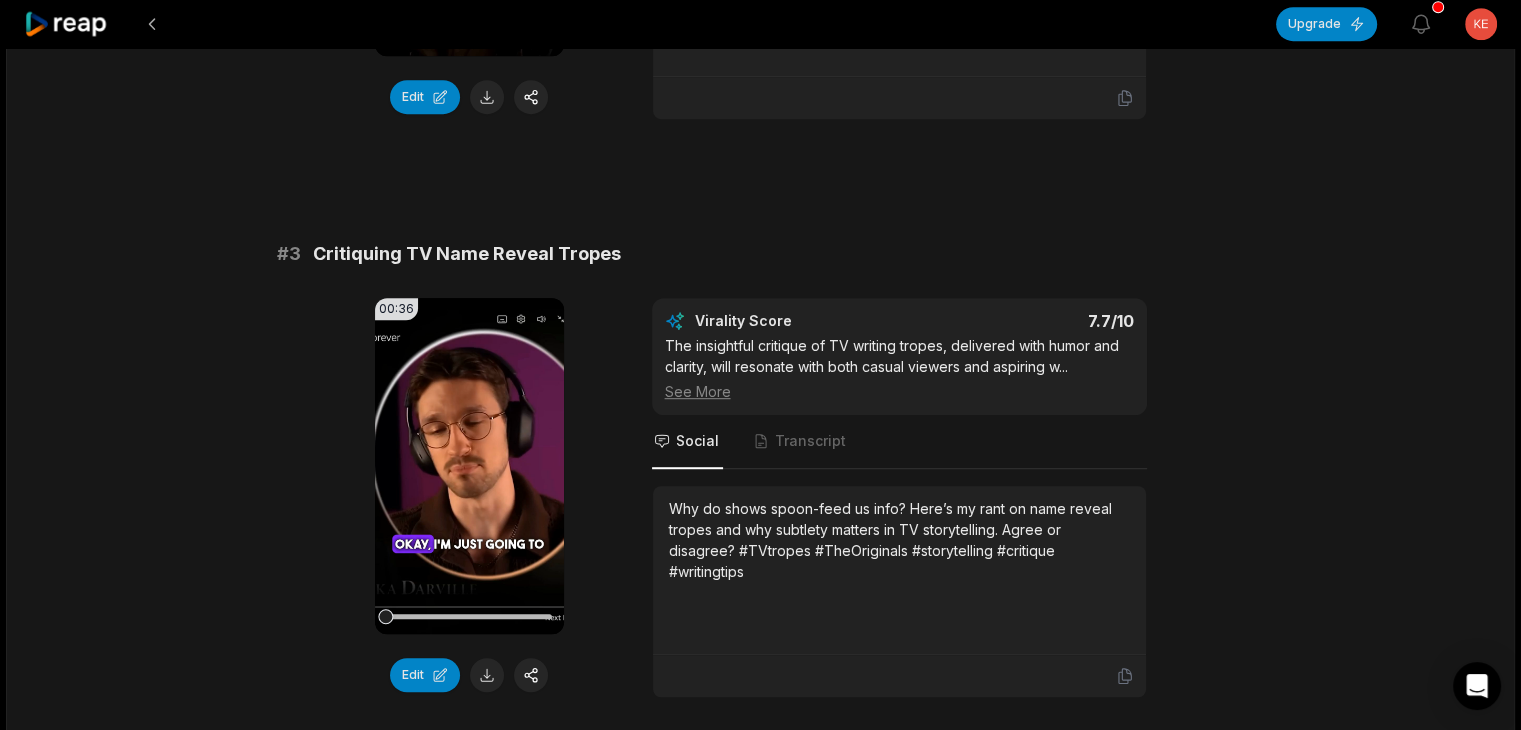 scroll, scrollTop: 1200, scrollLeft: 0, axis: vertical 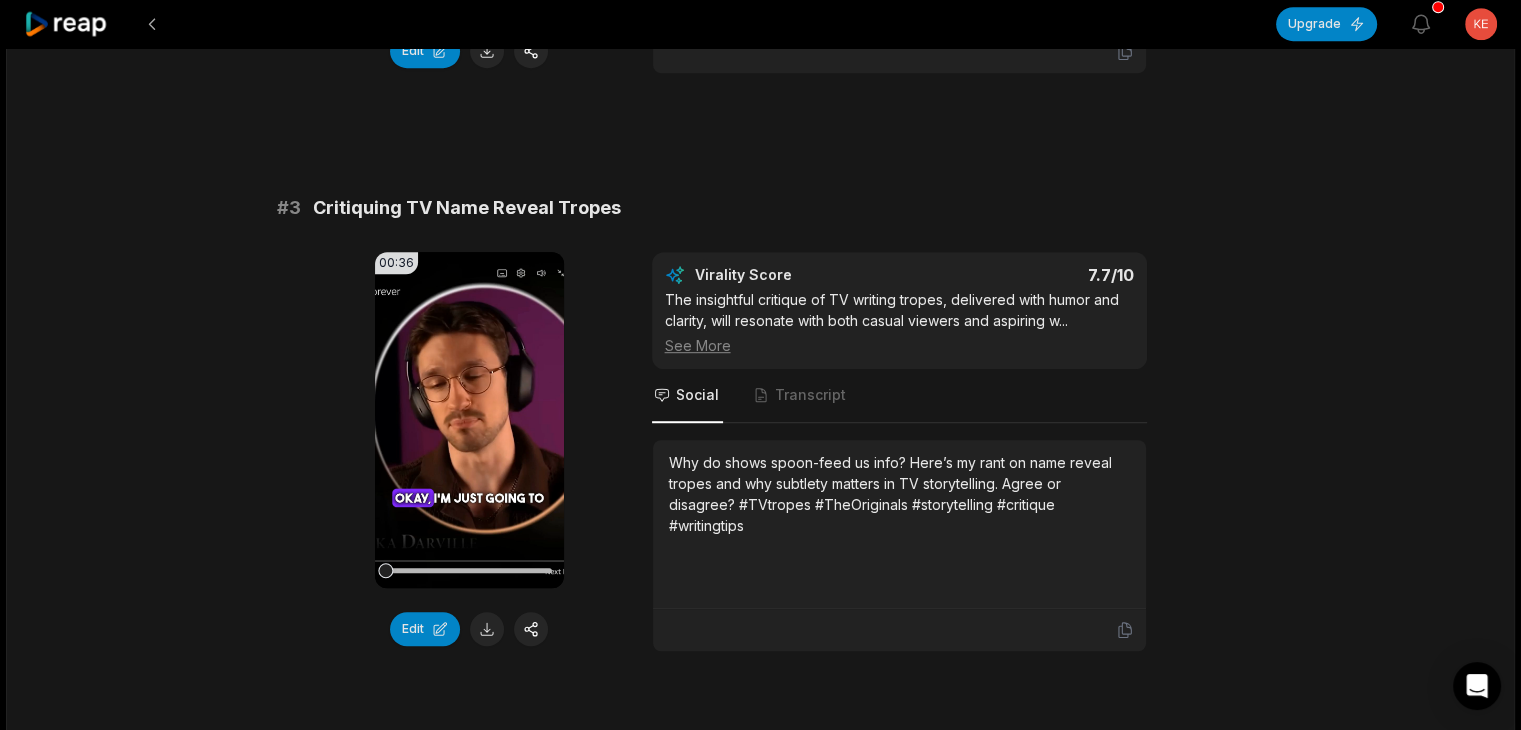 click at bounding box center [487, 629] 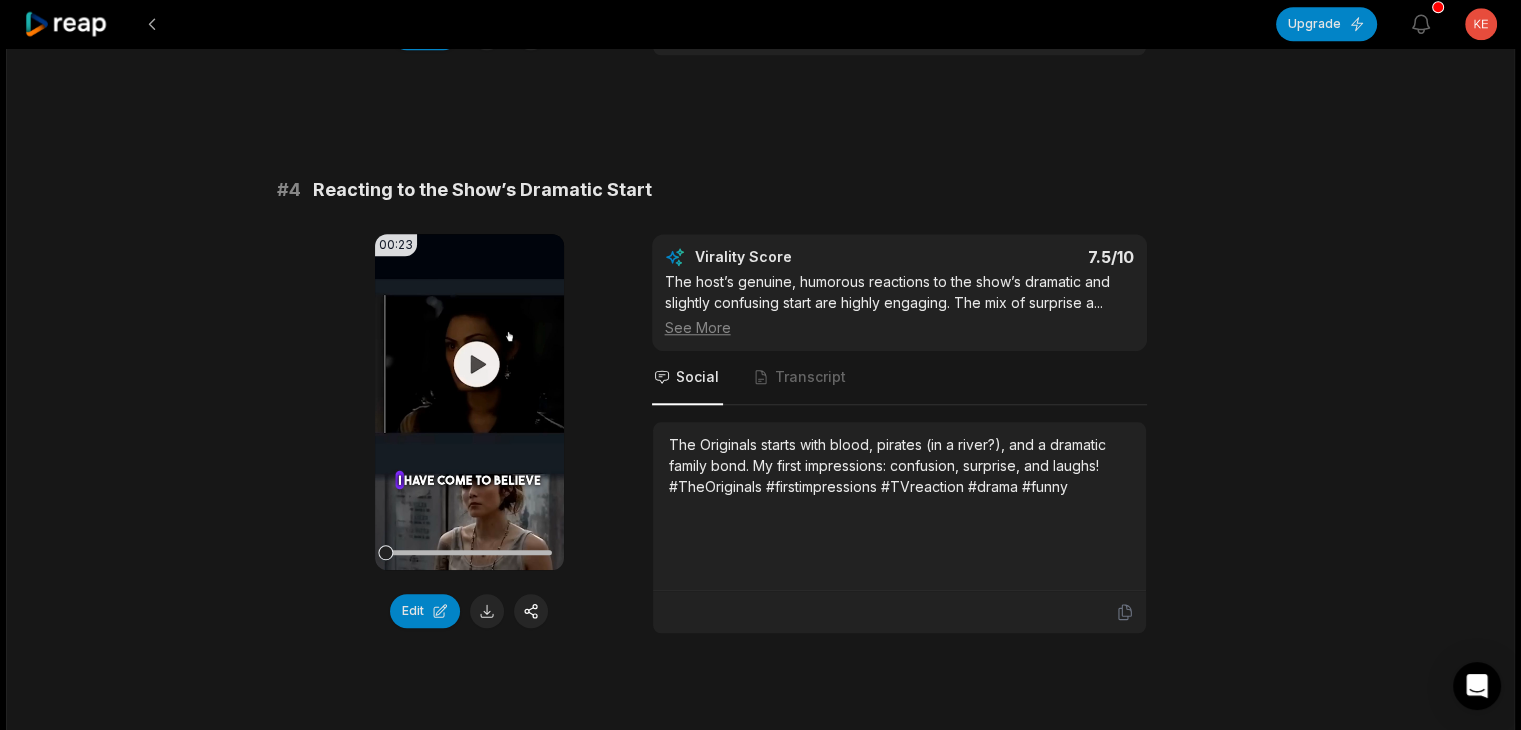 scroll, scrollTop: 1900, scrollLeft: 0, axis: vertical 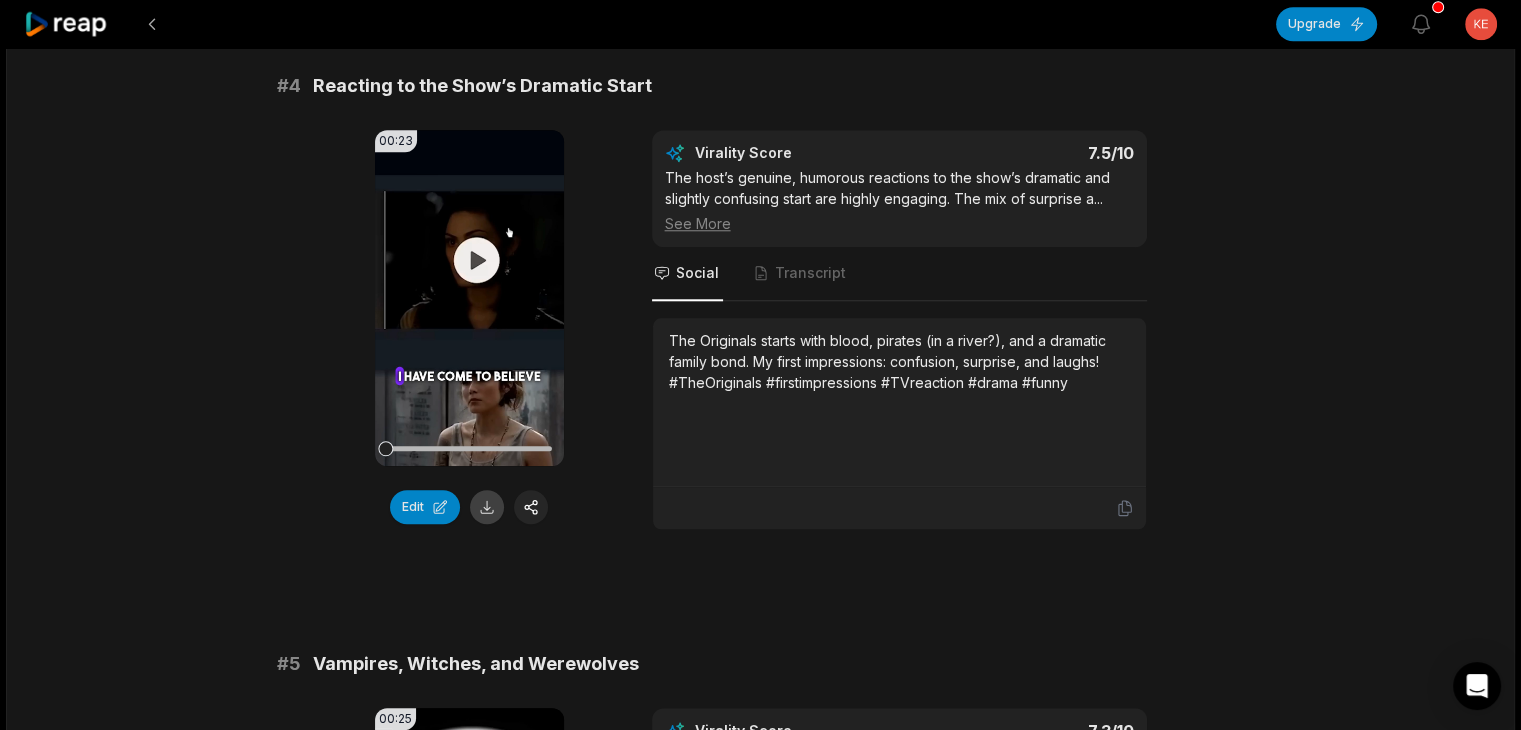 click at bounding box center [487, 507] 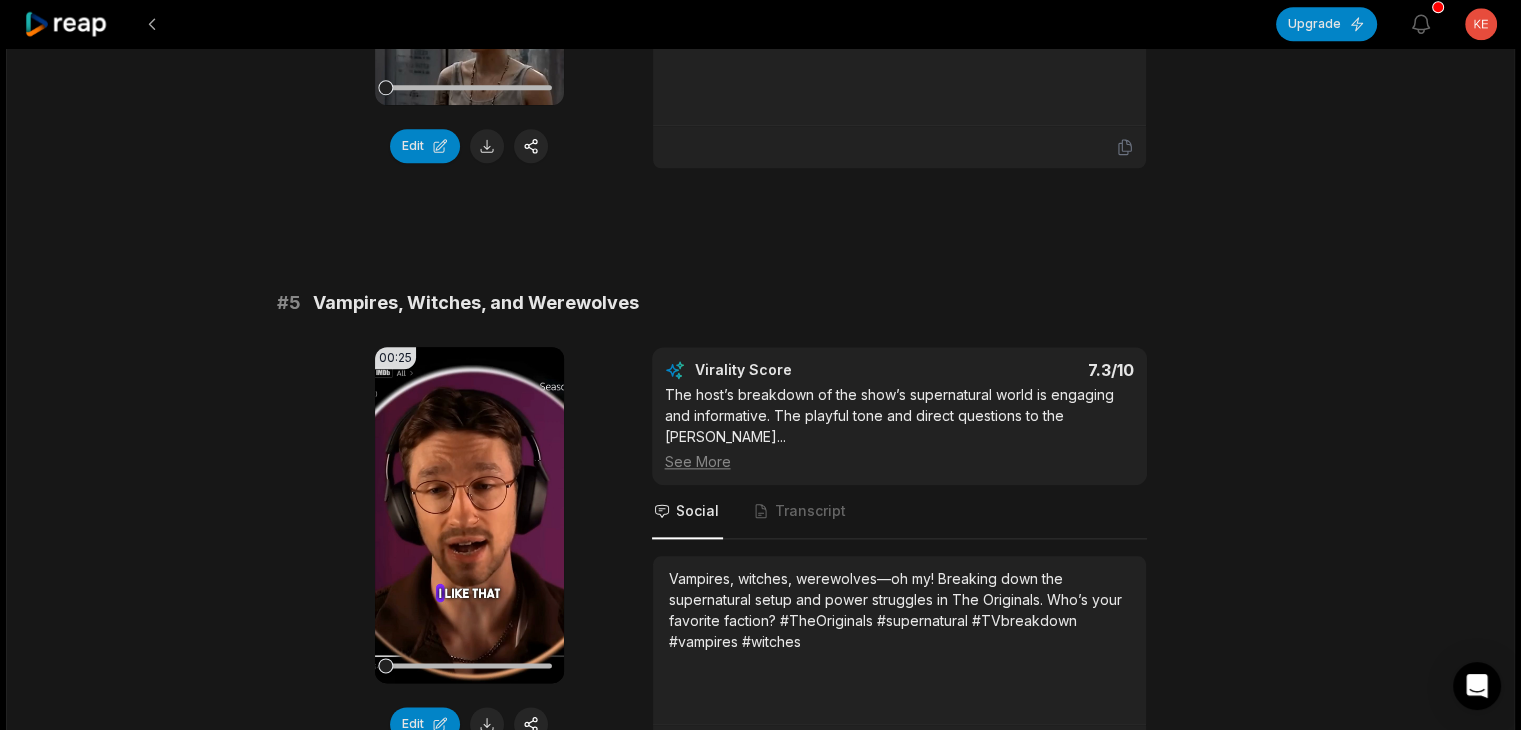 scroll, scrollTop: 2400, scrollLeft: 0, axis: vertical 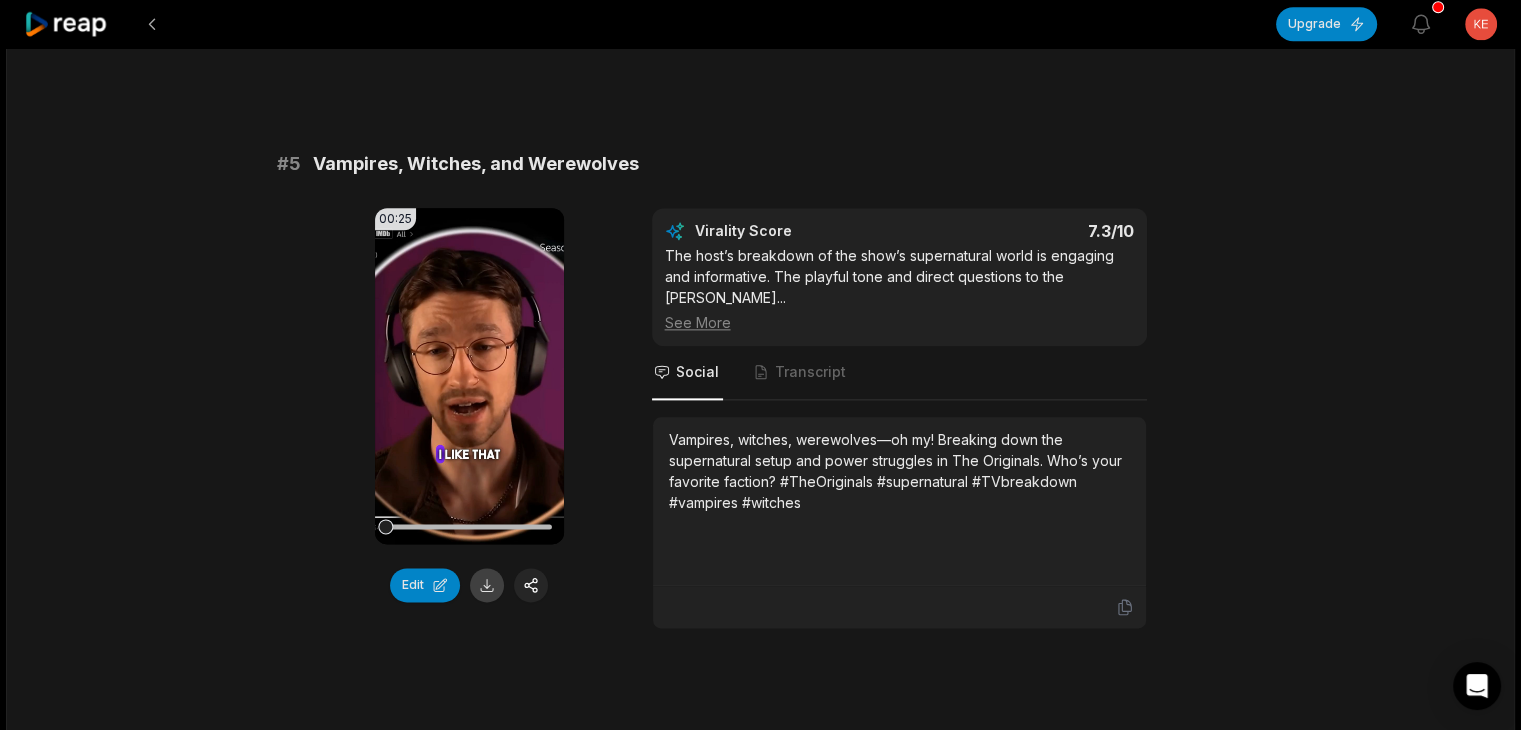 click at bounding box center [487, 585] 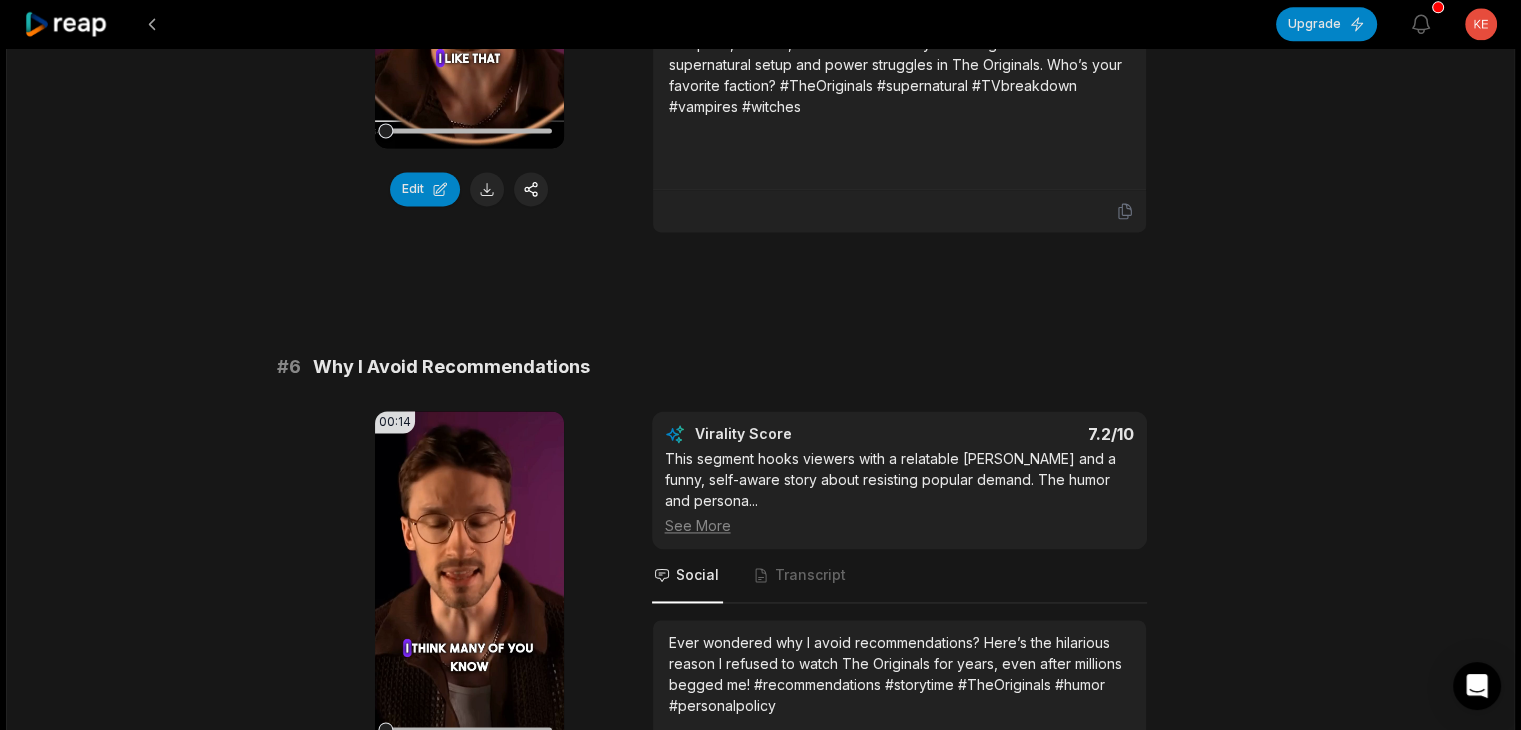 scroll, scrollTop: 3000, scrollLeft: 0, axis: vertical 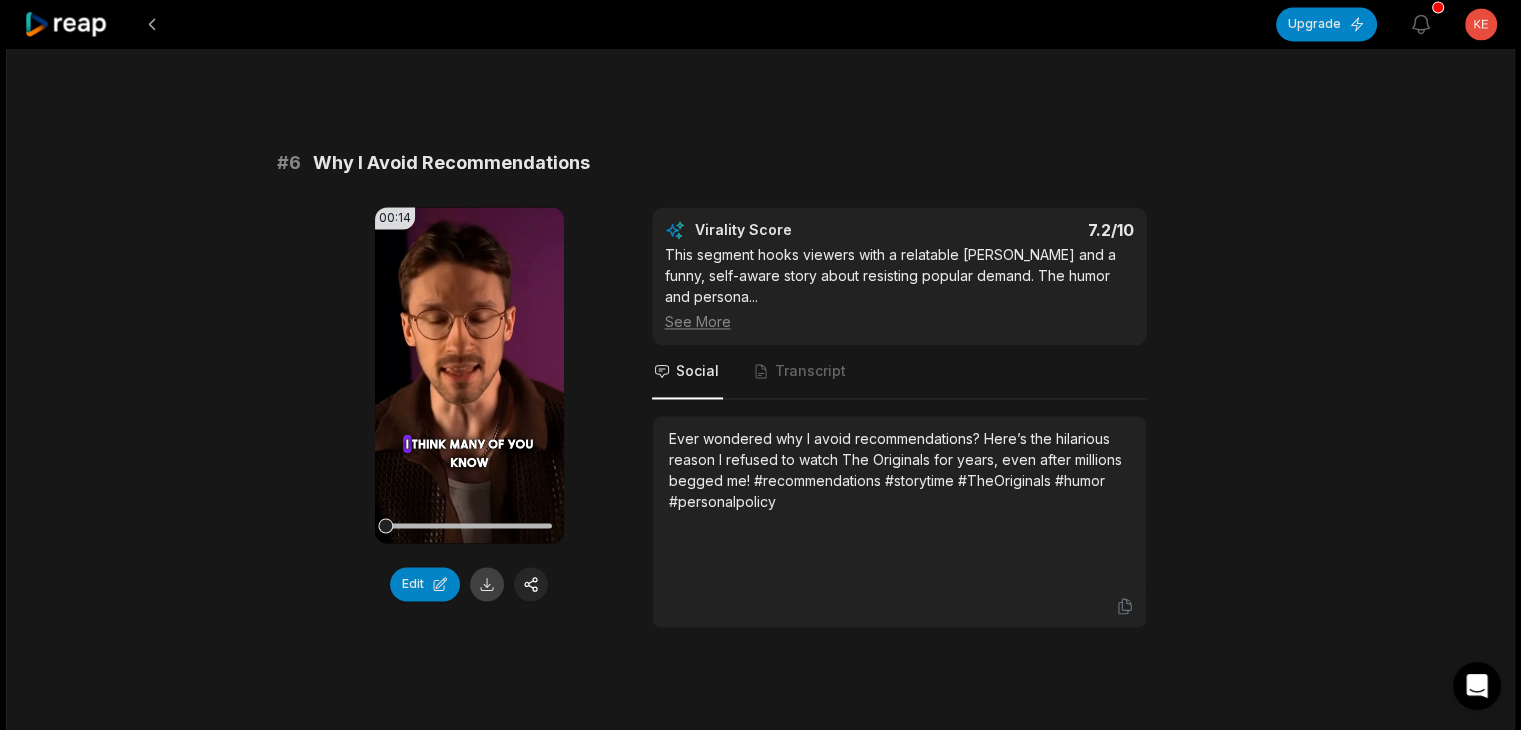 click at bounding box center (487, 584) 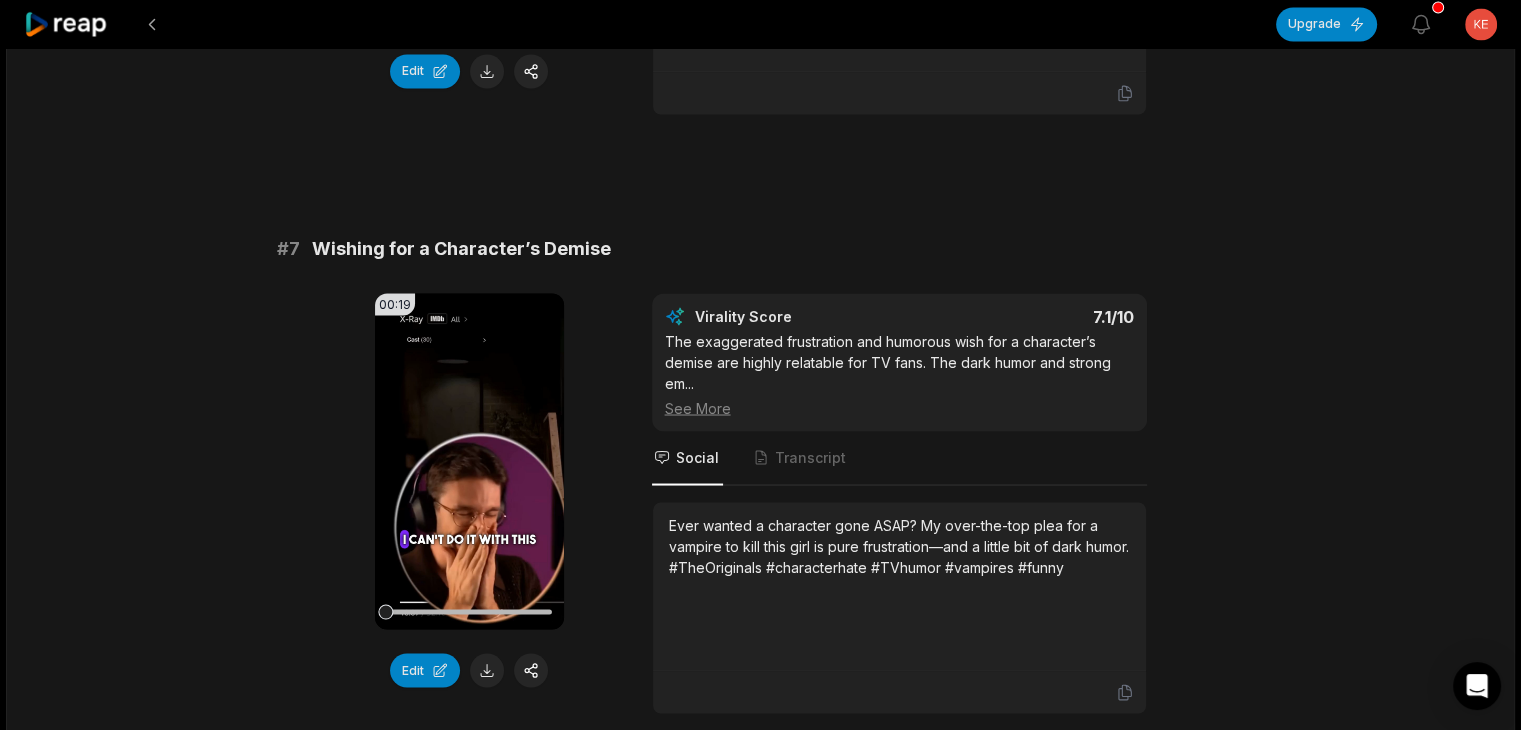 scroll, scrollTop: 3600, scrollLeft: 0, axis: vertical 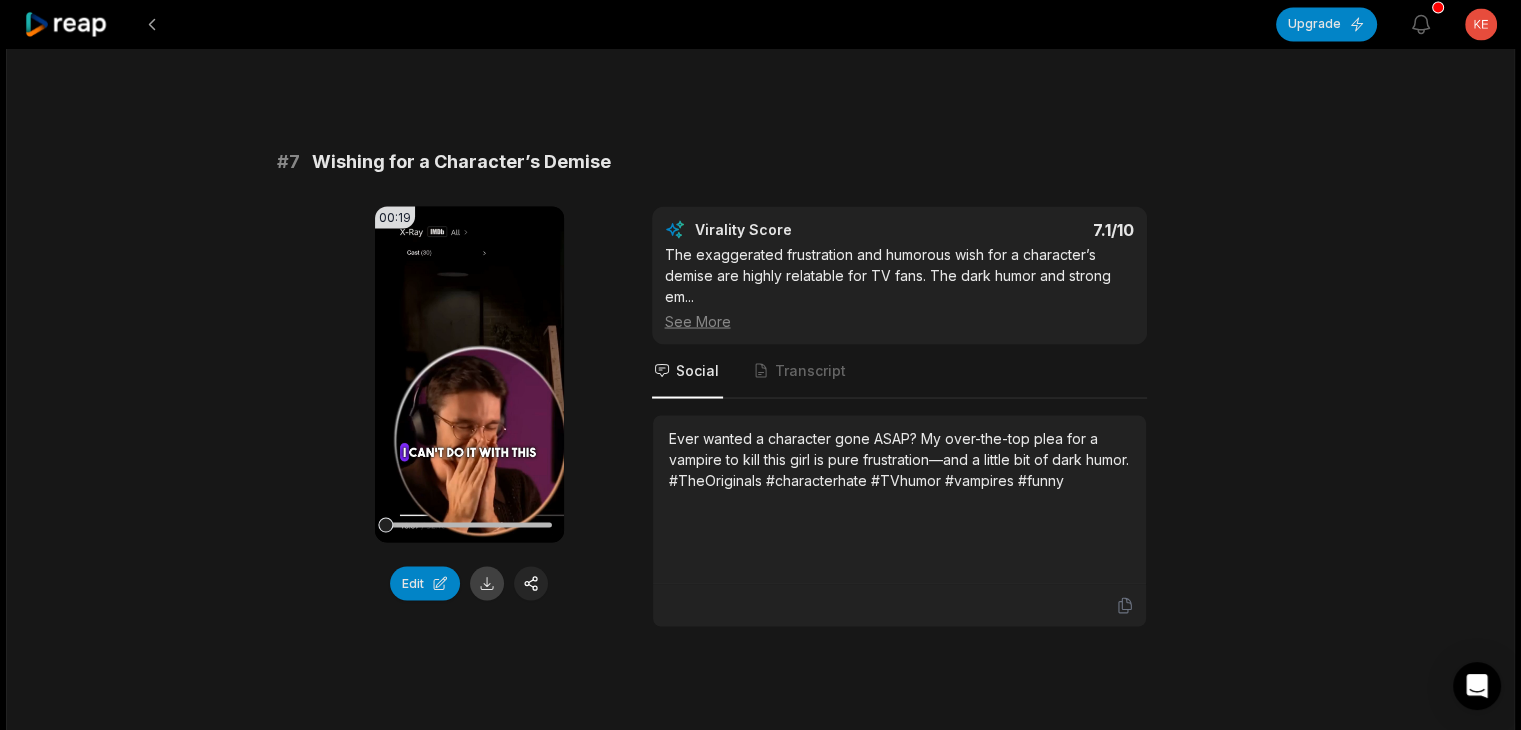 click at bounding box center (487, 583) 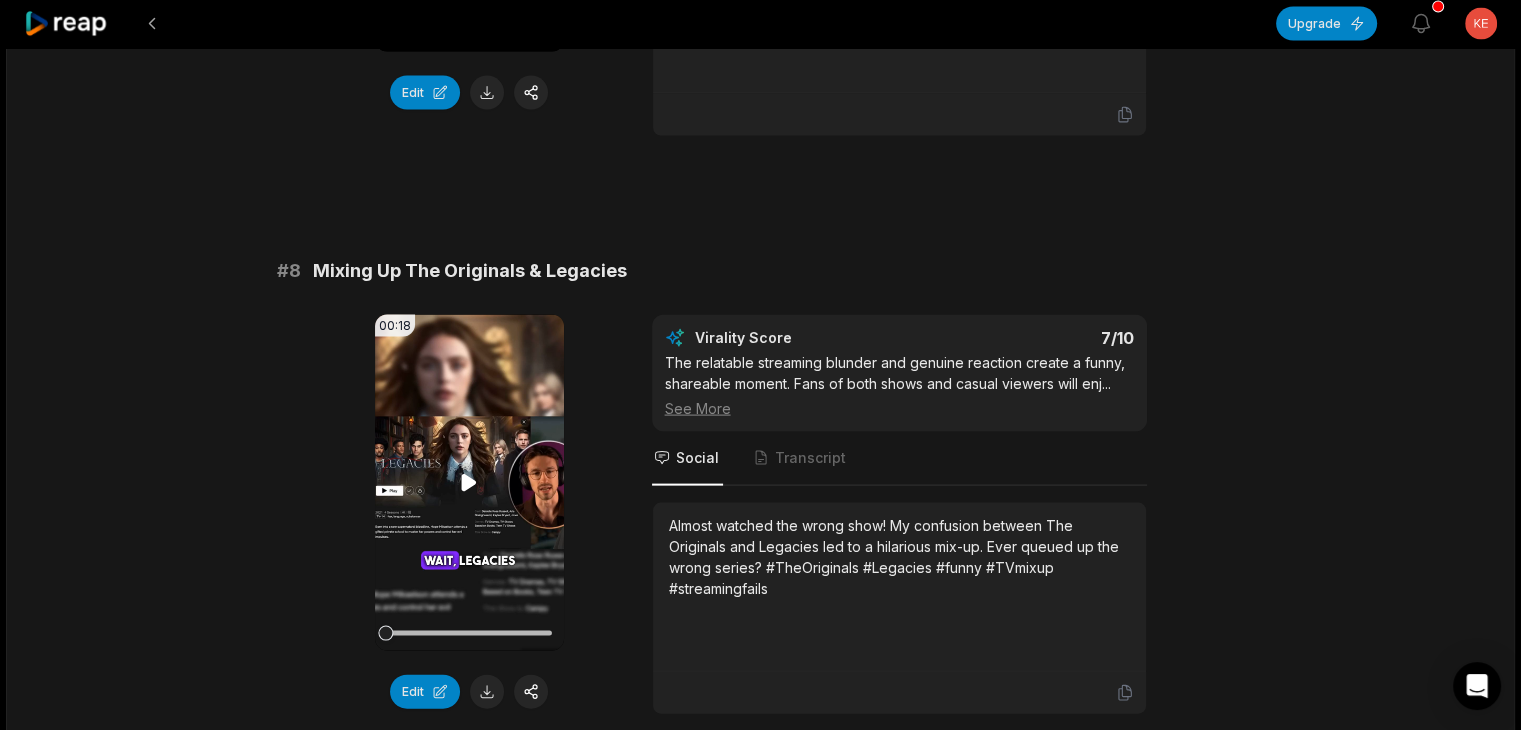 scroll, scrollTop: 4100, scrollLeft: 0, axis: vertical 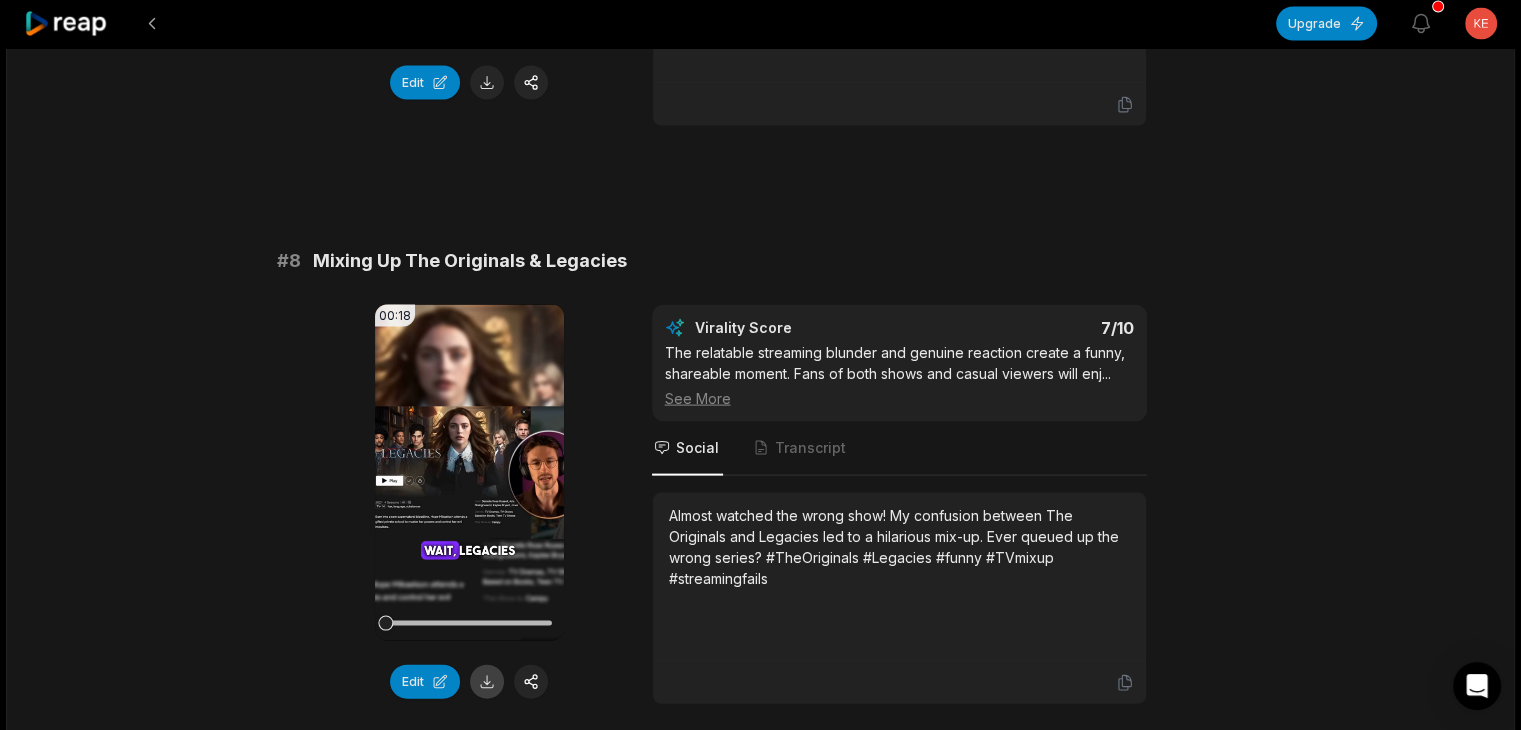 click at bounding box center (487, 682) 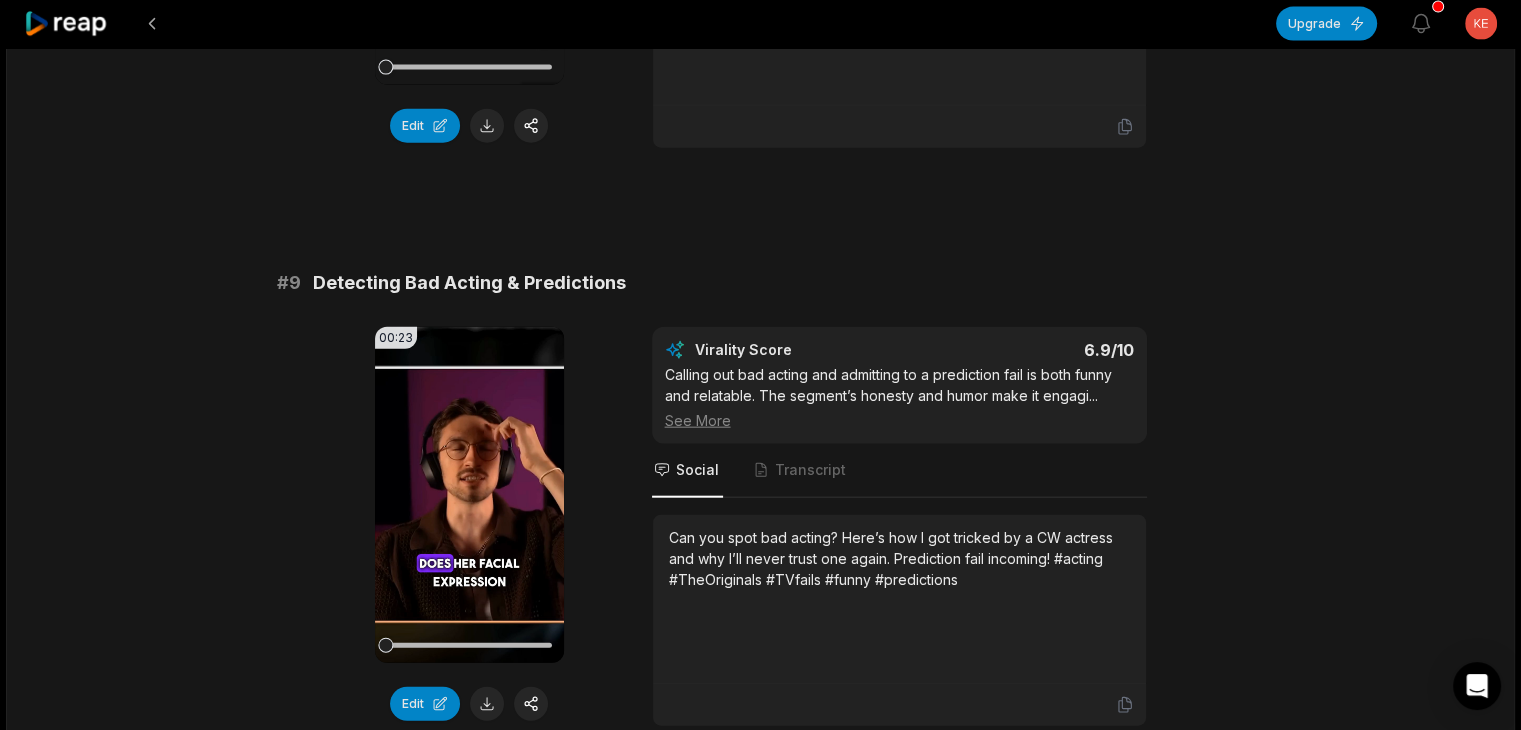 scroll, scrollTop: 4700, scrollLeft: 0, axis: vertical 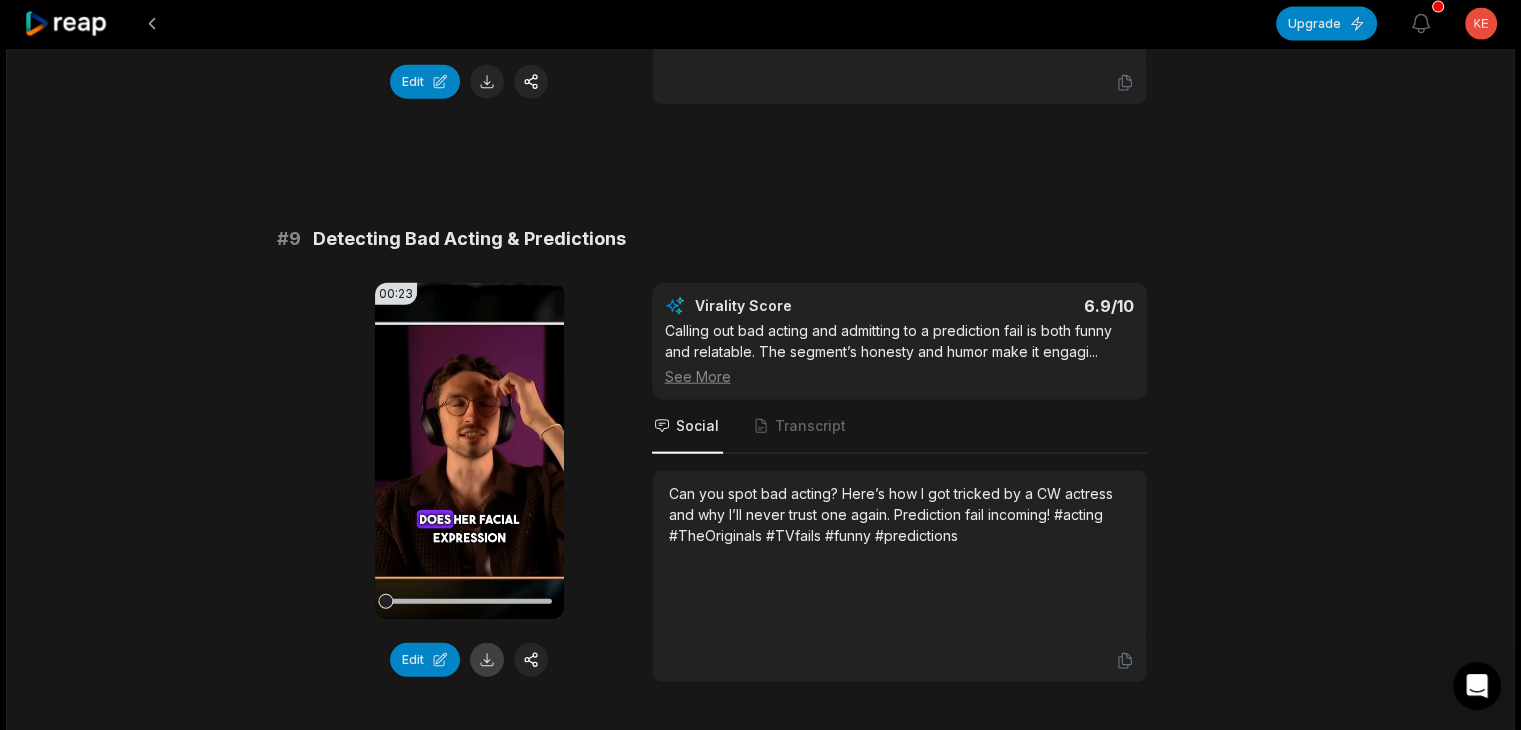 click at bounding box center (487, 660) 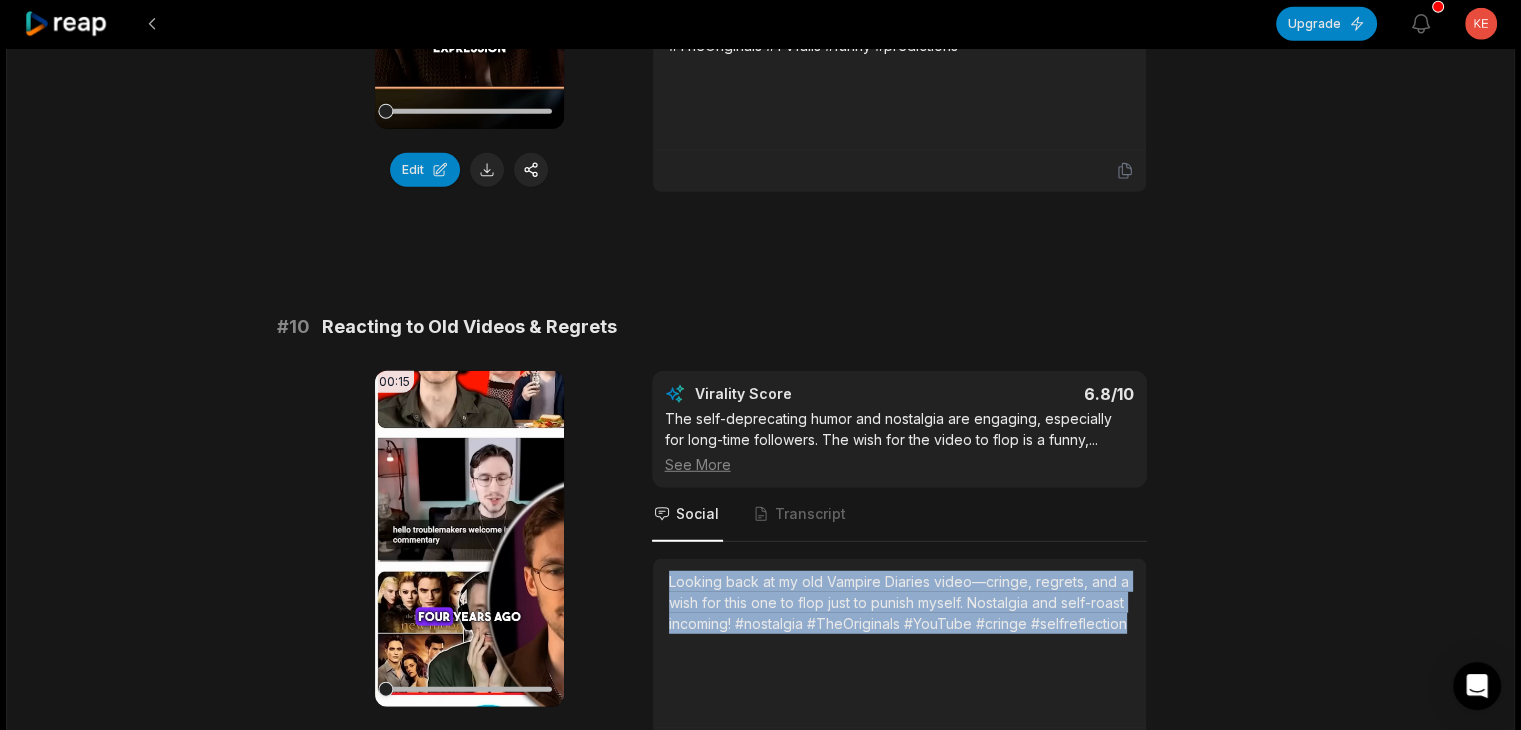 scroll, scrollTop: 5300, scrollLeft: 0, axis: vertical 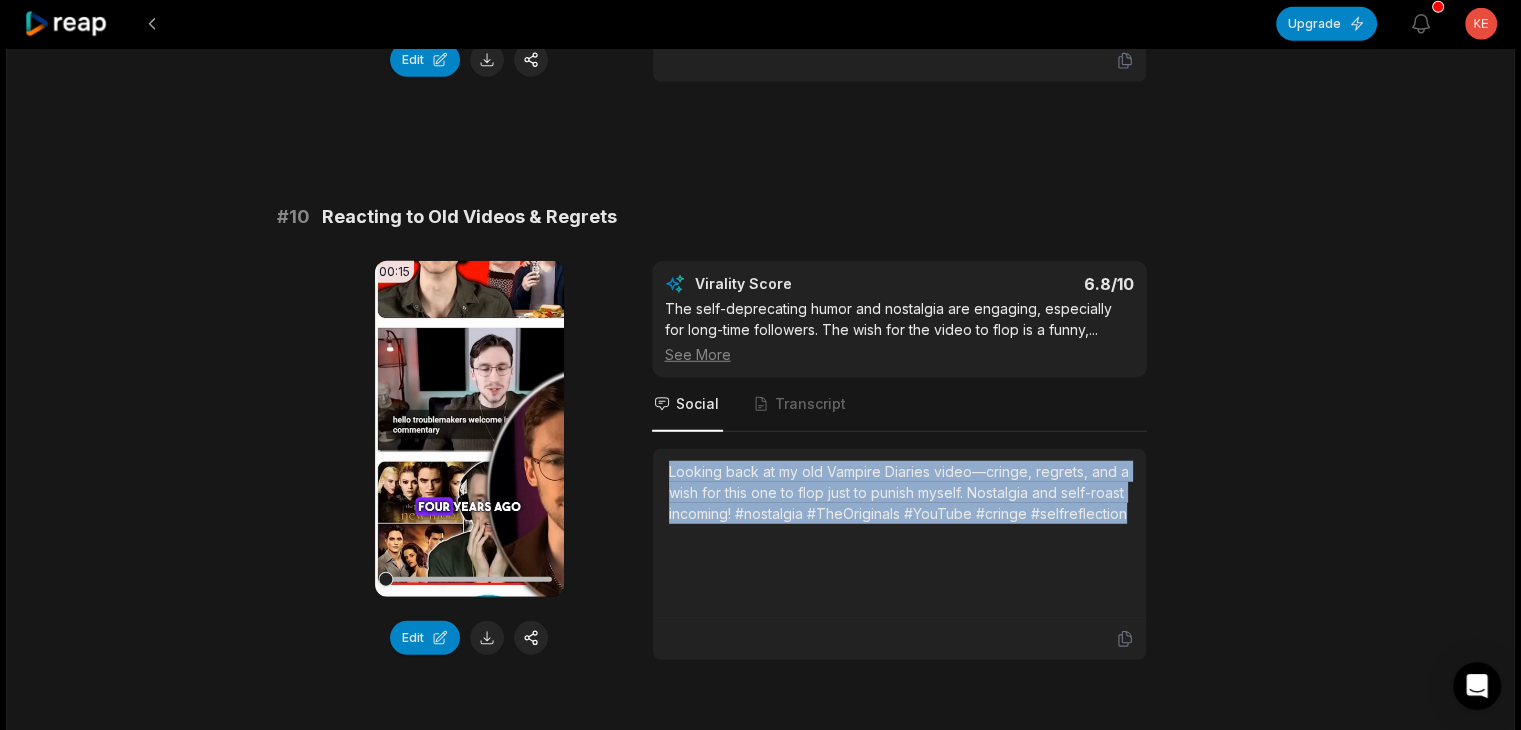 click at bounding box center [487, 638] 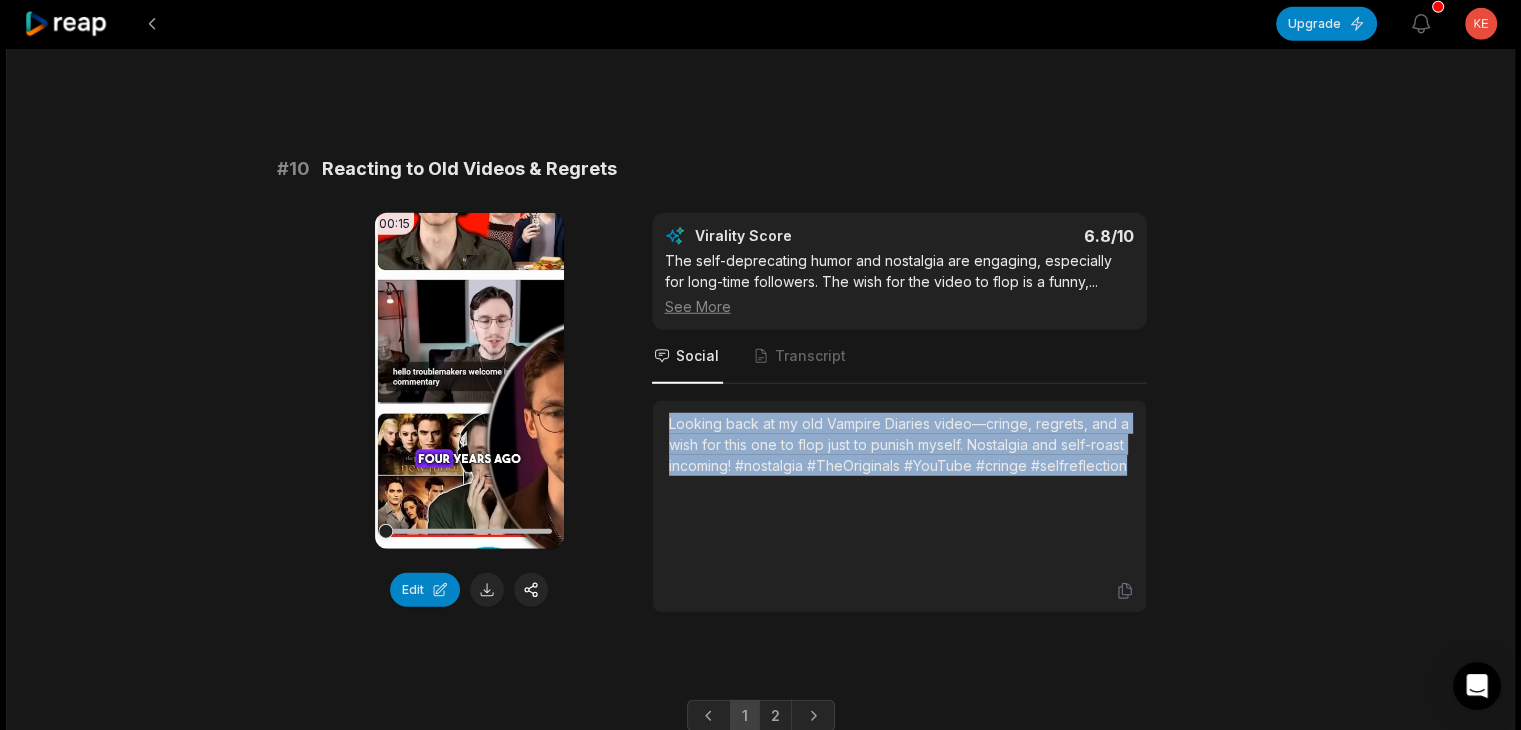 scroll, scrollTop: 5416, scrollLeft: 0, axis: vertical 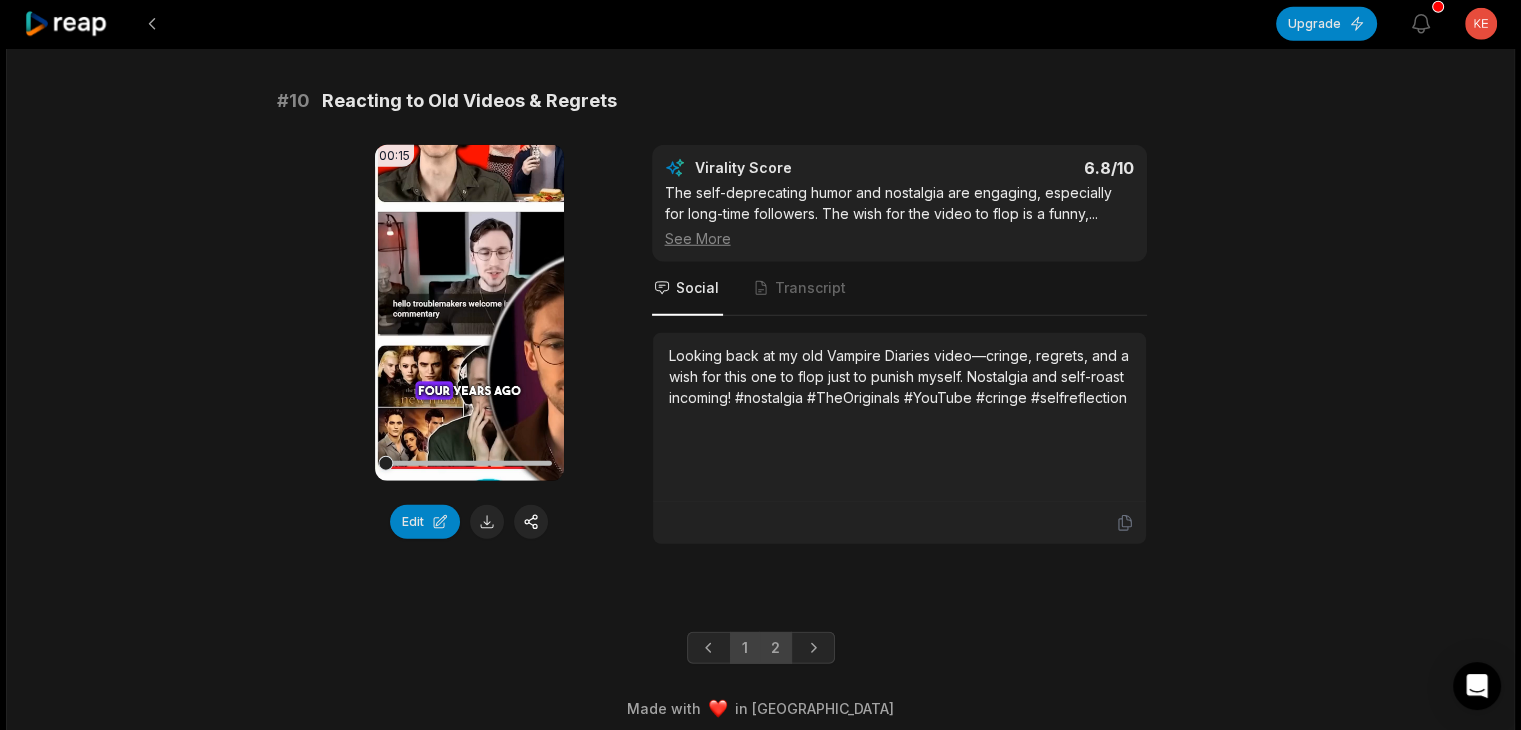 click on "2" at bounding box center (775, 648) 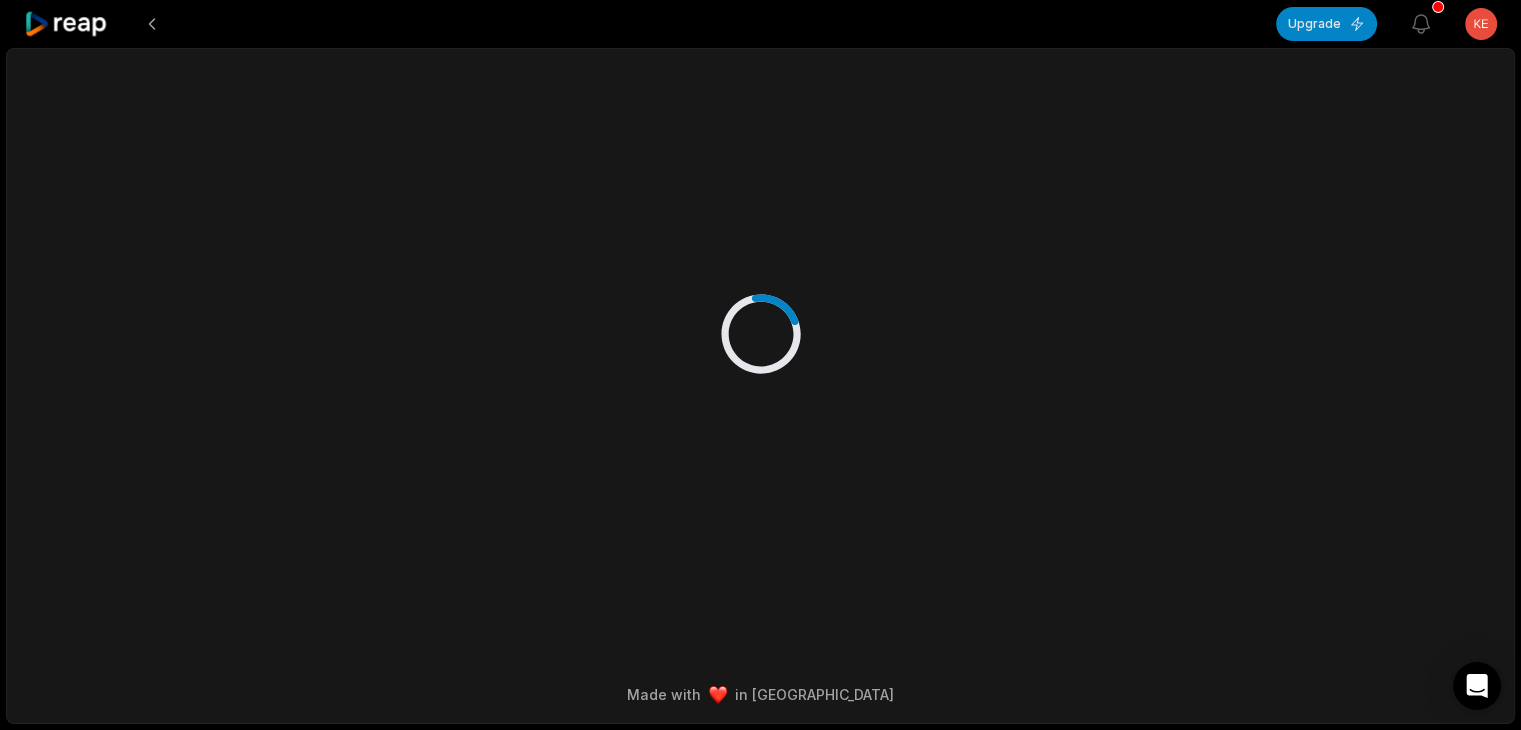 scroll, scrollTop: 0, scrollLeft: 0, axis: both 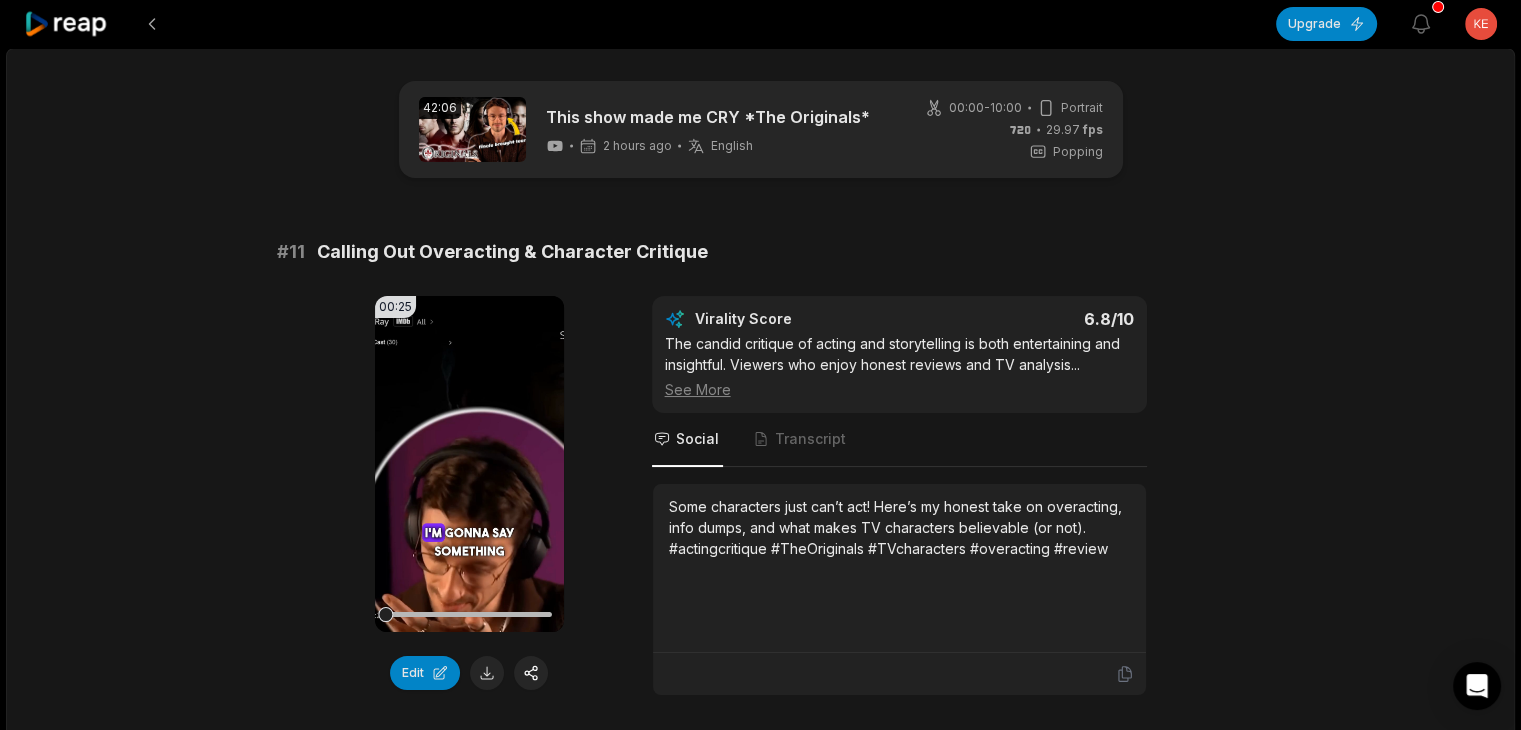 click on "Calling Out Overacting & Character Critique" at bounding box center [512, 252] 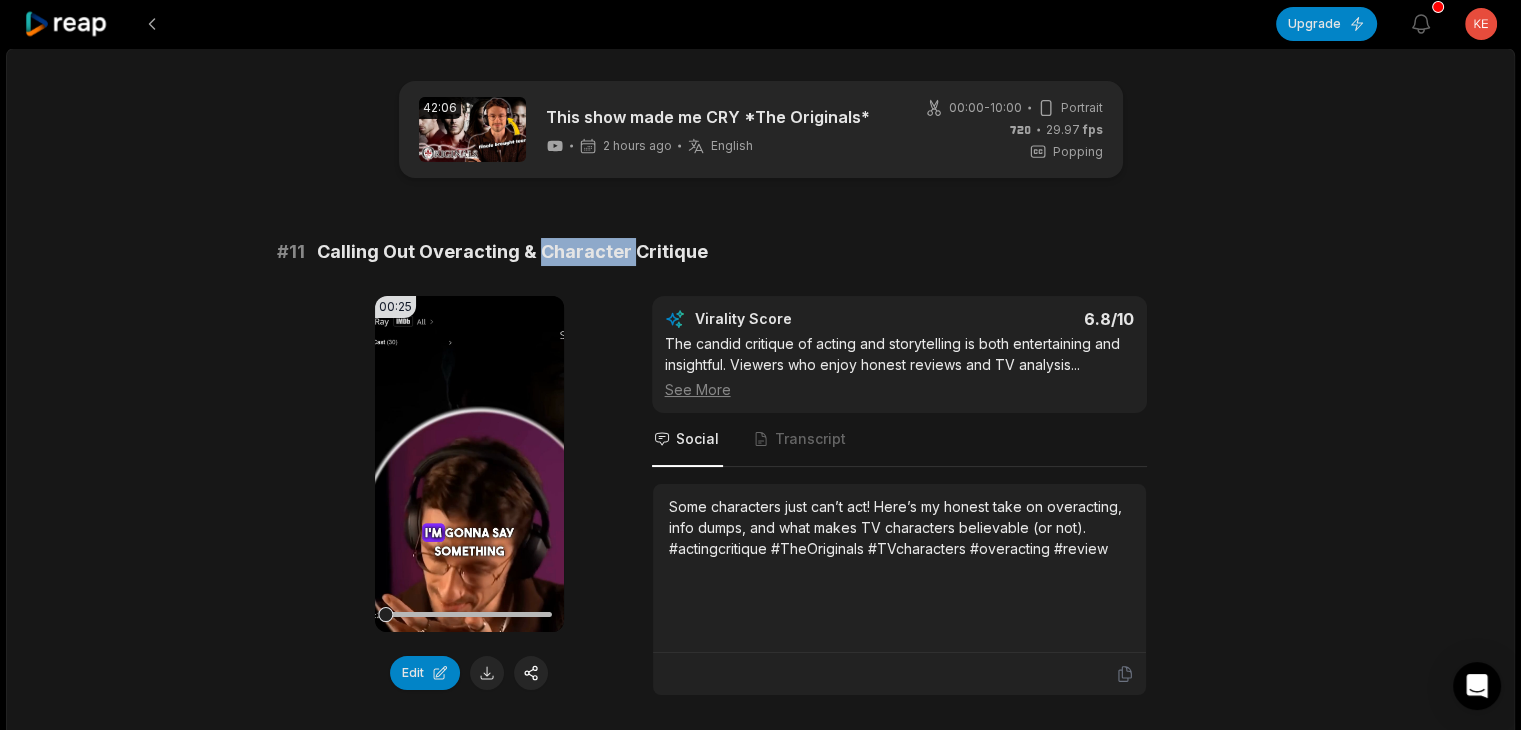 click on "Calling Out Overacting & Character Critique" at bounding box center [512, 252] 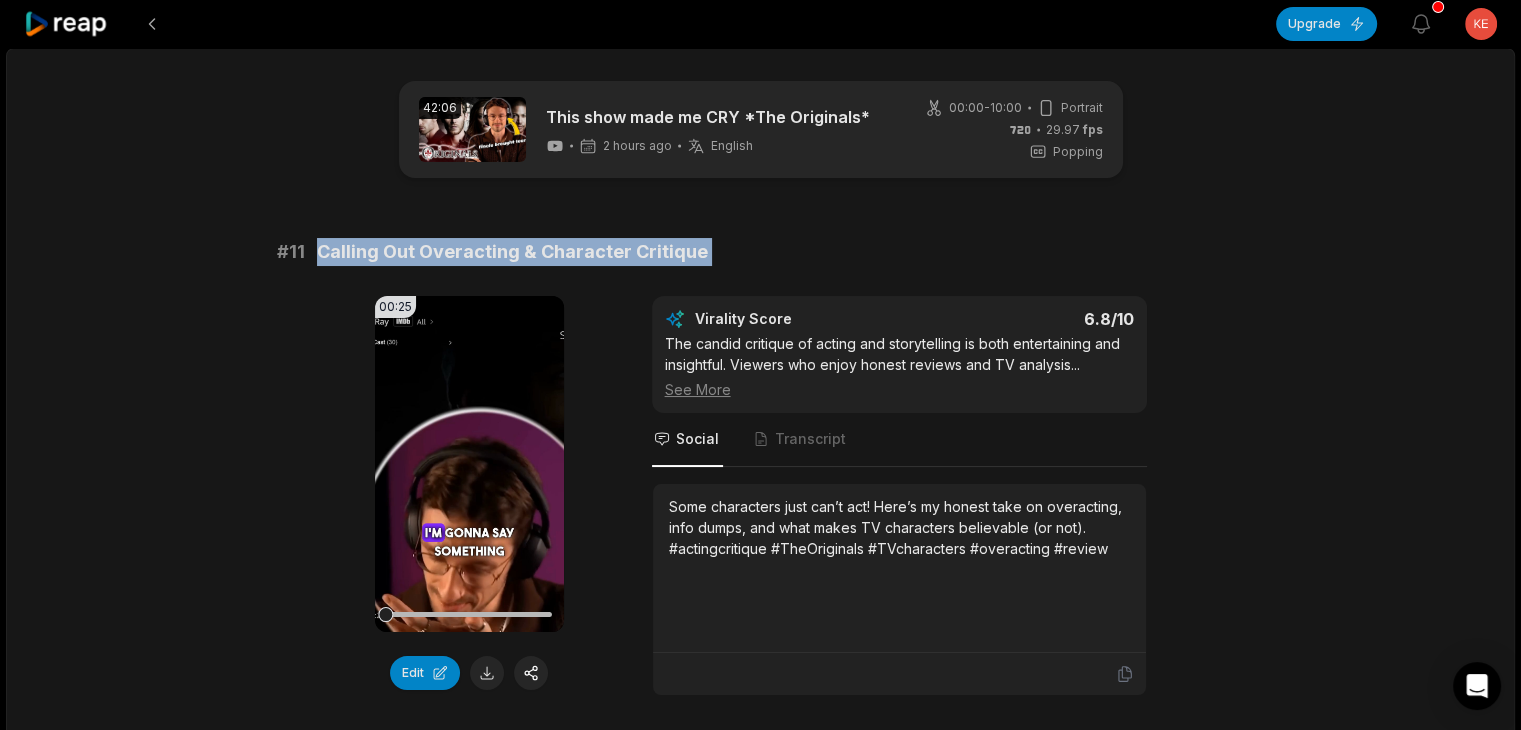 click on "Calling Out Overacting & Character Critique" at bounding box center [512, 252] 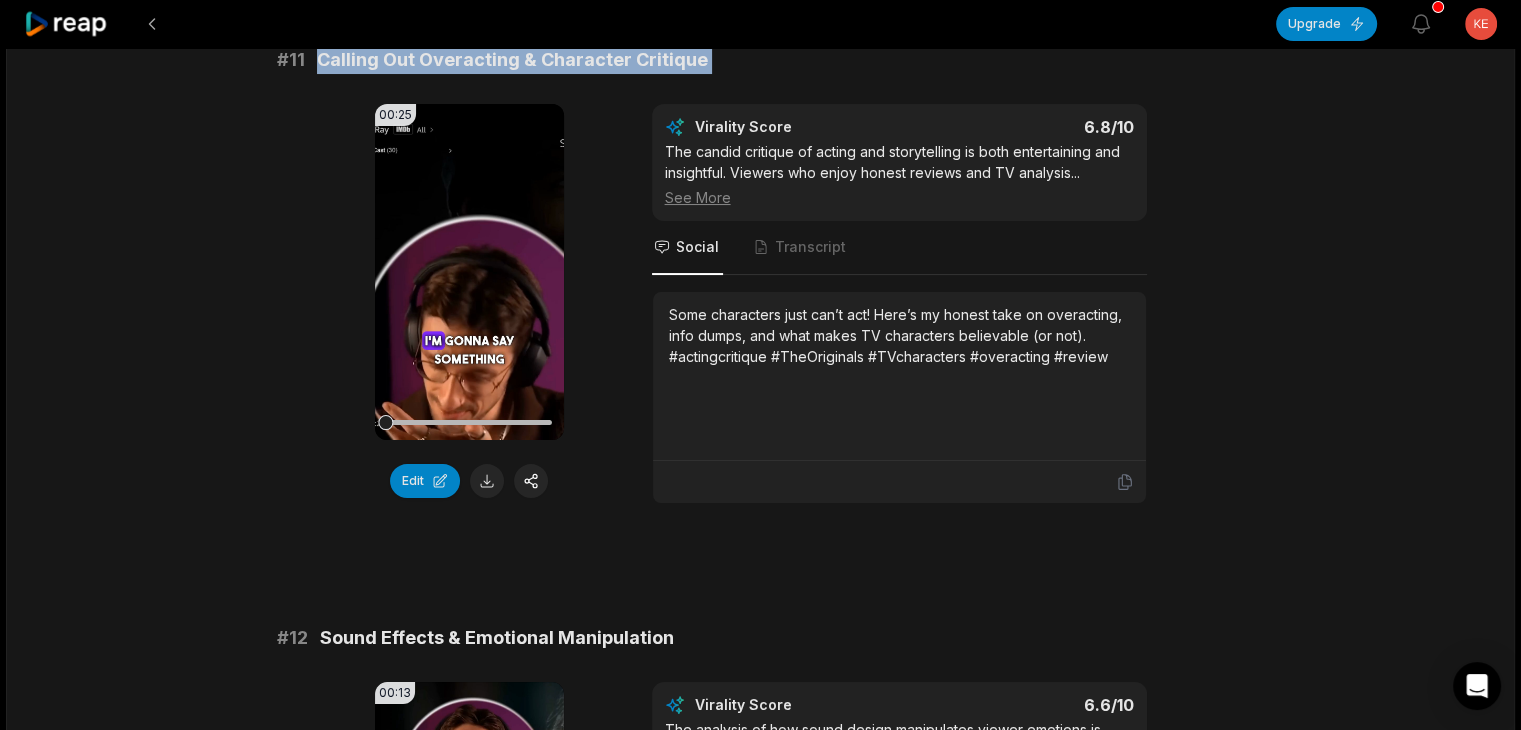 scroll, scrollTop: 200, scrollLeft: 0, axis: vertical 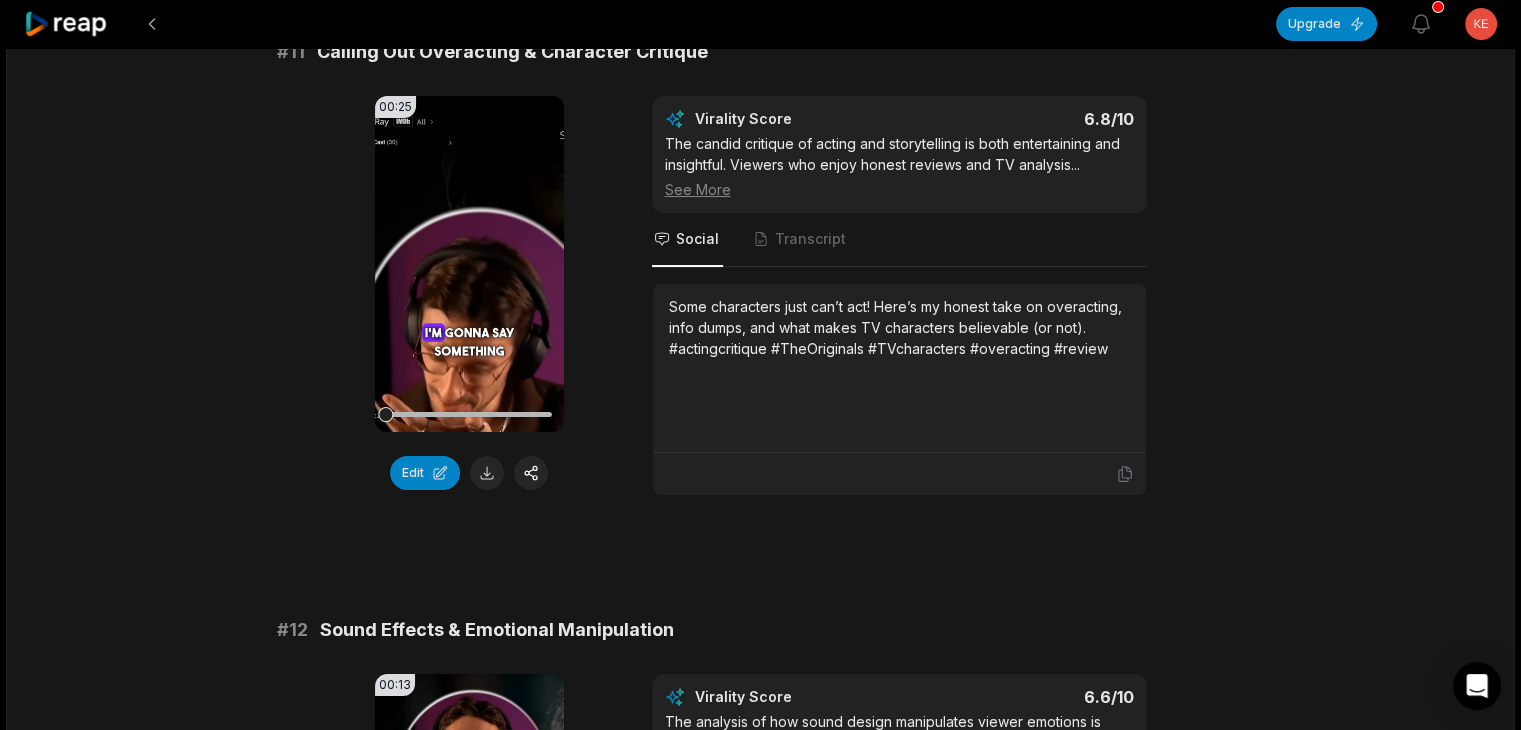 click on "Some characters just can’t act! Here’s my honest take on overacting, info dumps, and what makes TV characters believable (or not). #actingcritique #TheOriginals #TVcharacters #overacting #review" at bounding box center (899, 327) 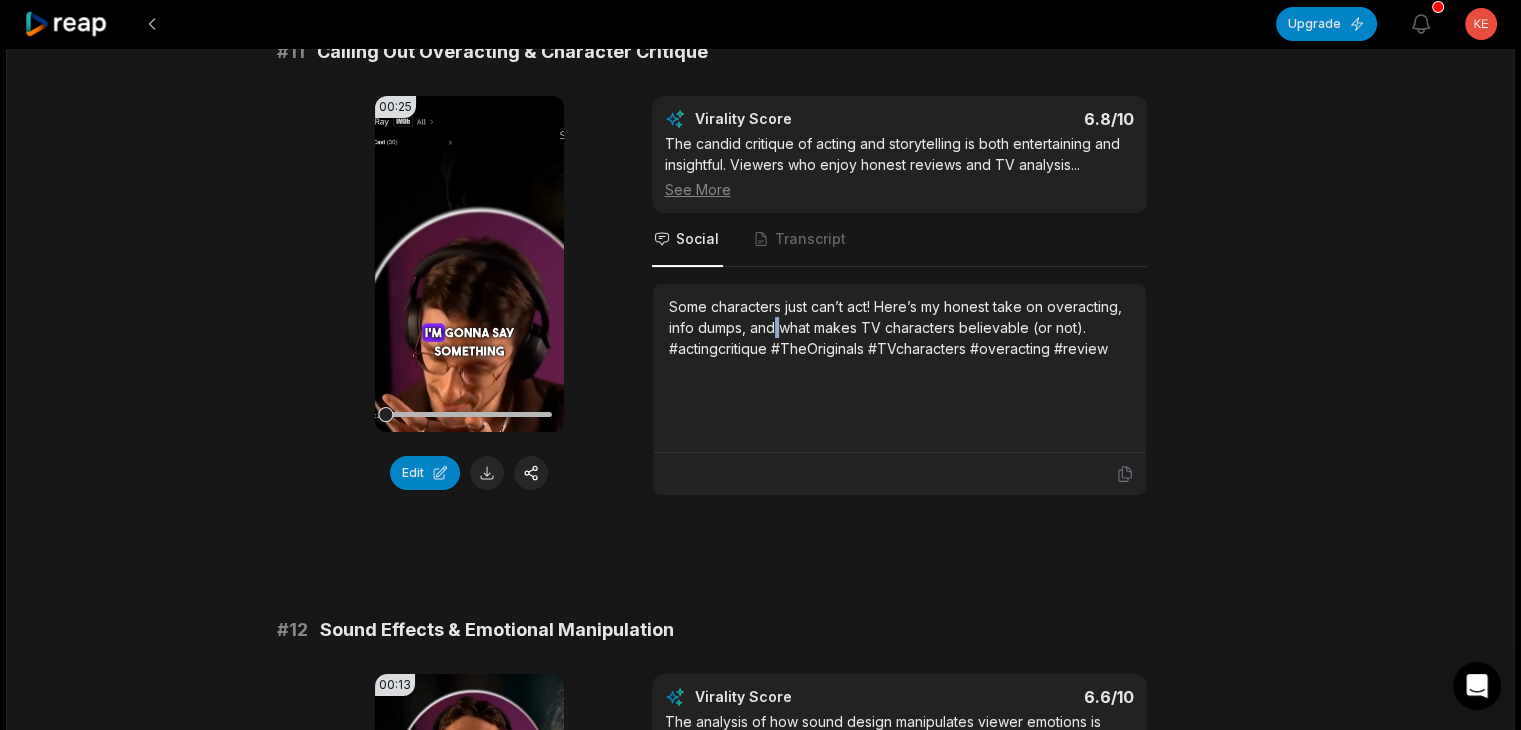 click on "Some characters just can’t act! Here’s my honest take on overacting, info dumps, and what makes TV characters believable (or not). #actingcritique #TheOriginals #TVcharacters #overacting #review" at bounding box center (899, 327) 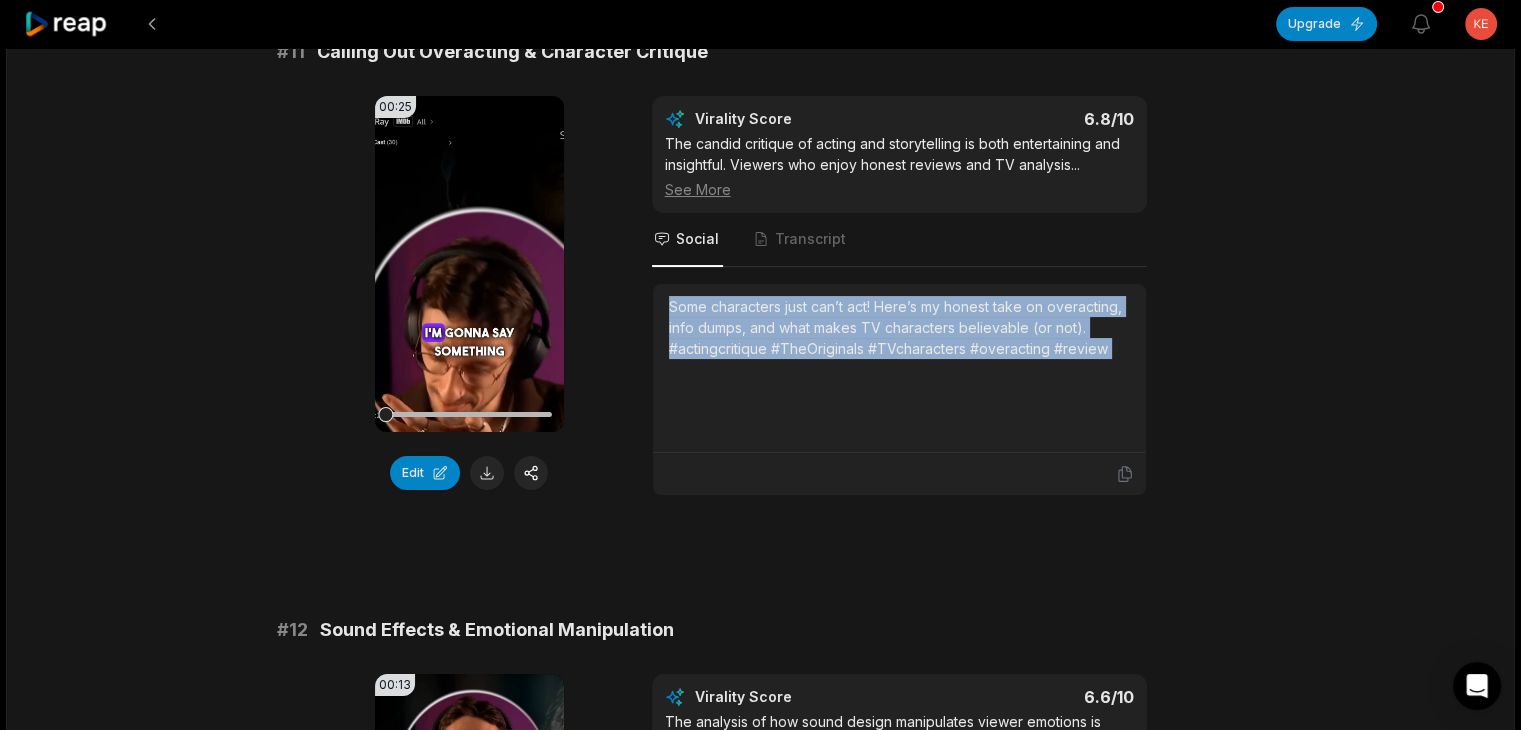 click on "Some characters just can’t act! Here’s my honest take on overacting, info dumps, and what makes TV characters believable (or not). #actingcritique #TheOriginals #TVcharacters #overacting #review" at bounding box center (899, 327) 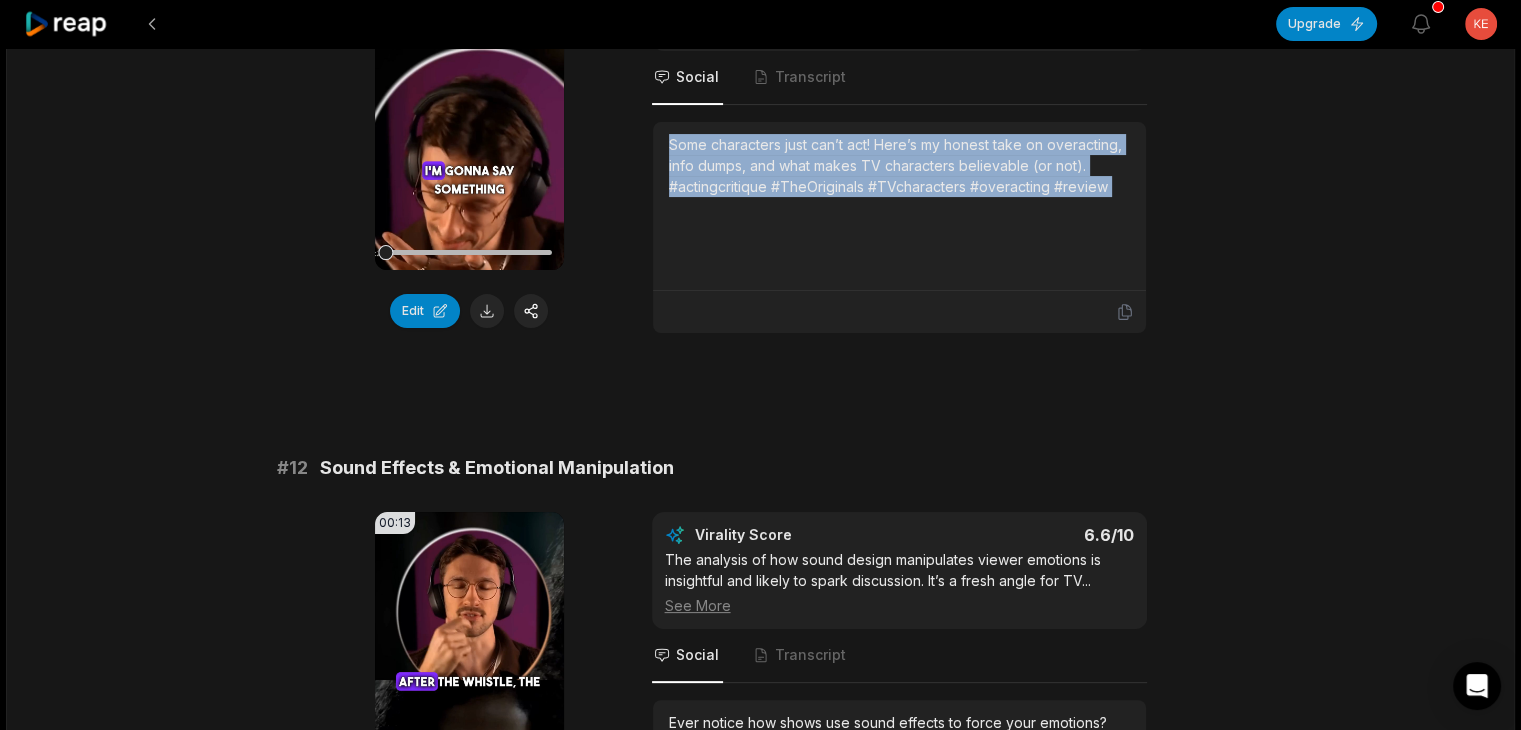 scroll, scrollTop: 500, scrollLeft: 0, axis: vertical 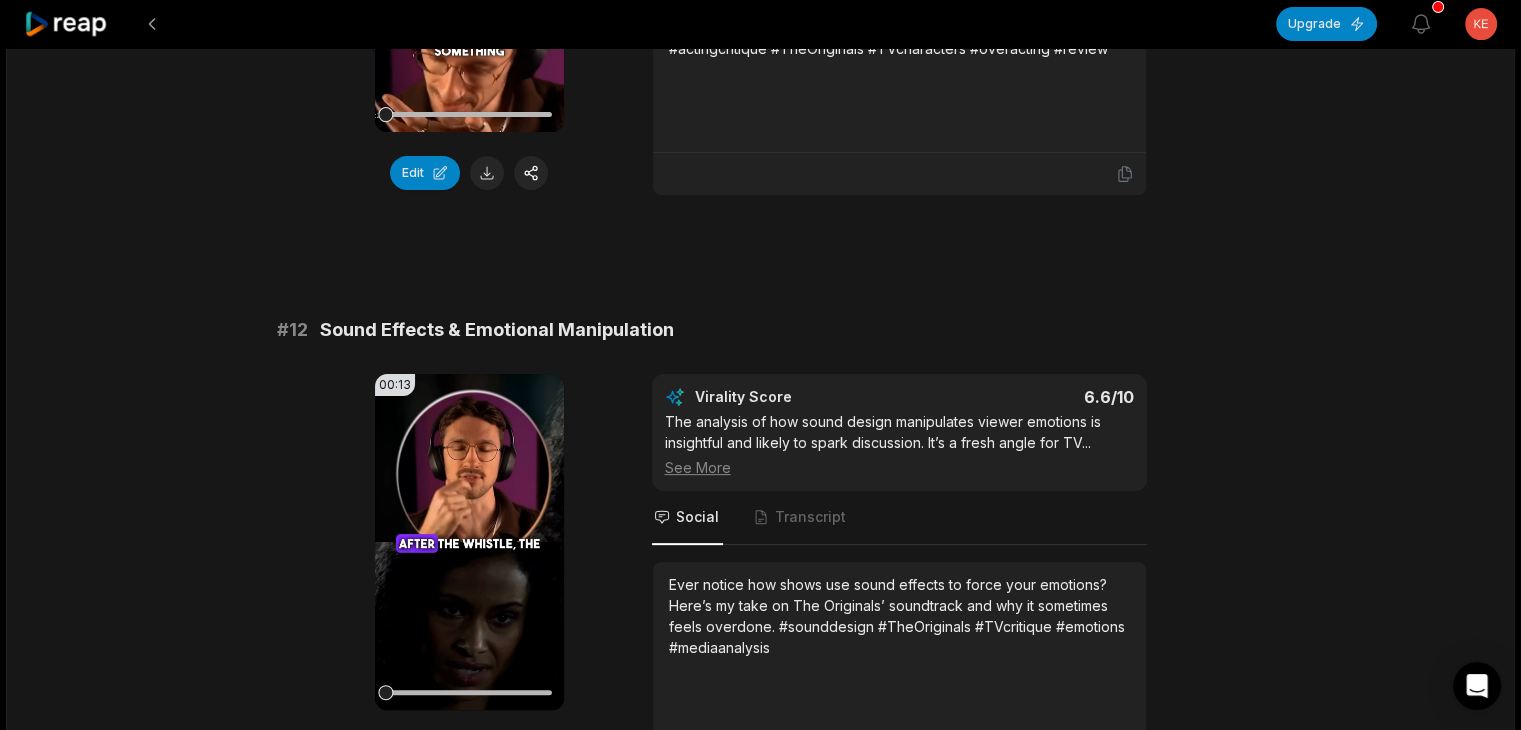 click on "Sound Effects & Emotional Manipulation" at bounding box center [497, 330] 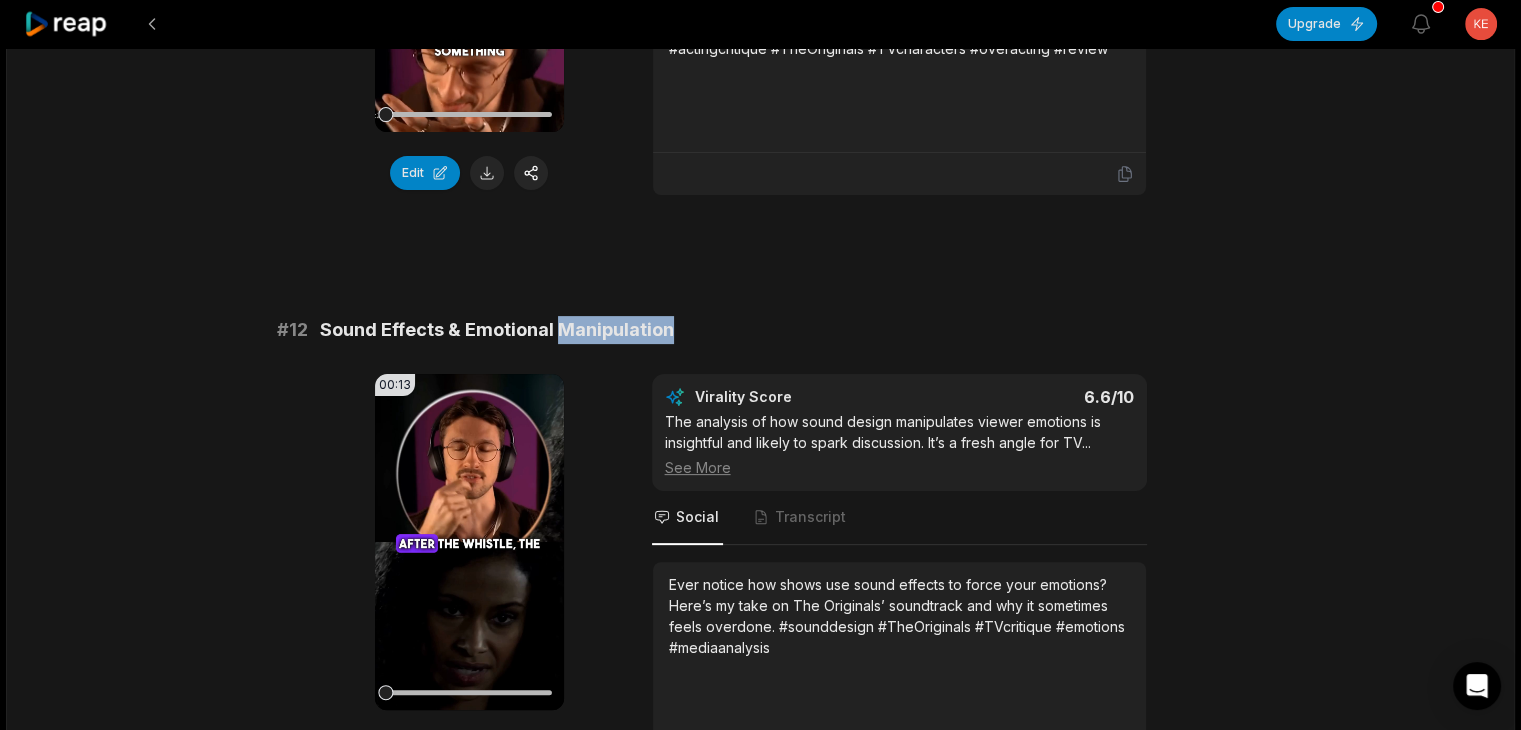 click on "Sound Effects & Emotional Manipulation" at bounding box center (497, 330) 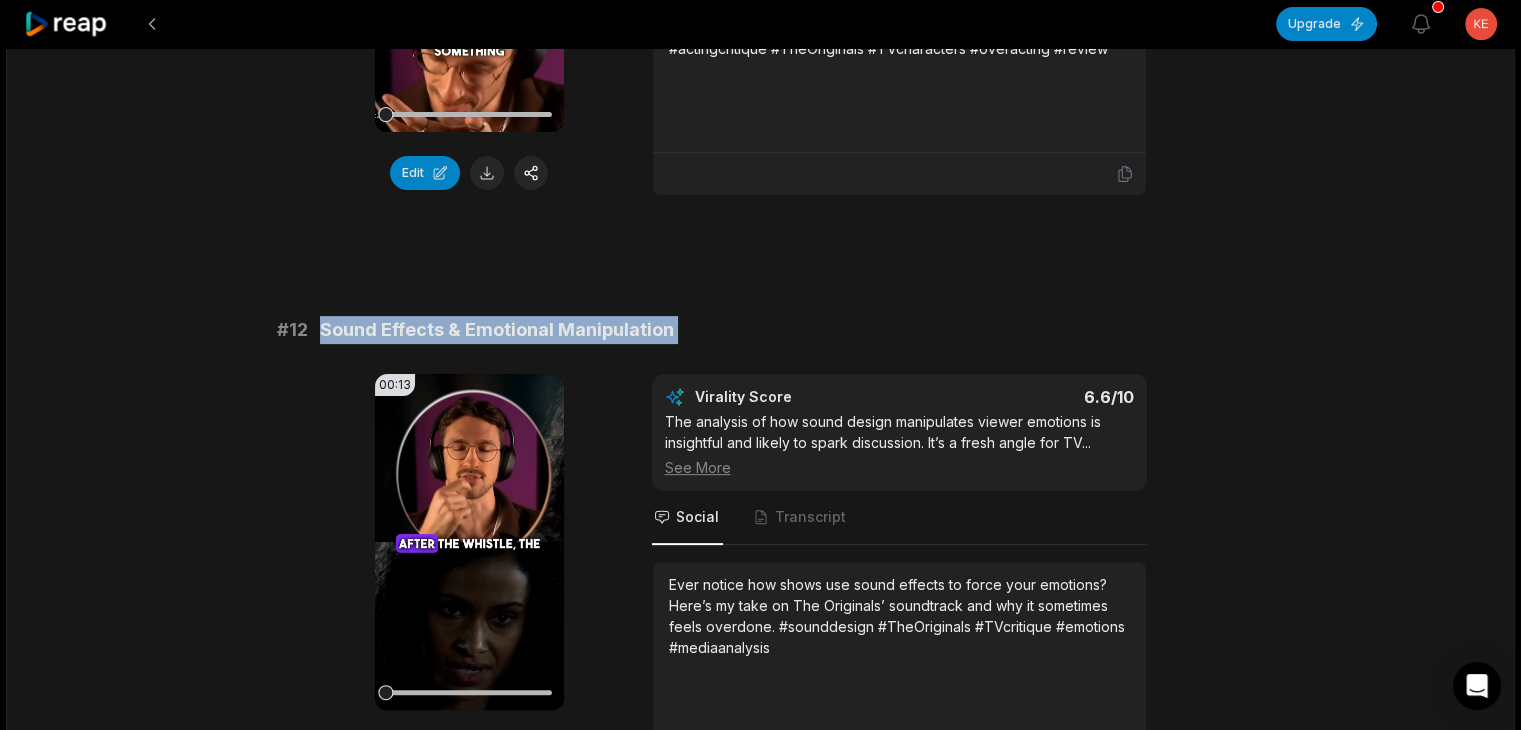 click on "Sound Effects & Emotional Manipulation" at bounding box center (497, 330) 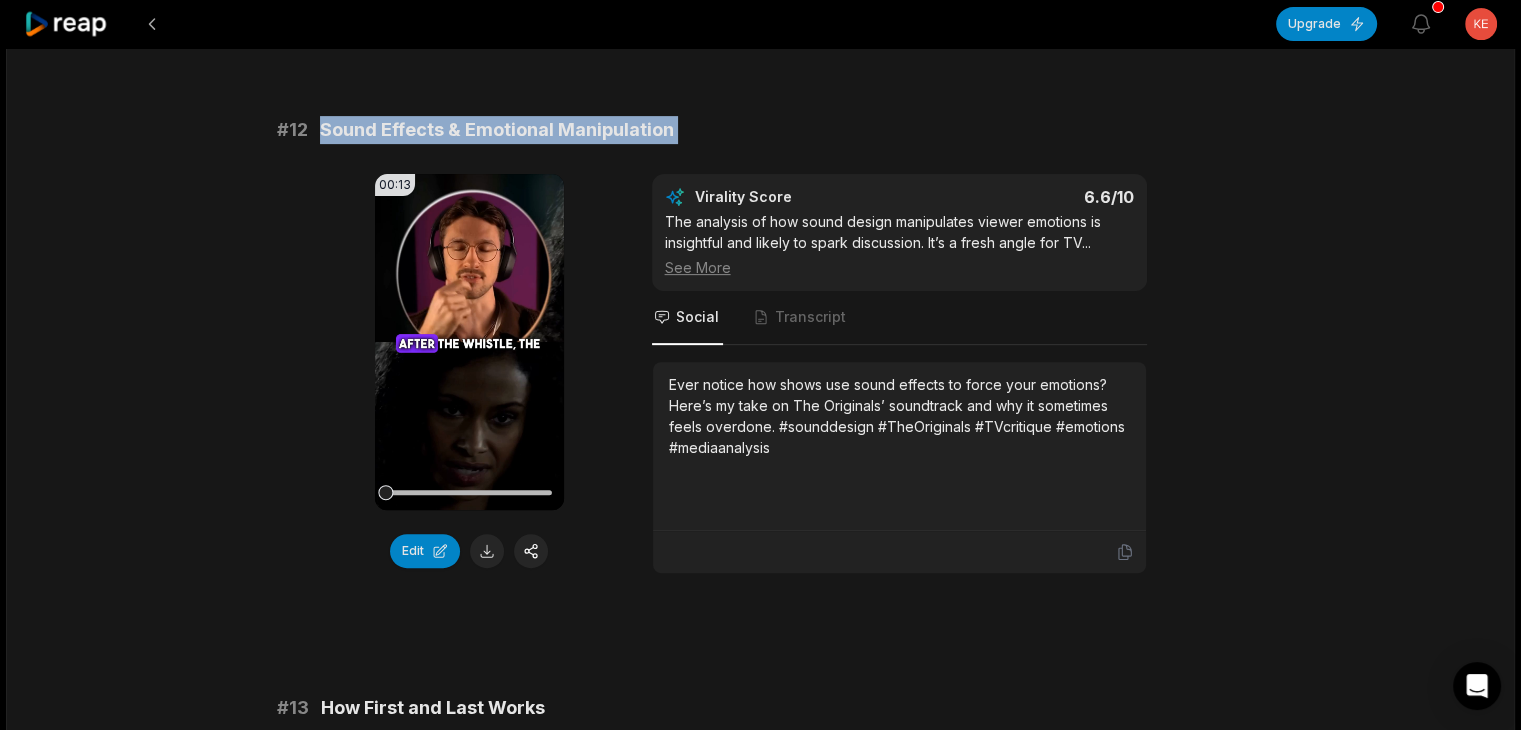 click on "Ever notice how shows use sound effects to force your emotions? Here’s my take on The Originals’ soundtrack and why it sometimes feels overdone. #sounddesign #TheOriginals #TVcritique #emotions #mediaanalysis" at bounding box center (899, 416) 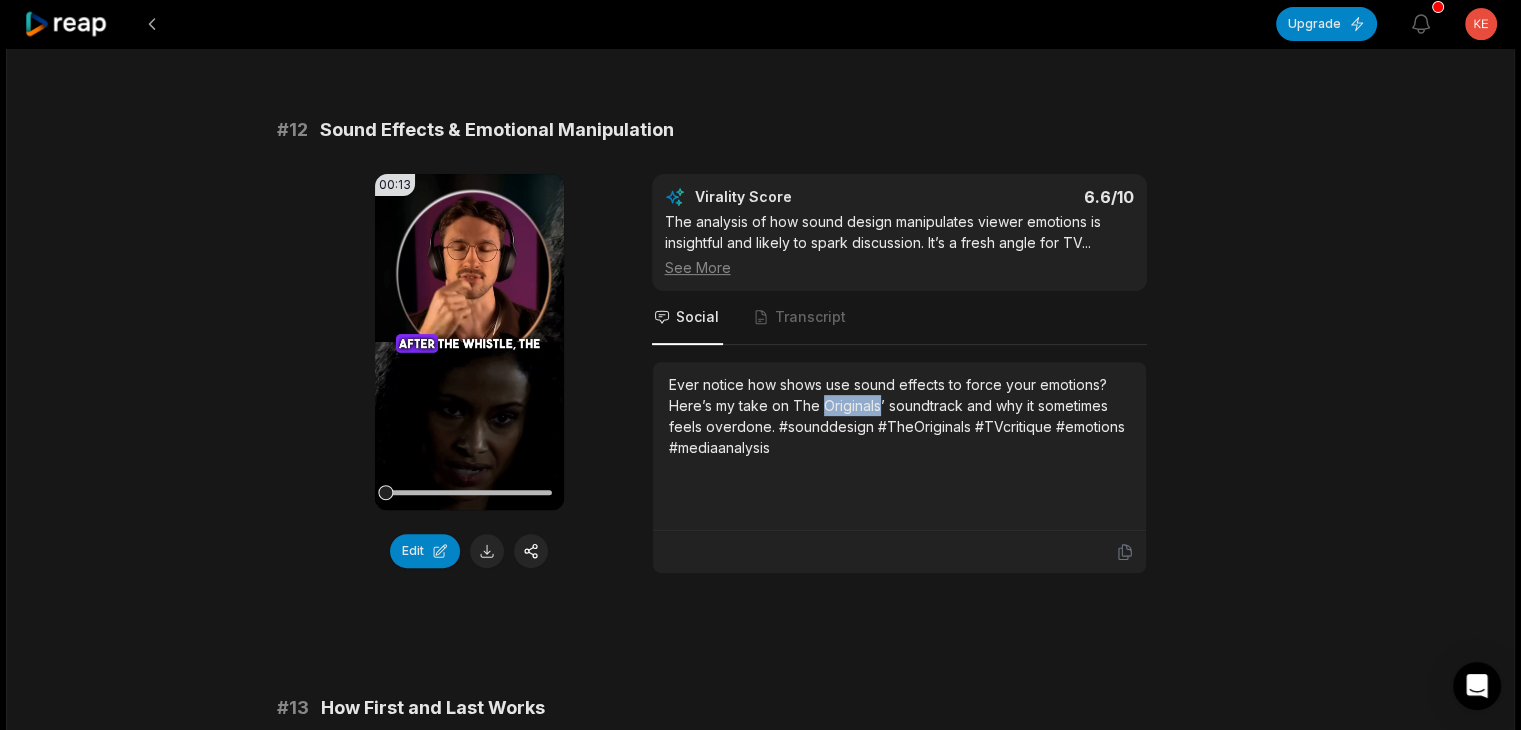 click on "Ever notice how shows use sound effects to force your emotions? Here’s my take on The Originals’ soundtrack and why it sometimes feels overdone. #sounddesign #TheOriginals #TVcritique #emotions #mediaanalysis" at bounding box center (899, 416) 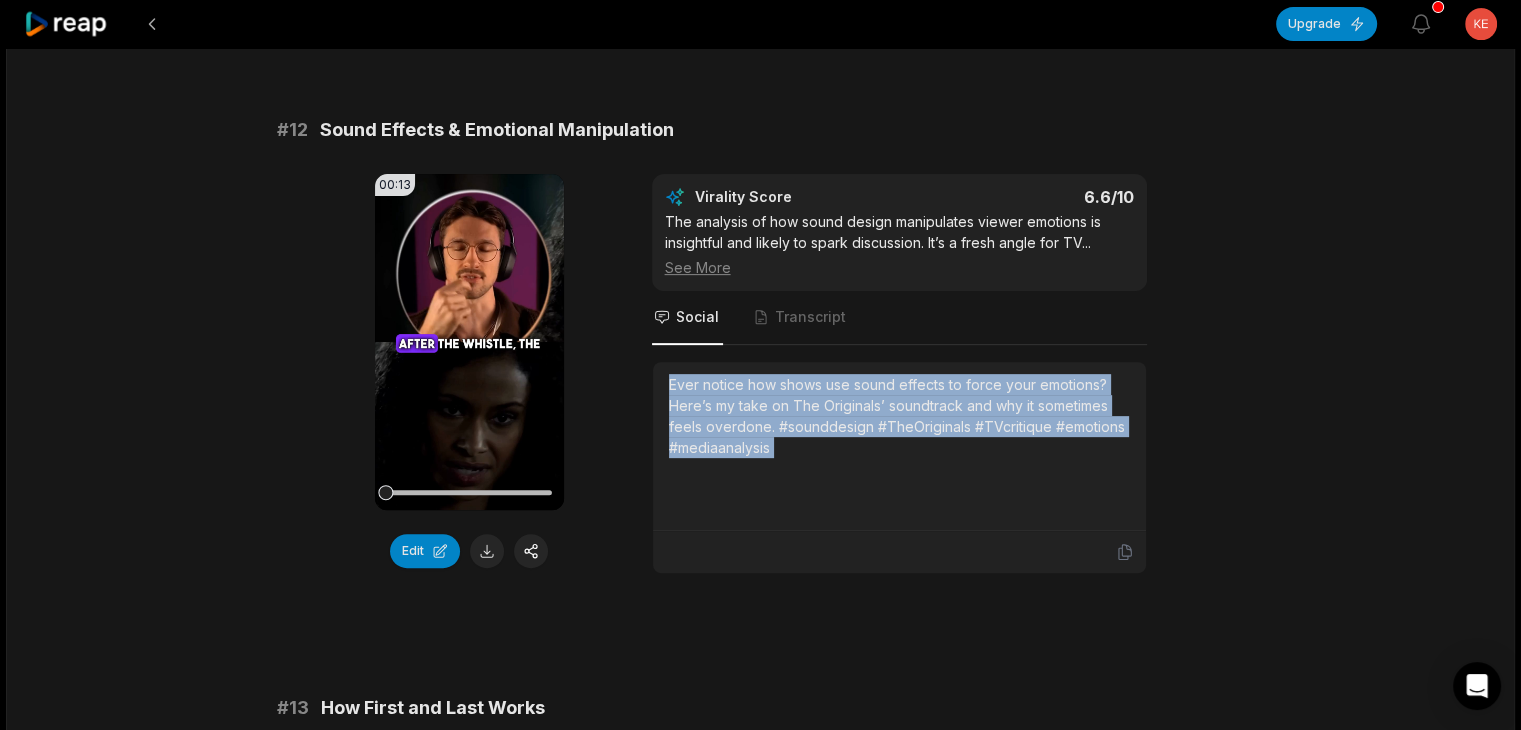 click on "Ever notice how shows use sound effects to force your emotions? Here’s my take on The Originals’ soundtrack and why it sometimes feels overdone. #sounddesign #TheOriginals #TVcritique #emotions #mediaanalysis" at bounding box center (899, 416) 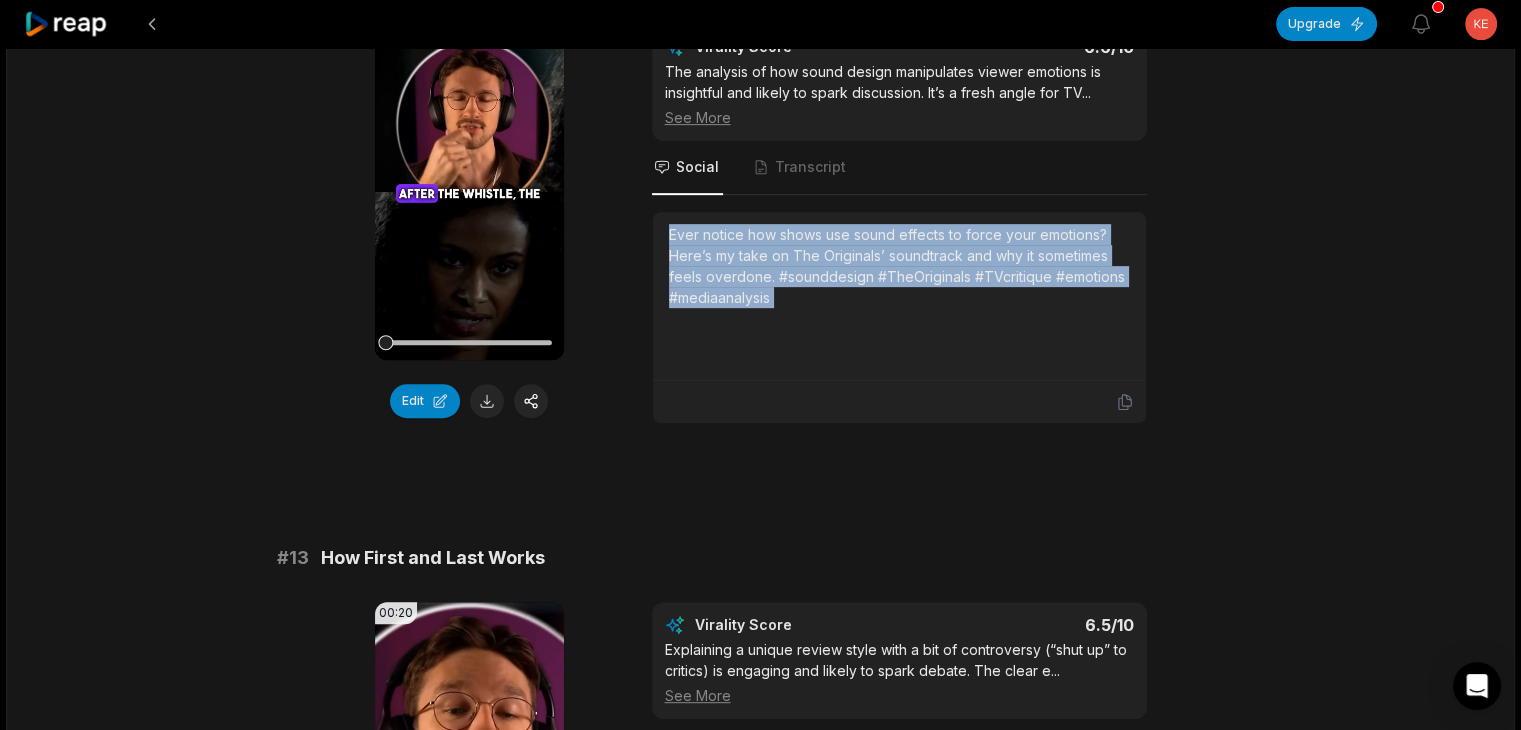scroll, scrollTop: 1100, scrollLeft: 0, axis: vertical 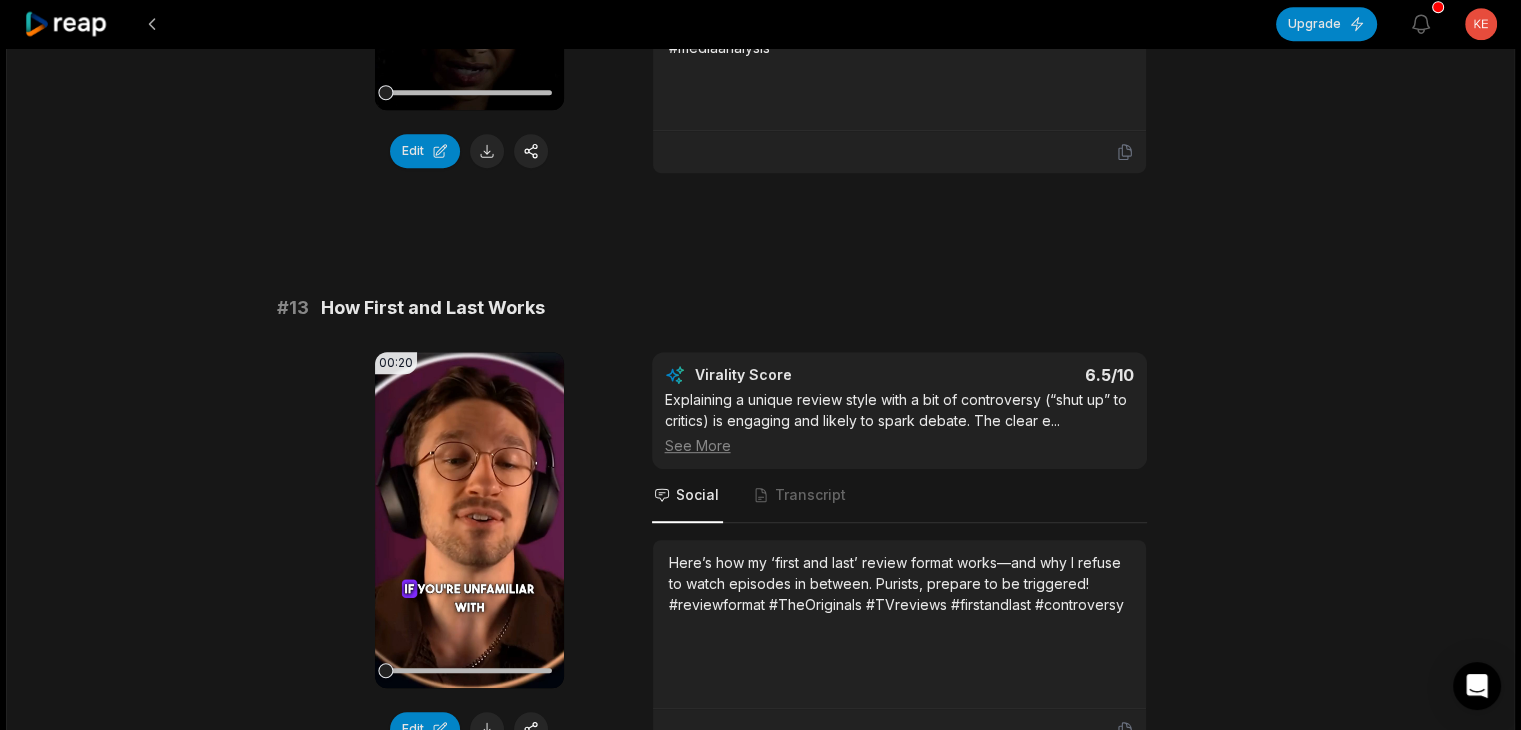 click on "How First and Last Works" at bounding box center (433, 308) 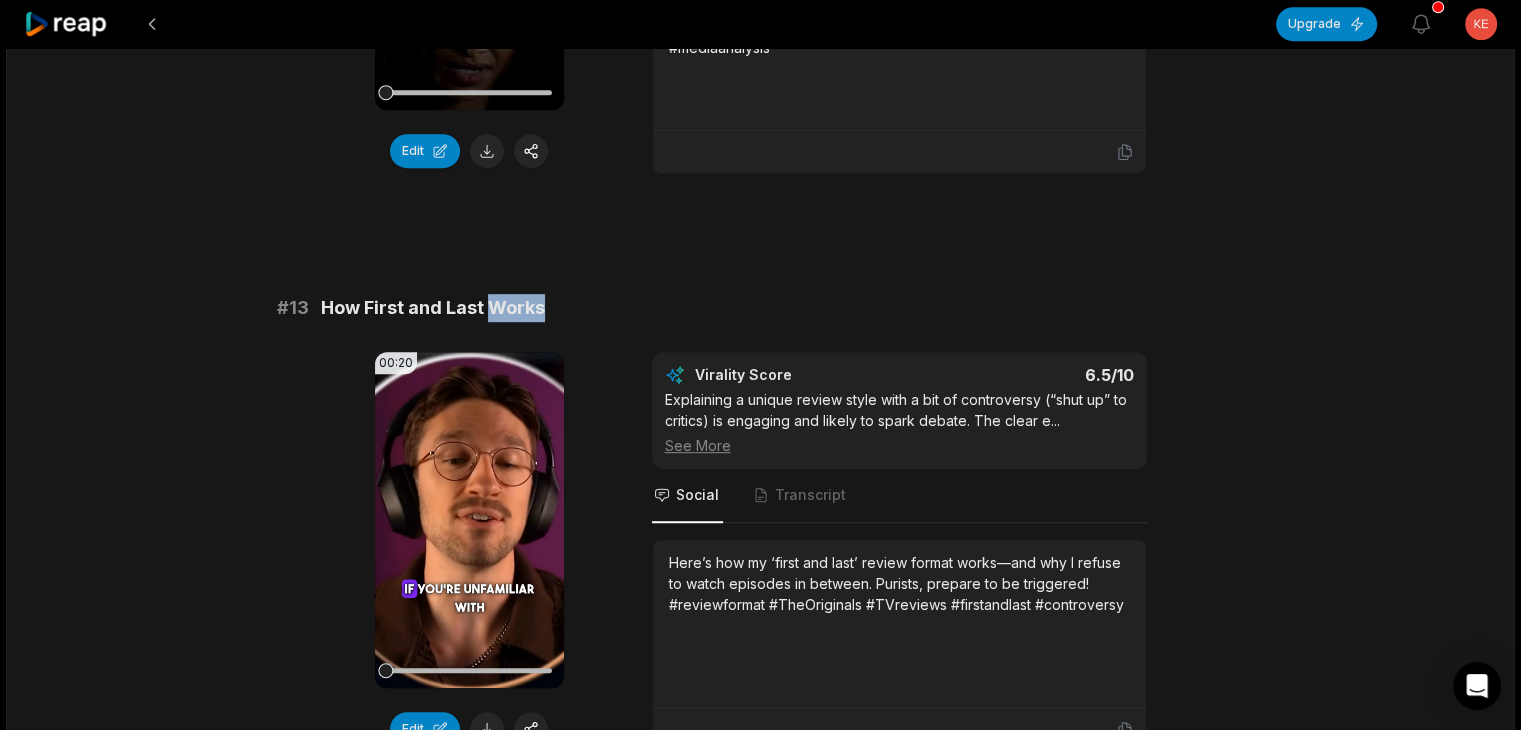 click on "How First and Last Works" at bounding box center (433, 308) 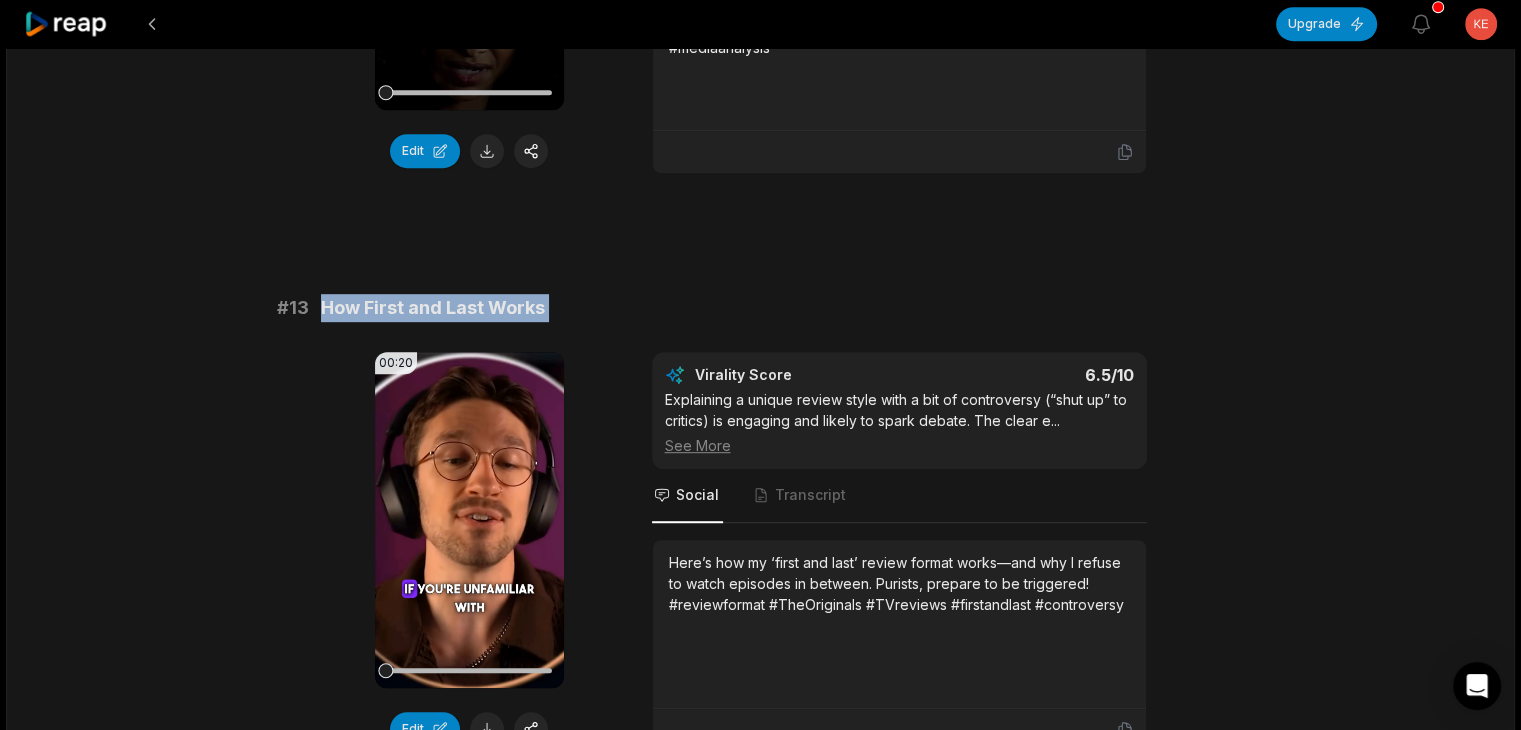 click on "How First and Last Works" at bounding box center (433, 308) 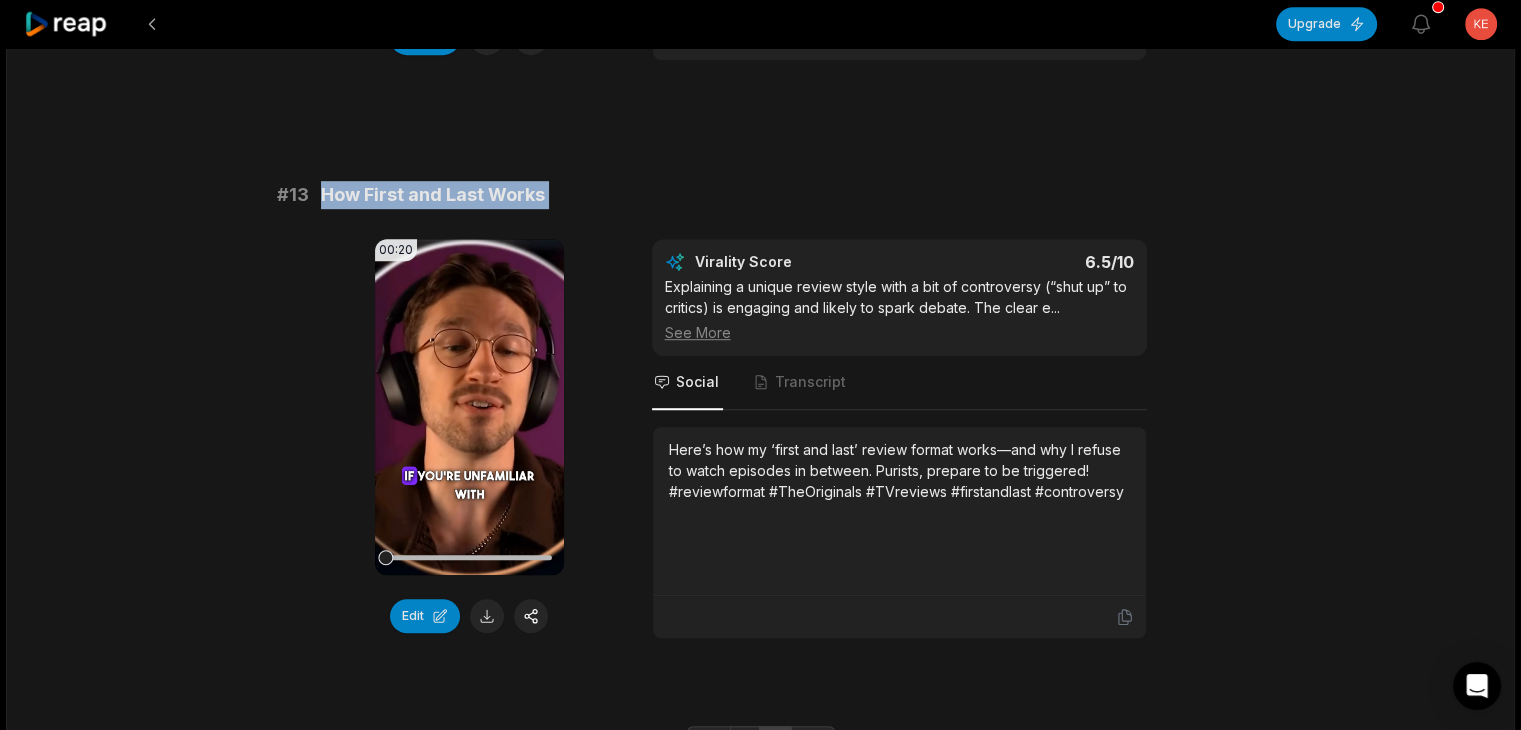 scroll, scrollTop: 1300, scrollLeft: 0, axis: vertical 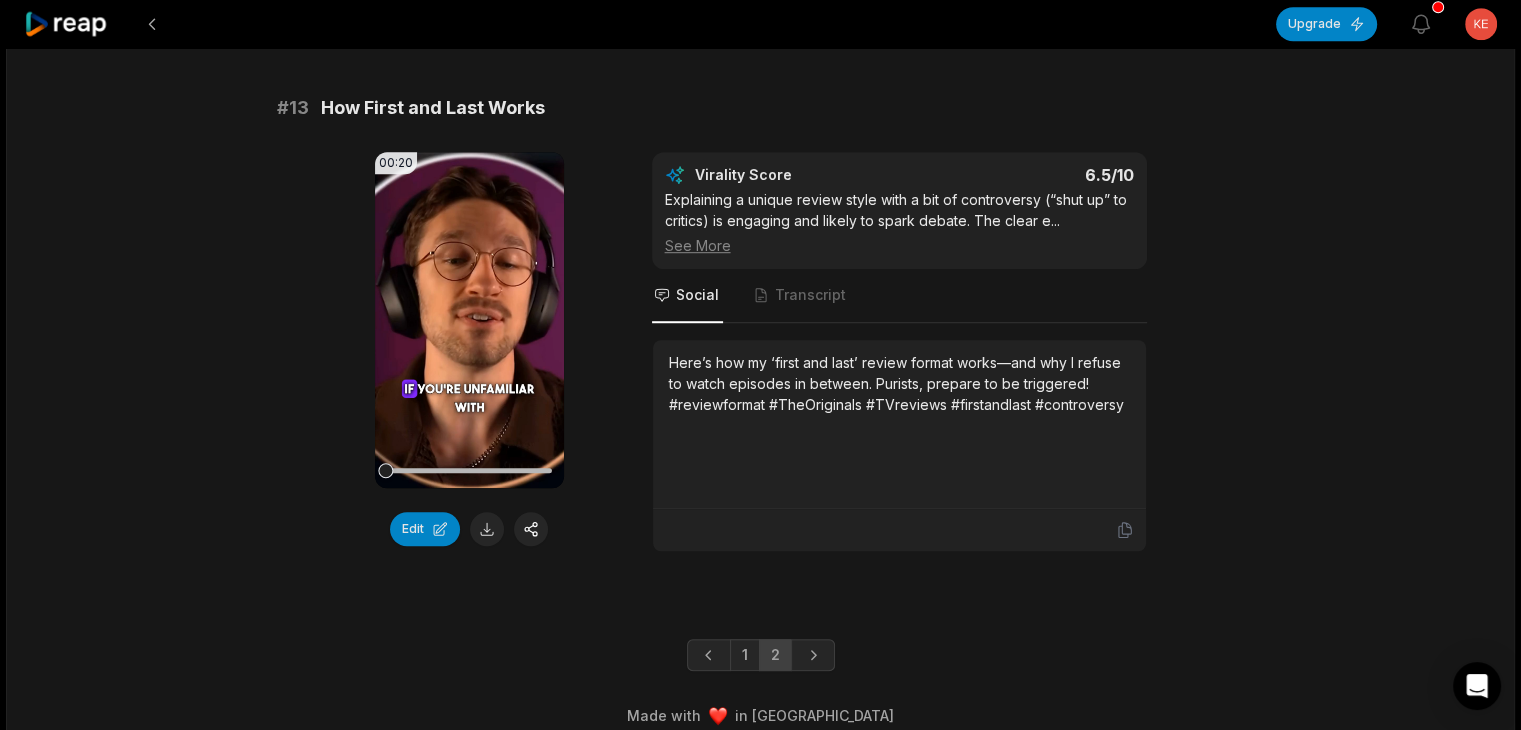 click on "Here’s how my ‘first and last’ review format works—and why I refuse to watch episodes in between. Purists, prepare to be triggered! #reviewformat #TheOriginals #TVreviews #firstandlast #controversy" at bounding box center [899, 383] 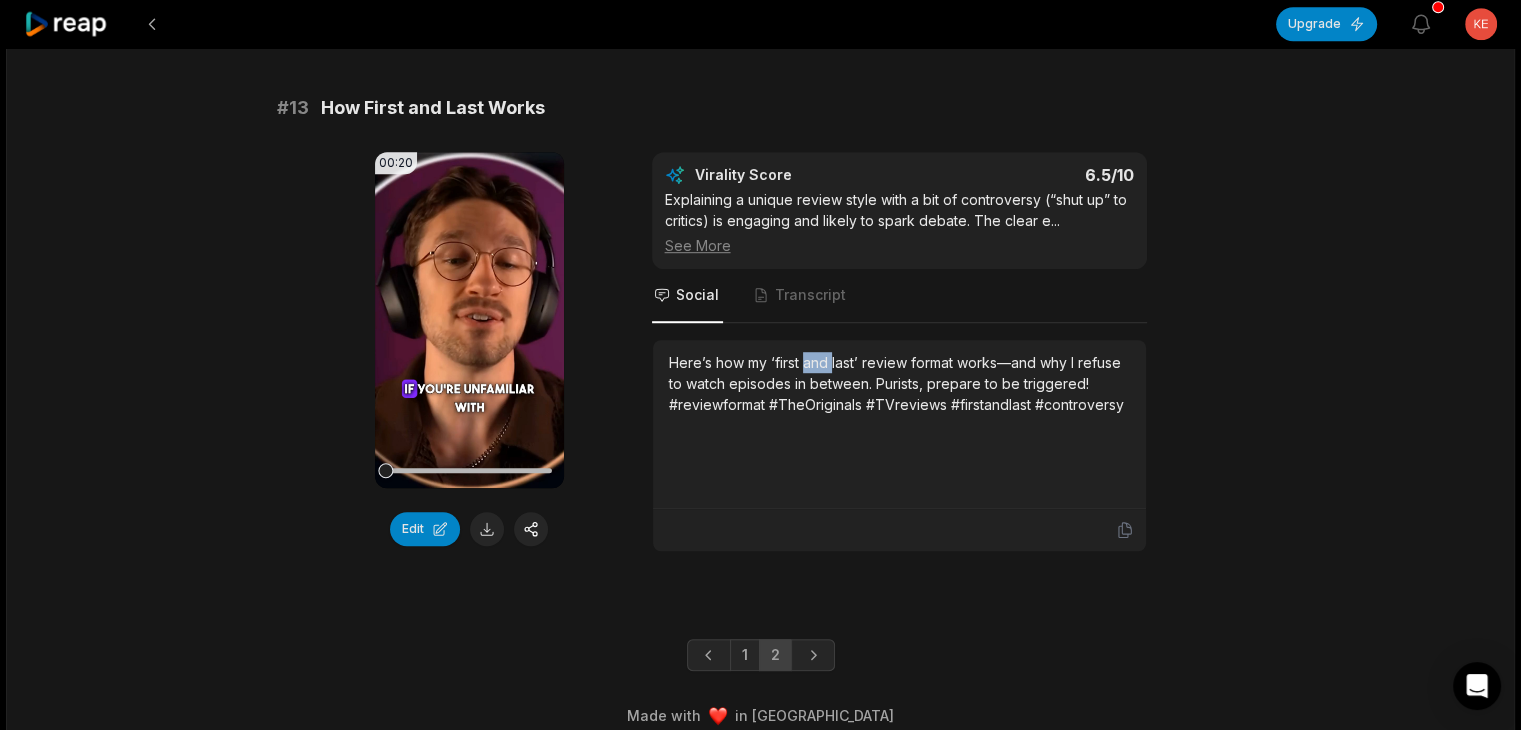 click on "Here’s how my ‘first and last’ review format works—and why I refuse to watch episodes in between. Purists, prepare to be triggered! #reviewformat #TheOriginals #TVreviews #firstandlast #controversy" at bounding box center [899, 383] 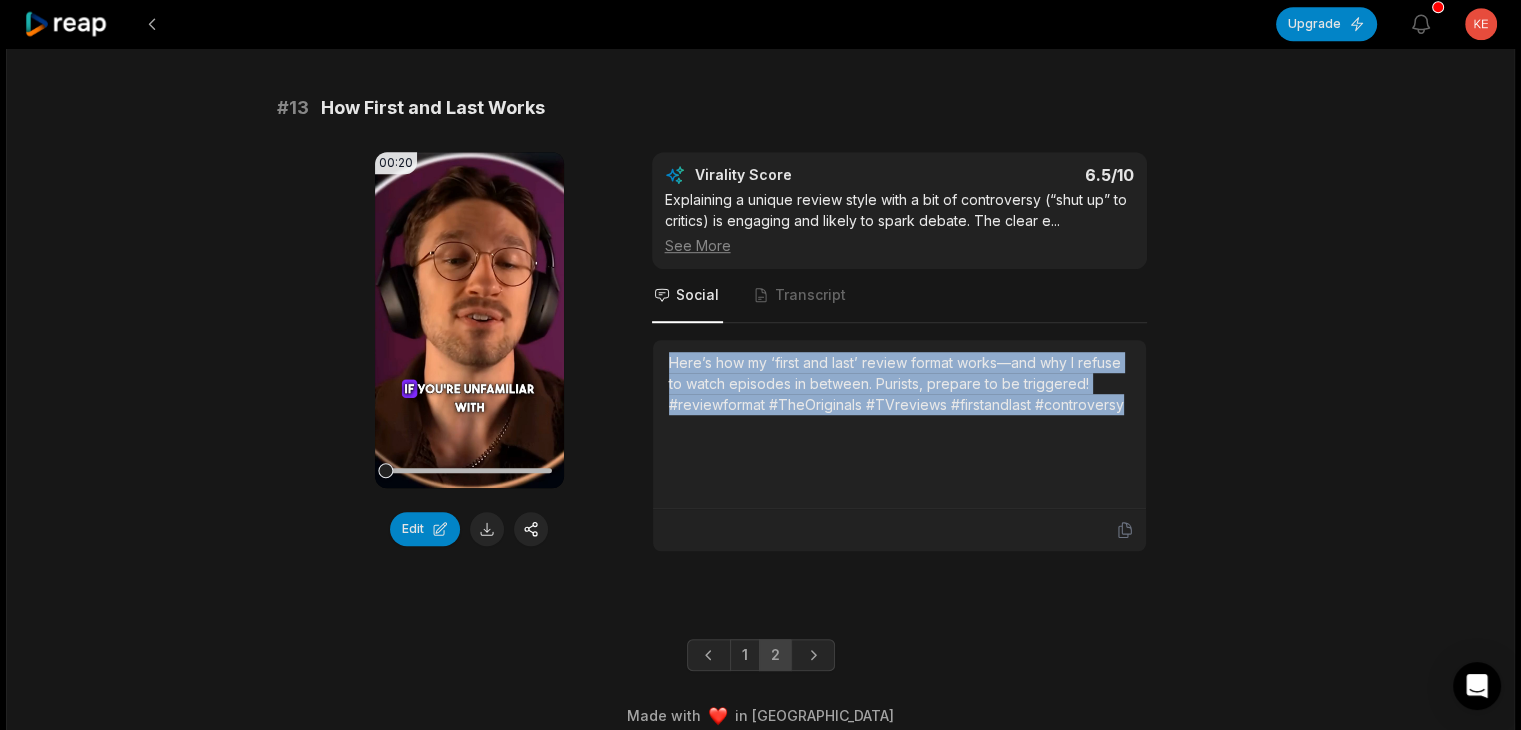 click on "Here’s how my ‘first and last’ review format works—and why I refuse to watch episodes in between. Purists, prepare to be triggered! #reviewformat #TheOriginals #TVreviews #firstandlast #controversy" at bounding box center [899, 383] 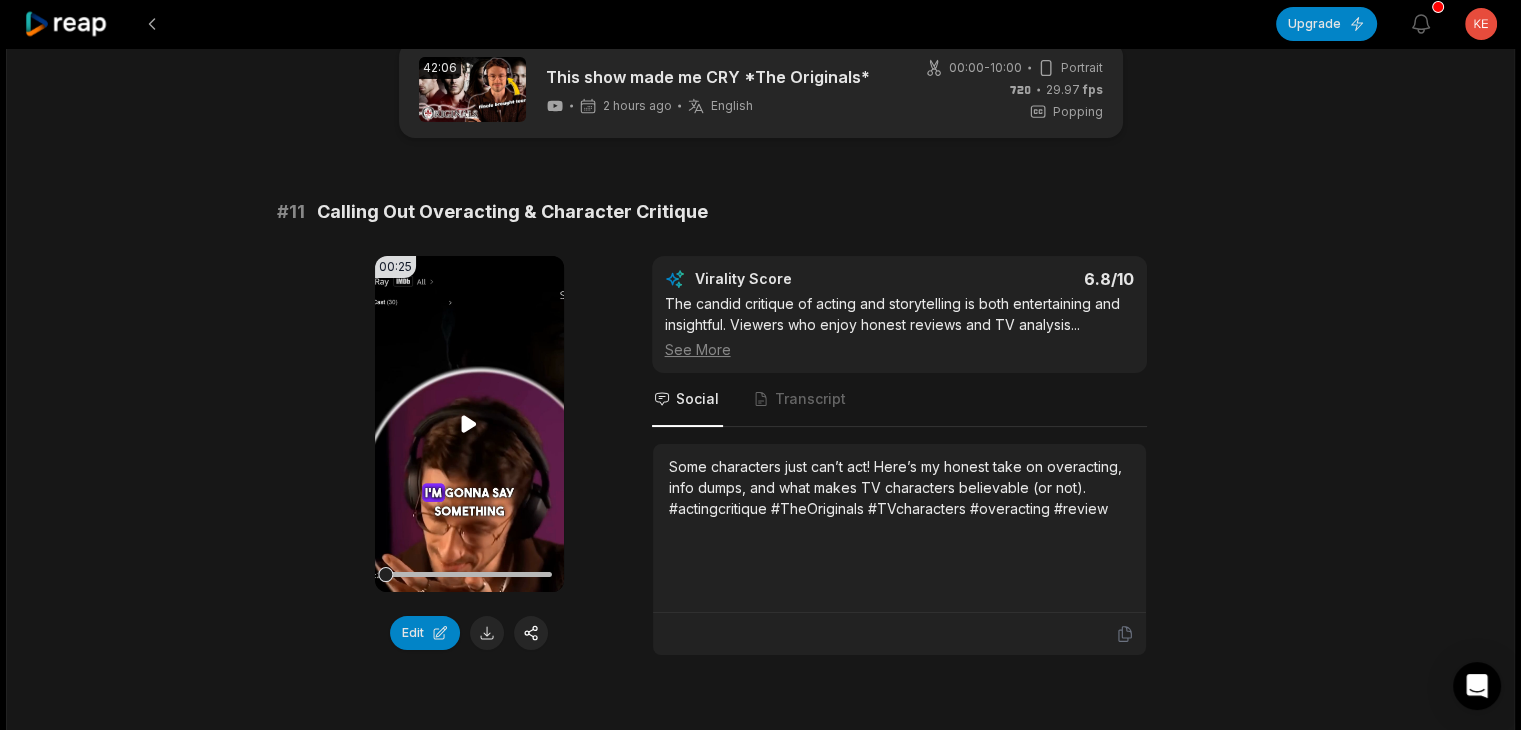 scroll, scrollTop: 300, scrollLeft: 0, axis: vertical 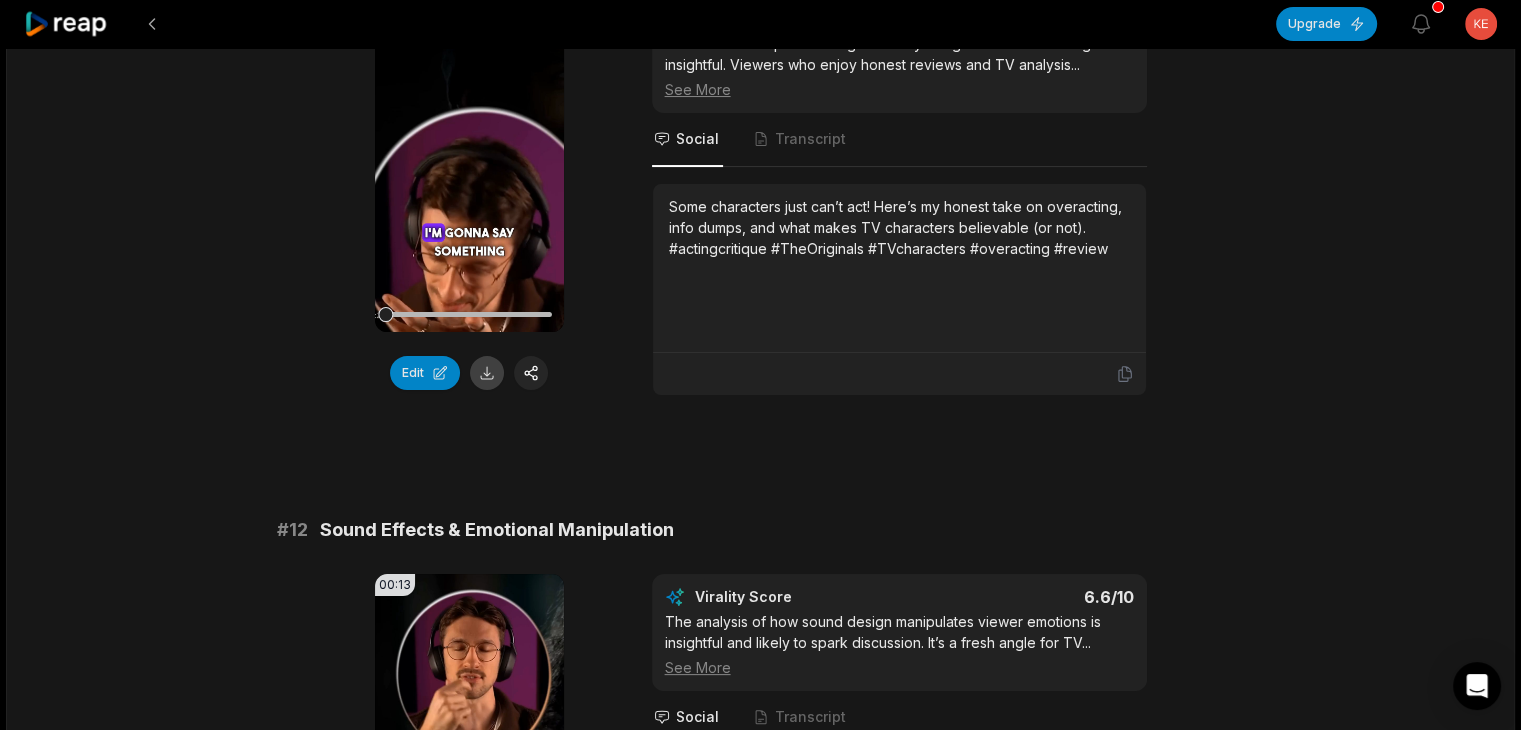 click at bounding box center [487, 373] 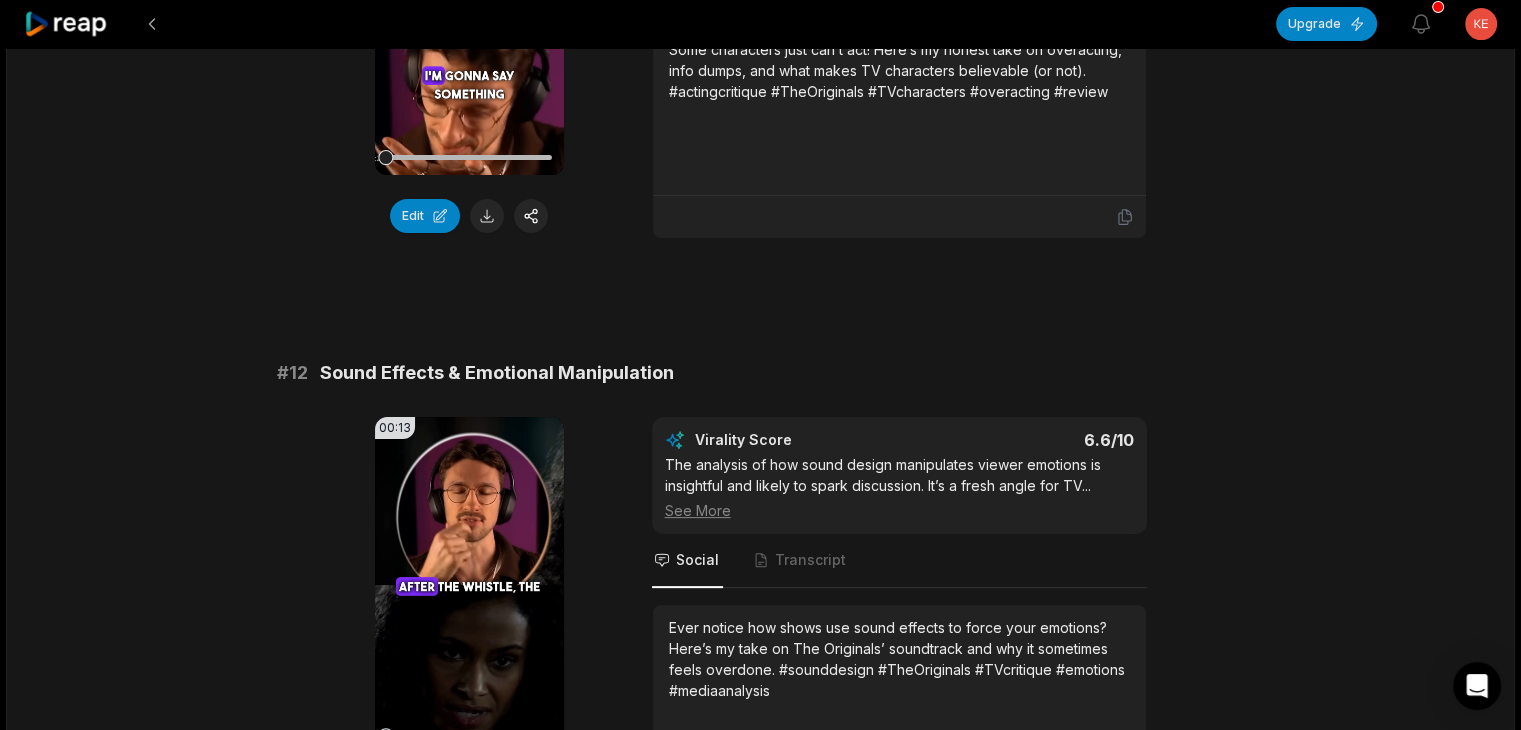 scroll, scrollTop: 600, scrollLeft: 0, axis: vertical 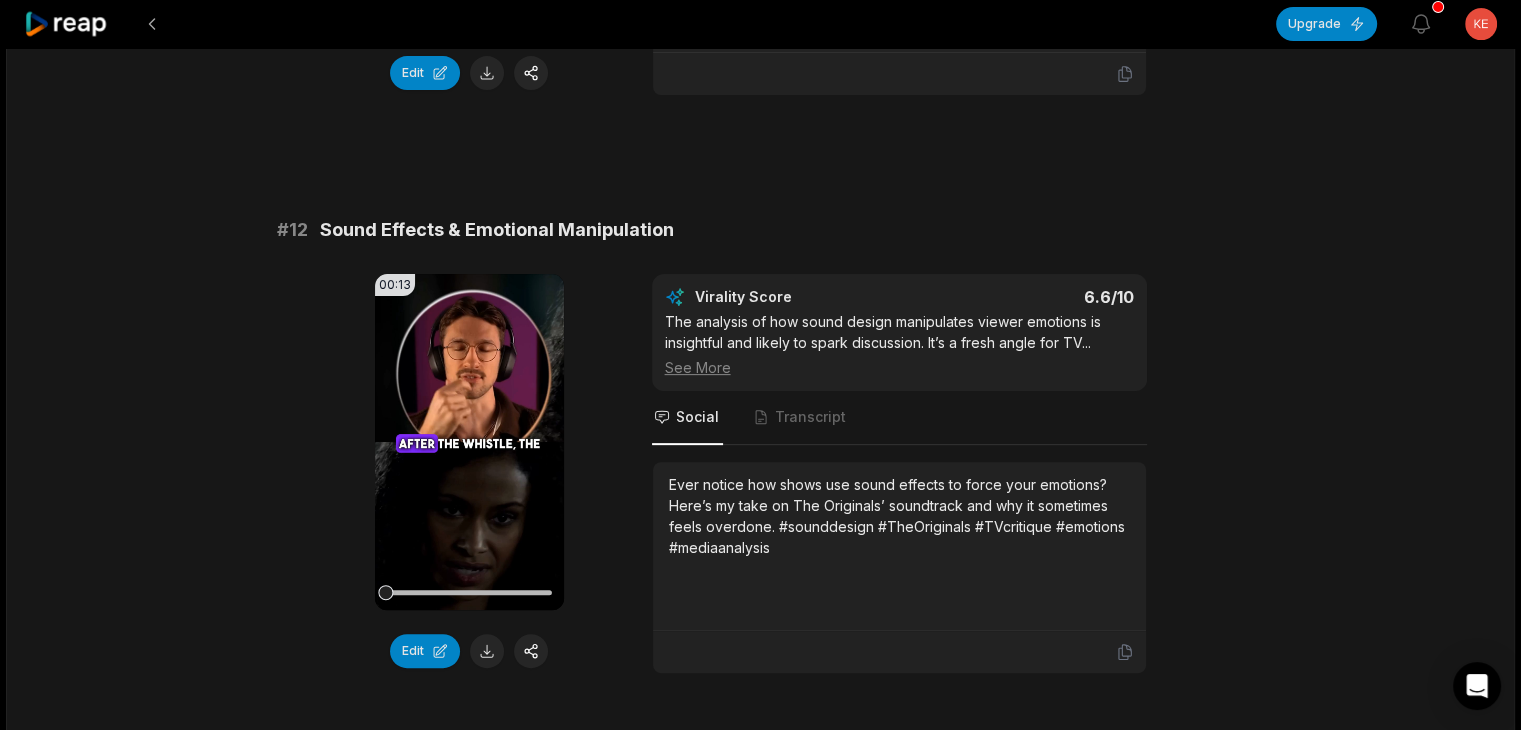 drag, startPoint x: 480, startPoint y: 649, endPoint x: 489, endPoint y: 642, distance: 11.401754 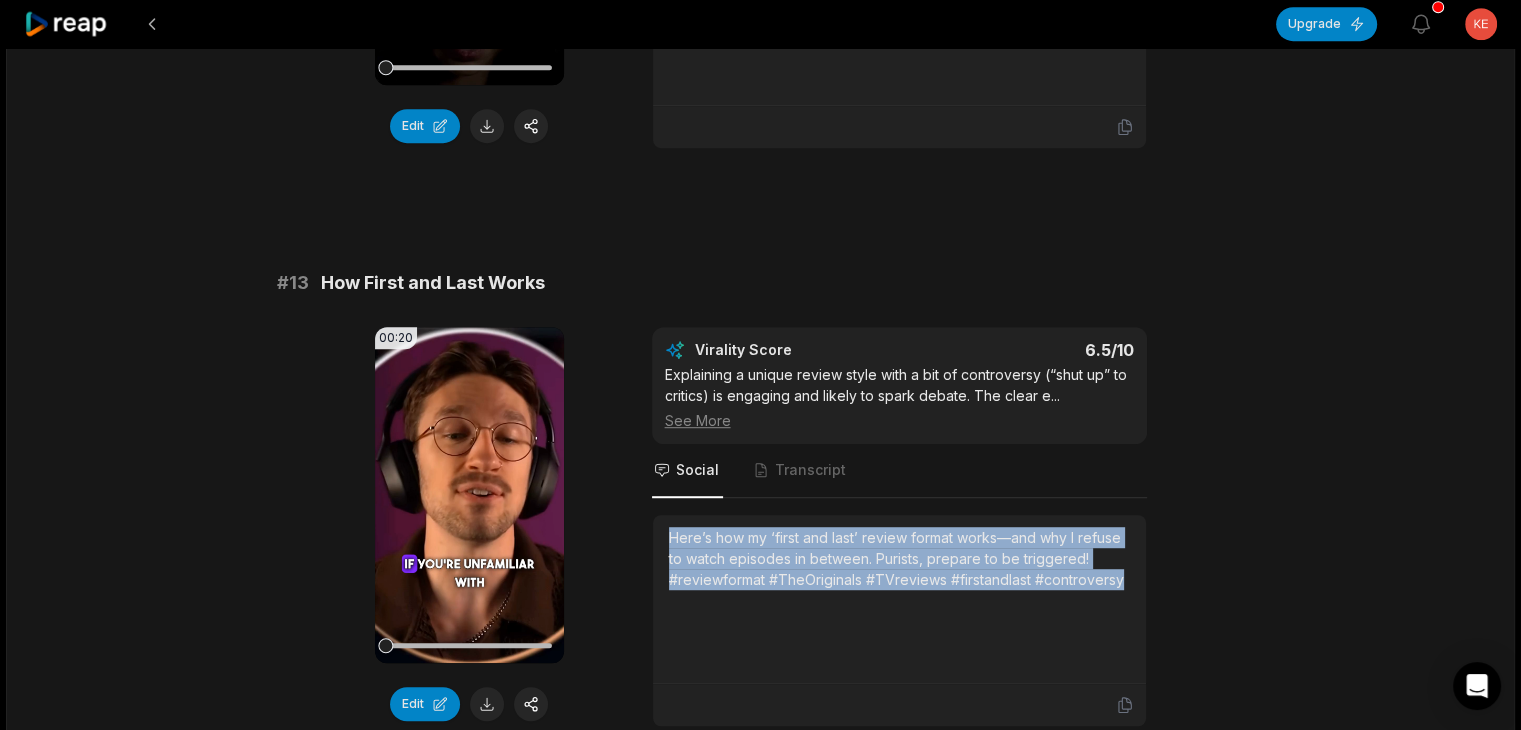 scroll, scrollTop: 1200, scrollLeft: 0, axis: vertical 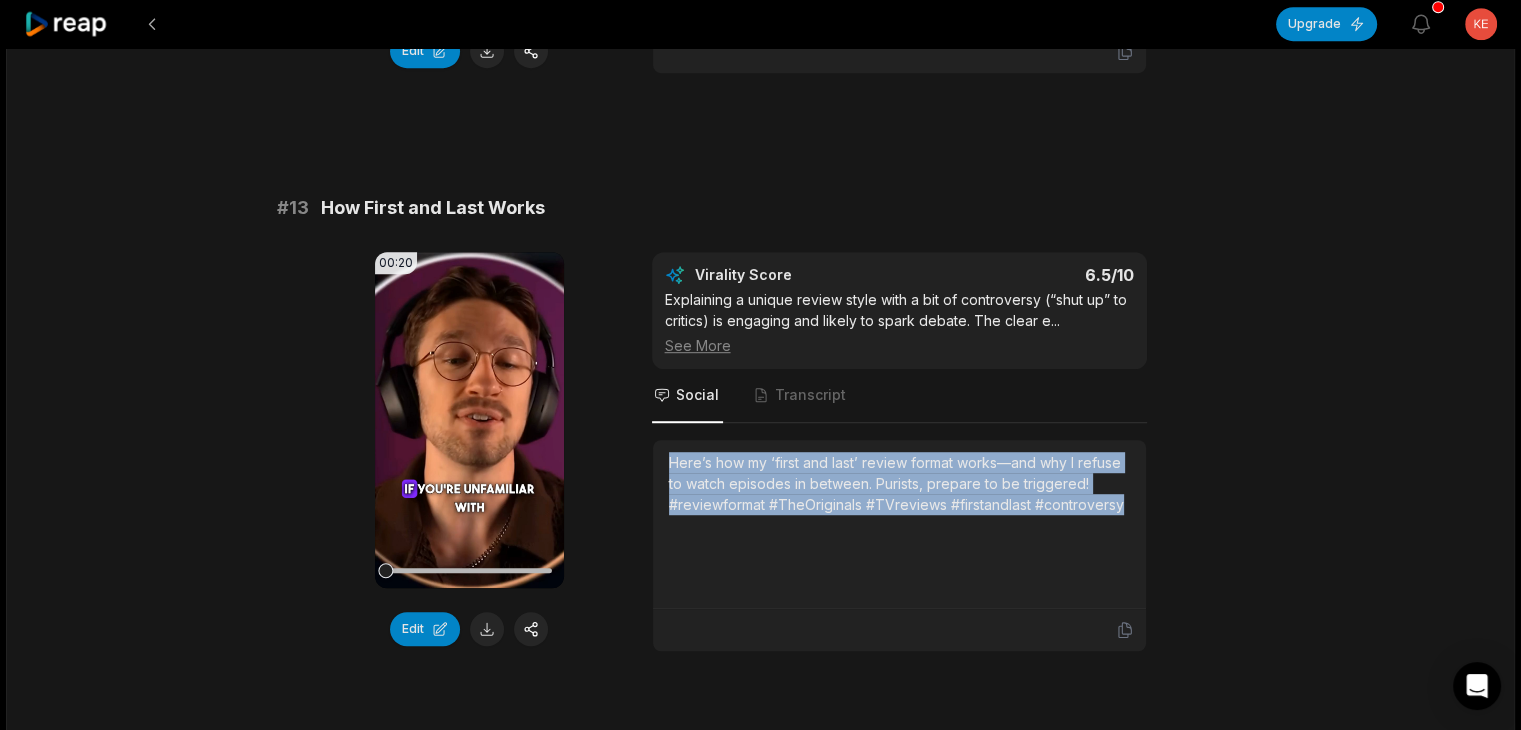 click at bounding box center [487, 629] 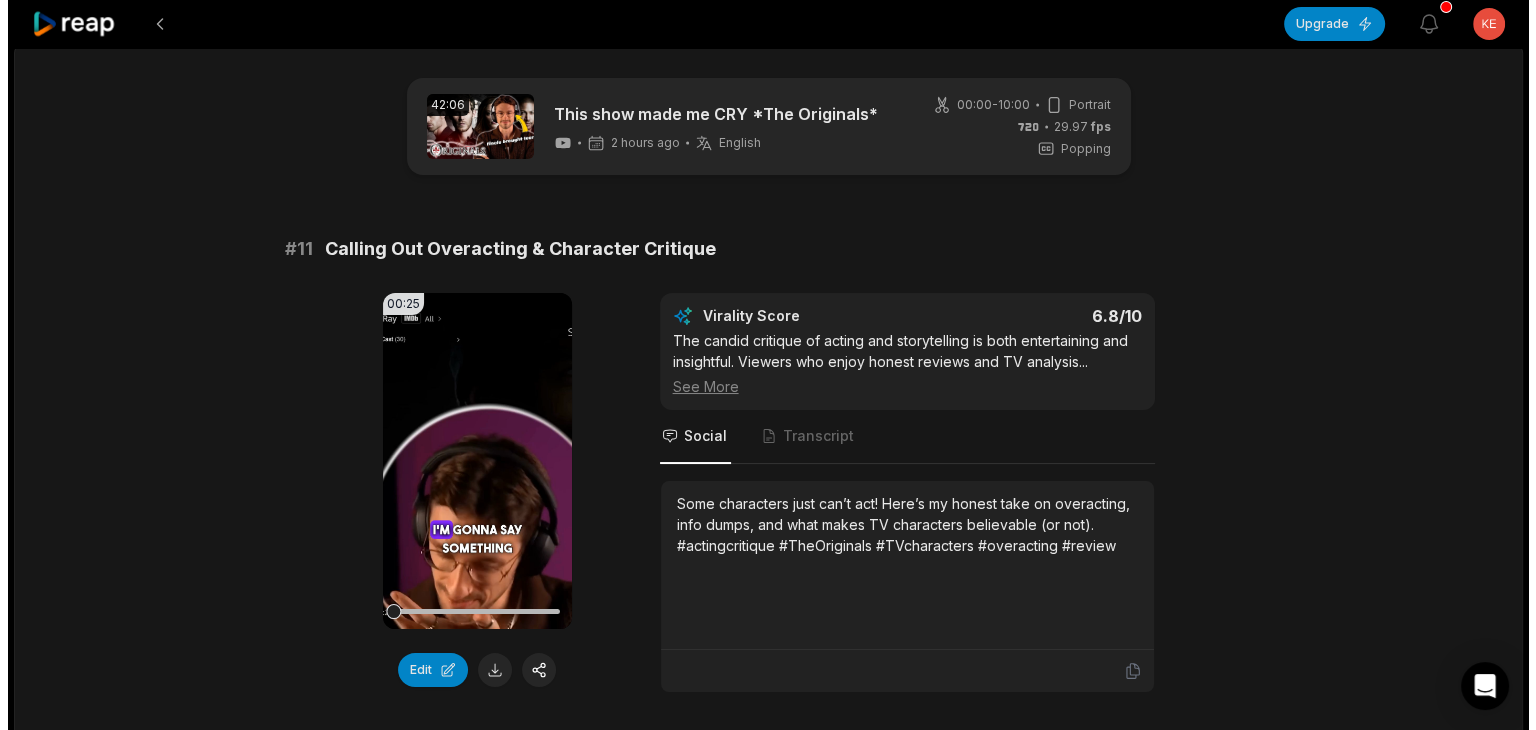 scroll, scrollTop: 0, scrollLeft: 0, axis: both 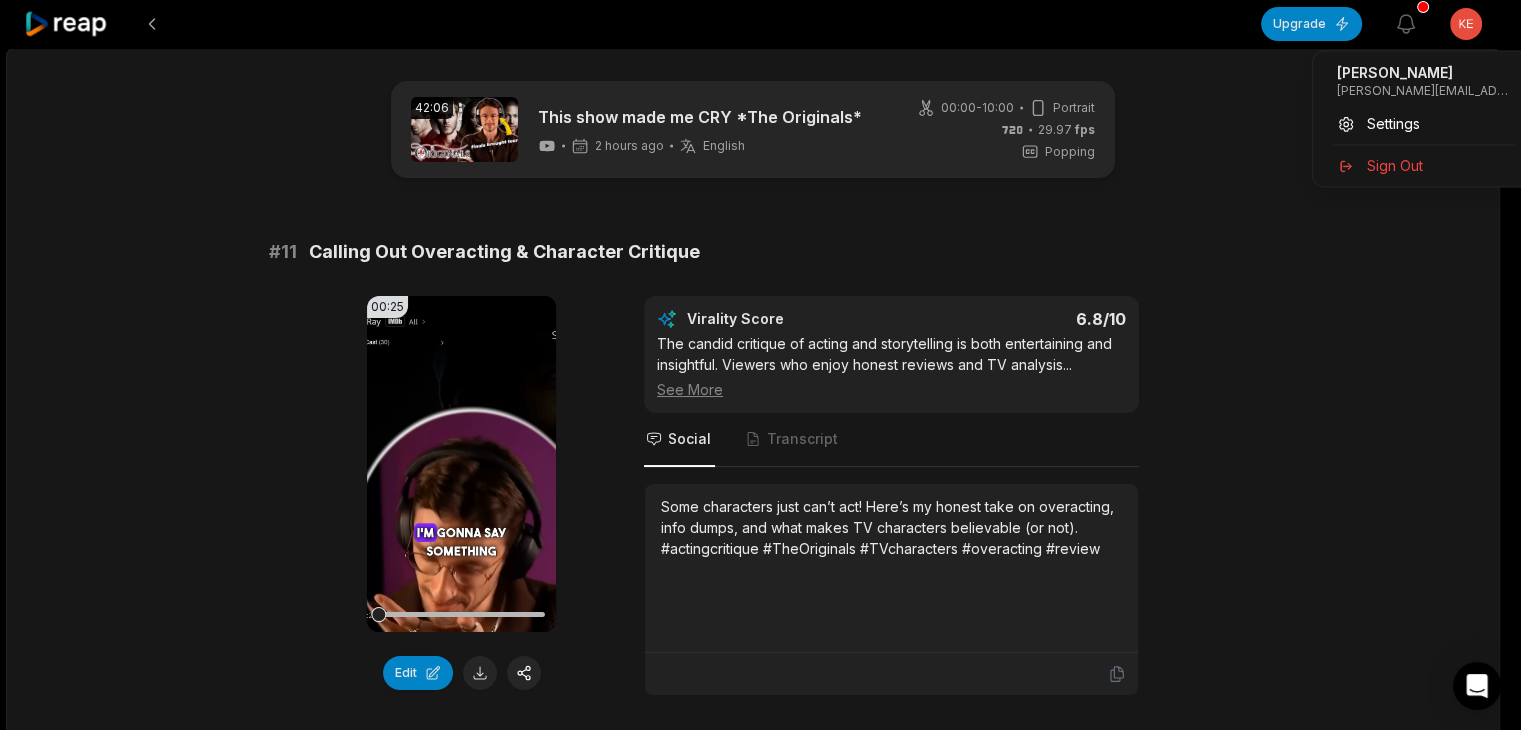 click on "Upgrade View notifications Open user menu 42:06 This show made me CRY *The Originals* 2 hours ago English en 00:00  -  10:00 Portrait 29.97   fps Popping # 11 Calling Out Overacting & Character Critique 00:25 Your browser does not support mp4 format. Edit Virality Score 6.8 /10 The candid critique of acting and storytelling is both entertaining and insightful. Viewers who enjoy honest reviews and TV analysis  ...   See More Social Transcript Some characters just can’t act! Here’s my honest take on overacting, info dumps, and what makes TV characters believable (or not). #actingcritique #TheOriginals #TVcharacters #overacting #review # 12 Sound Effects & Emotional Manipulation 00:13 Your browser does not support mp4 format. Edit Virality Score 6.6 /10 The analysis of how sound design manipulates viewer emotions is insightful and likely to spark discussion. It’s a fresh angle for TV  ...   See More Social Transcript # 13 How First and Last Works 00:20 Your browser does not support mp4 format. Edit 6.5 /10" at bounding box center [760, 365] 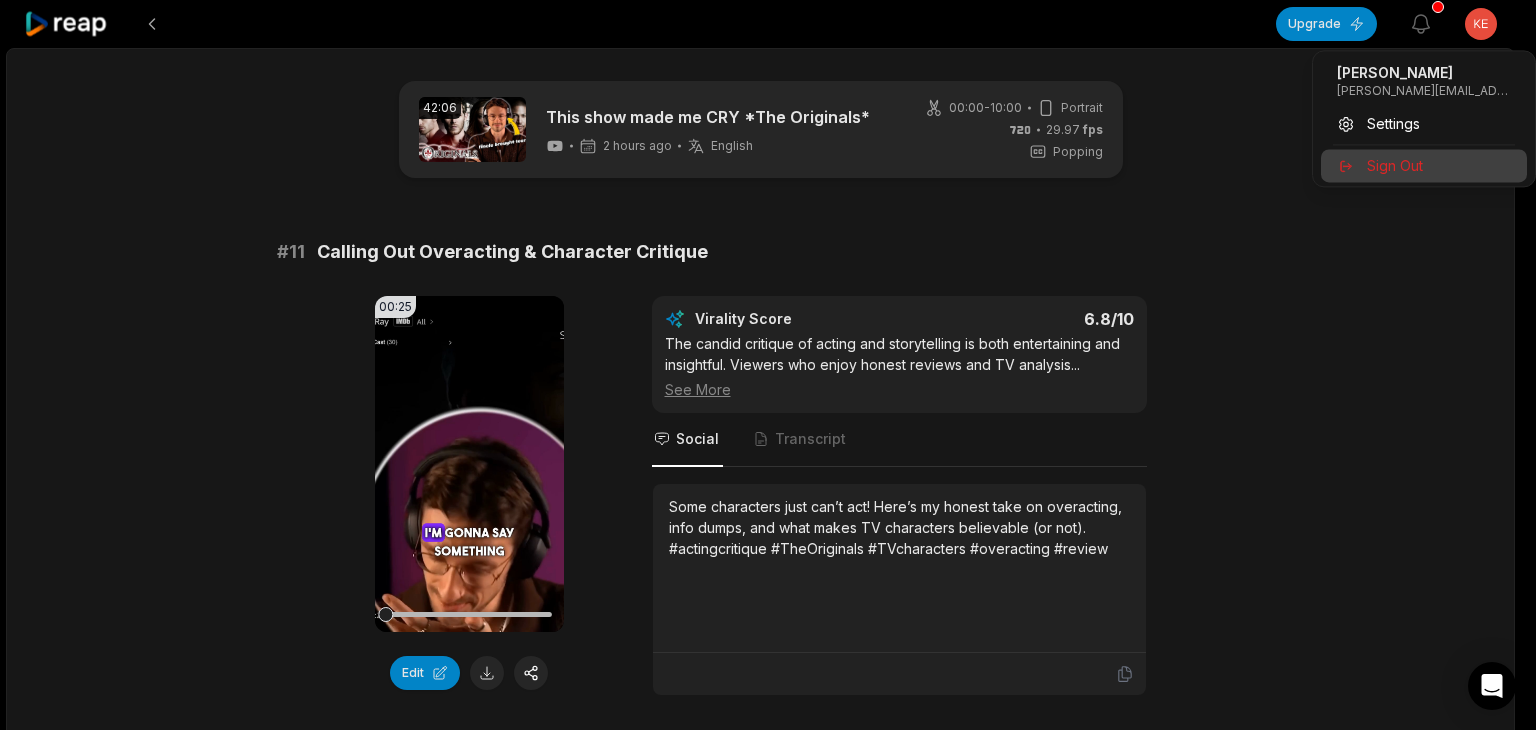 click on "Sign Out" at bounding box center (1395, 165) 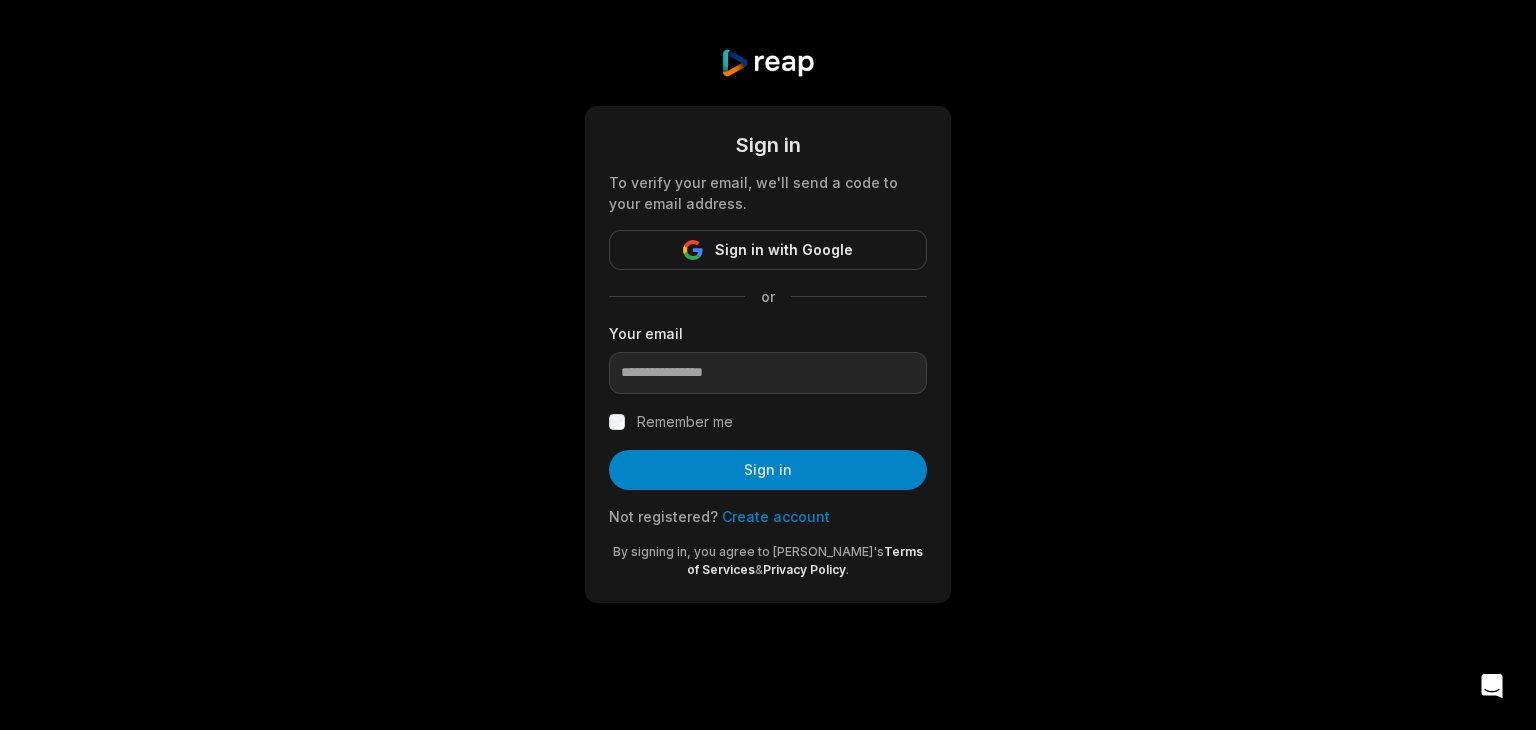 click on "Create account" at bounding box center (776, 516) 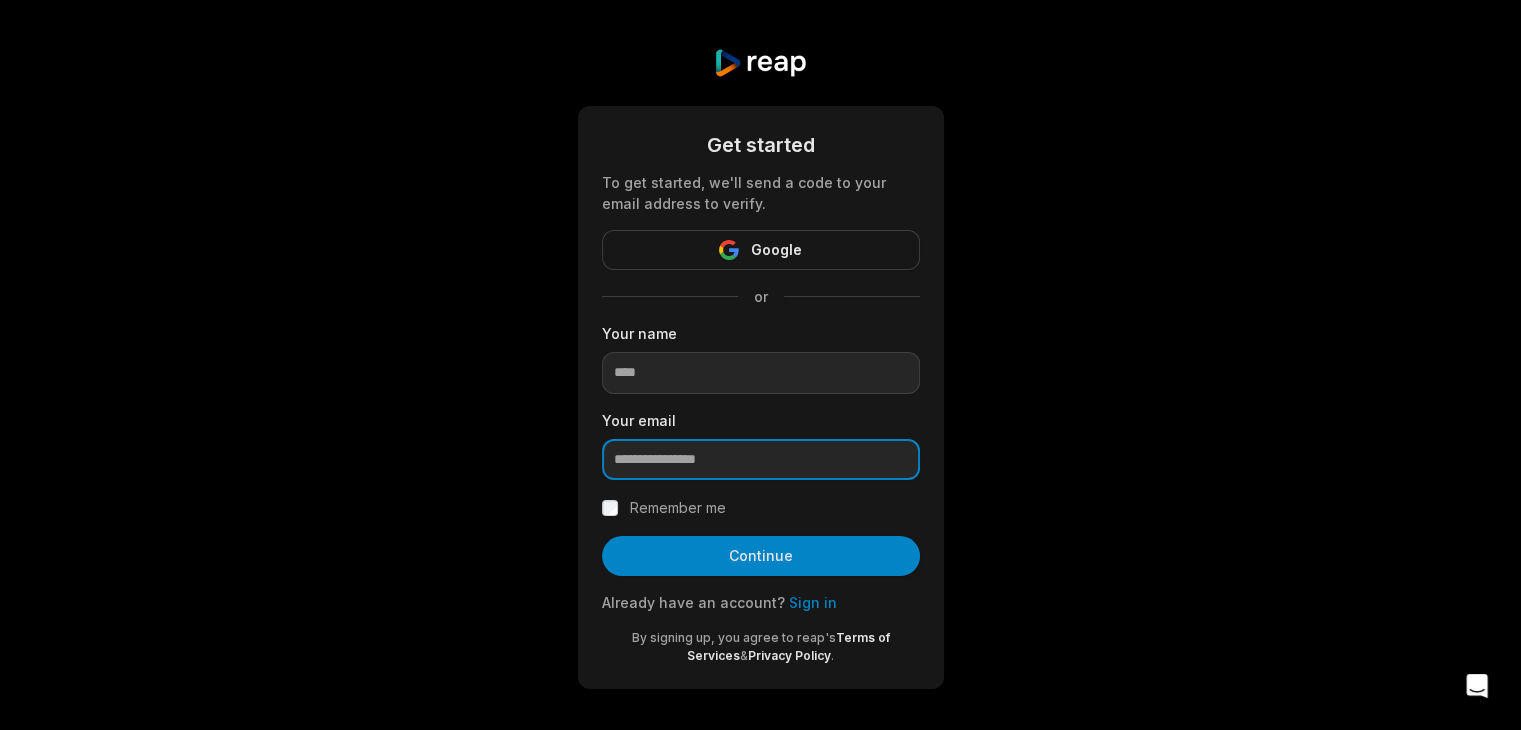 click at bounding box center (761, 460) 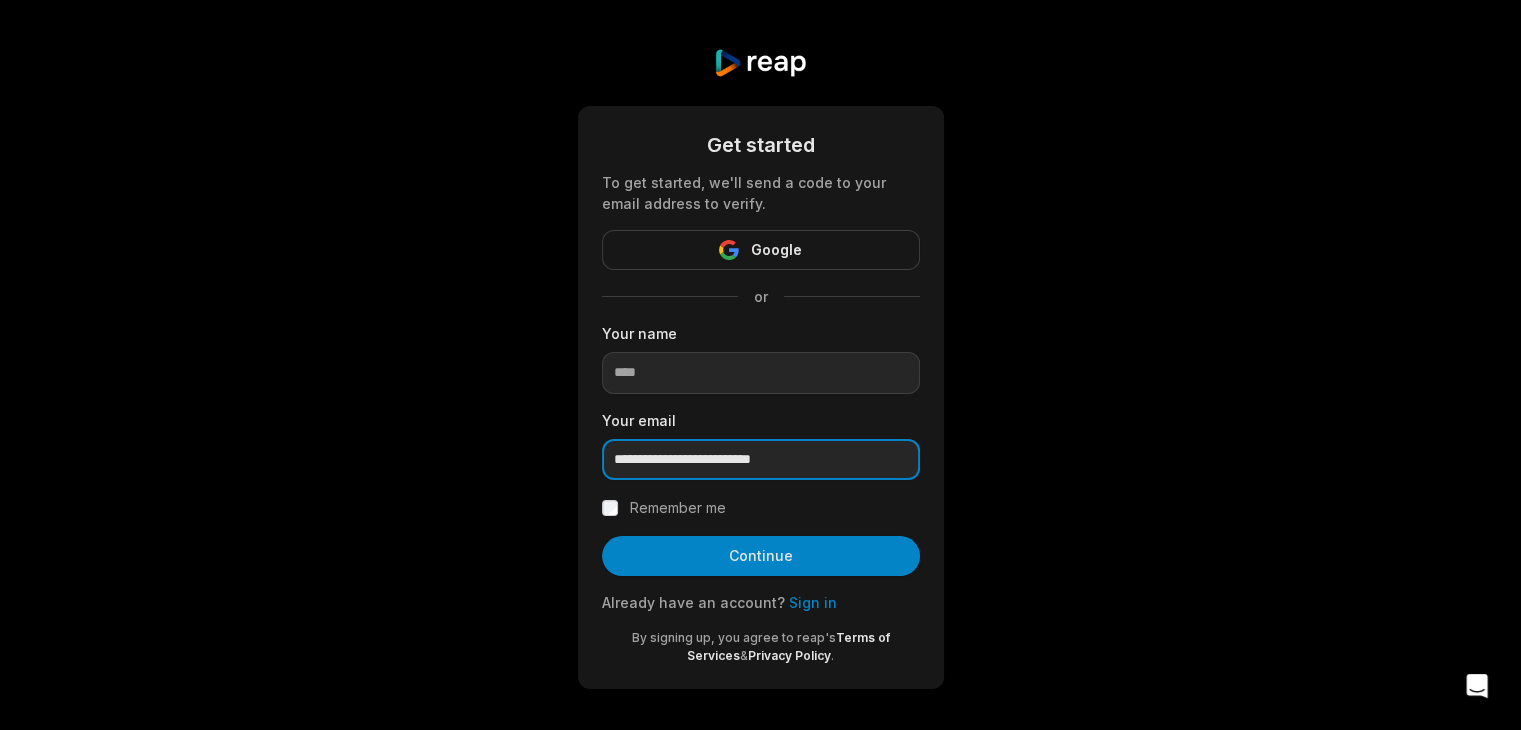 type on "**********" 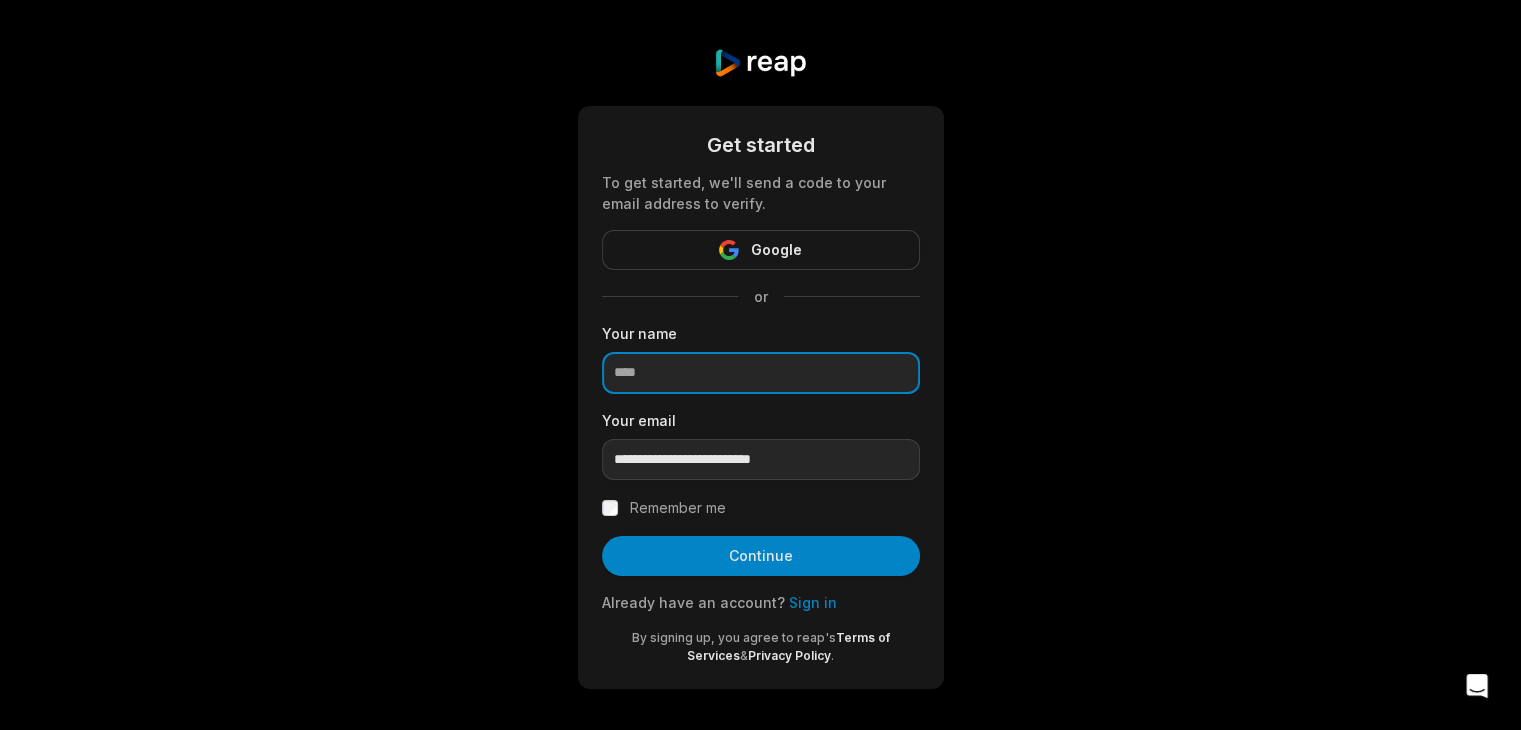 click at bounding box center (761, 373) 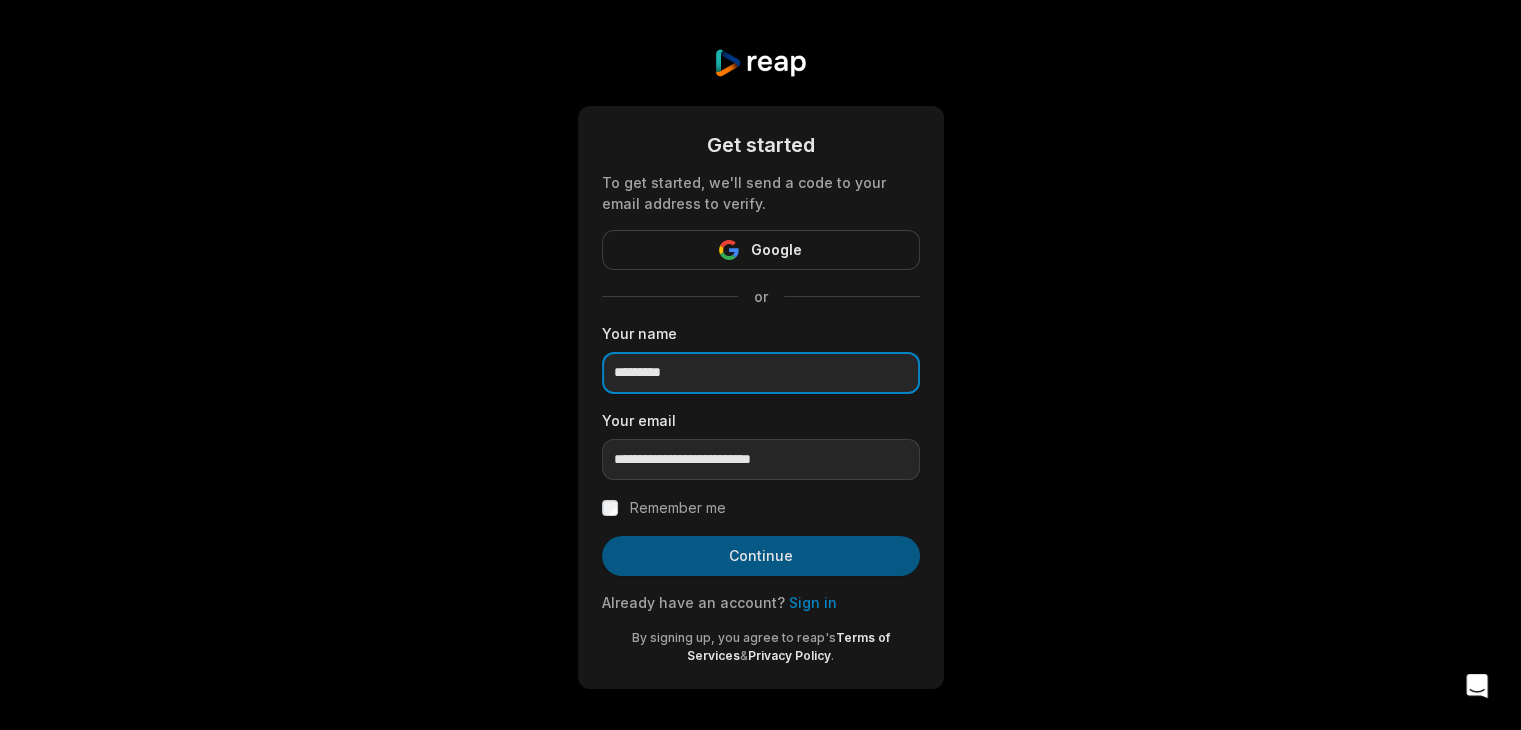 type on "*********" 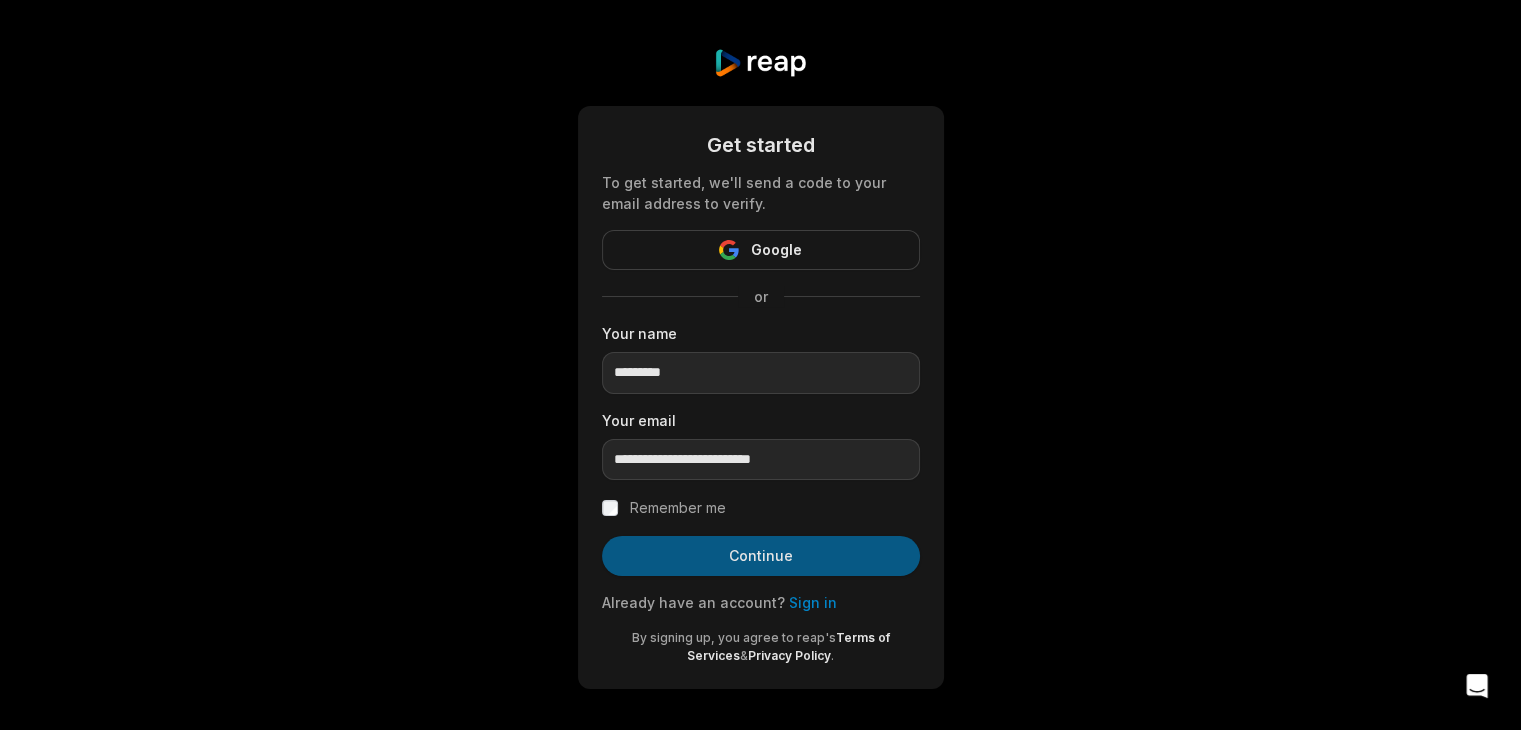click on "Continue" at bounding box center [761, 556] 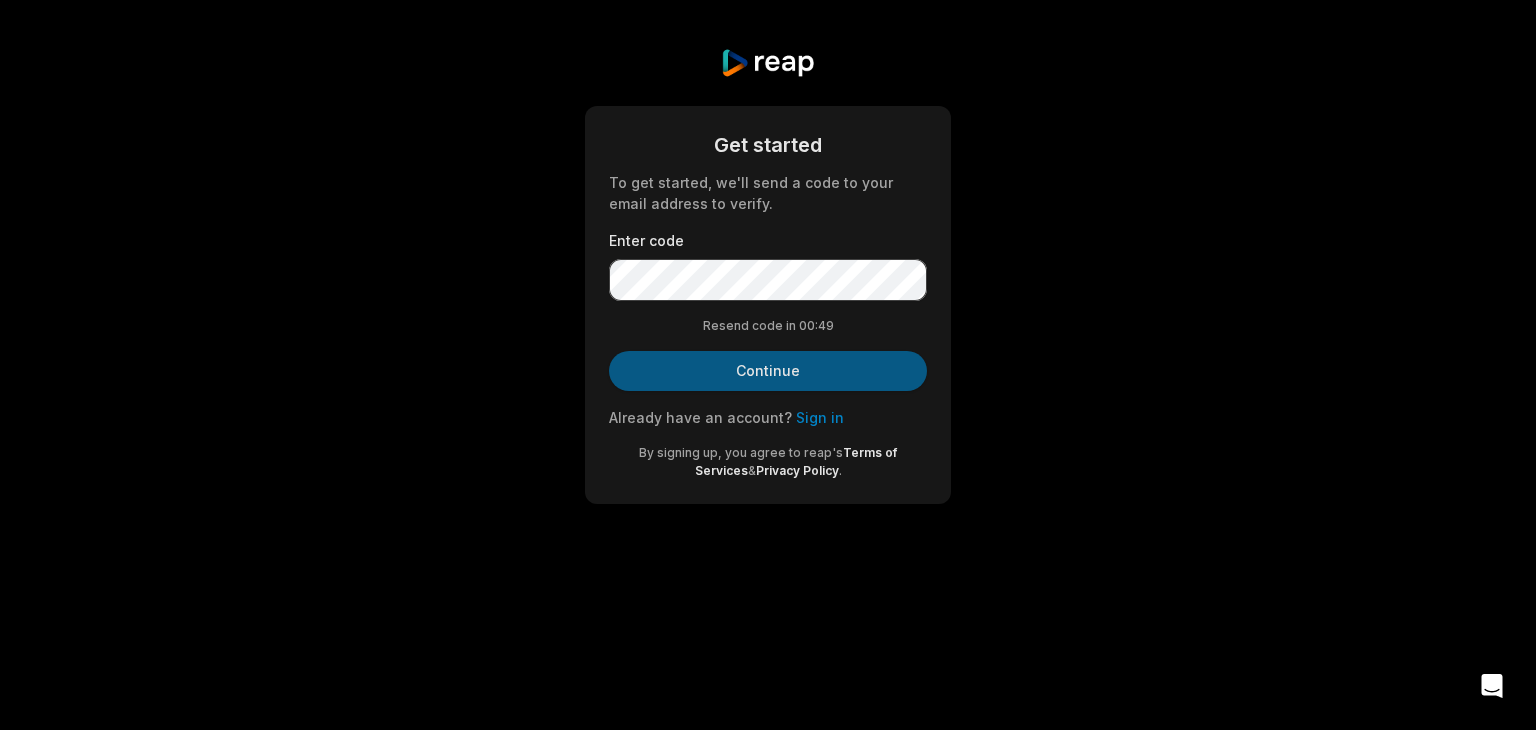 click on "Continue" at bounding box center (768, 371) 